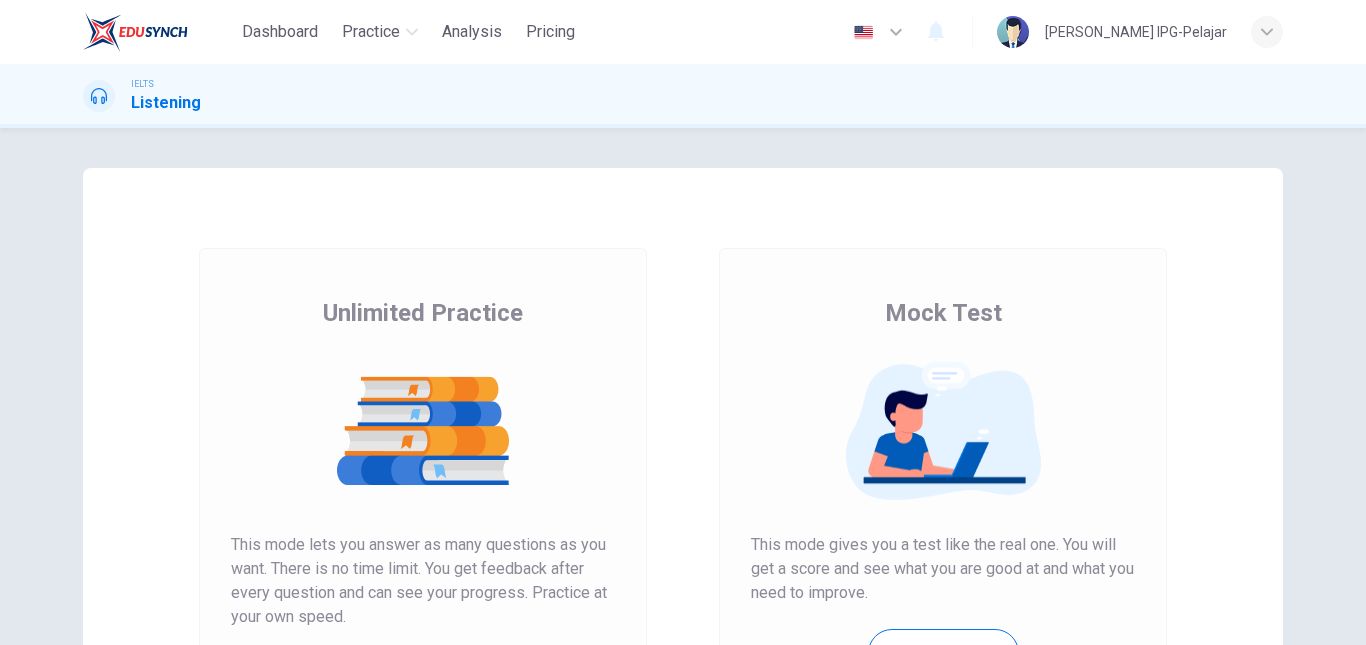 scroll, scrollTop: 0, scrollLeft: 0, axis: both 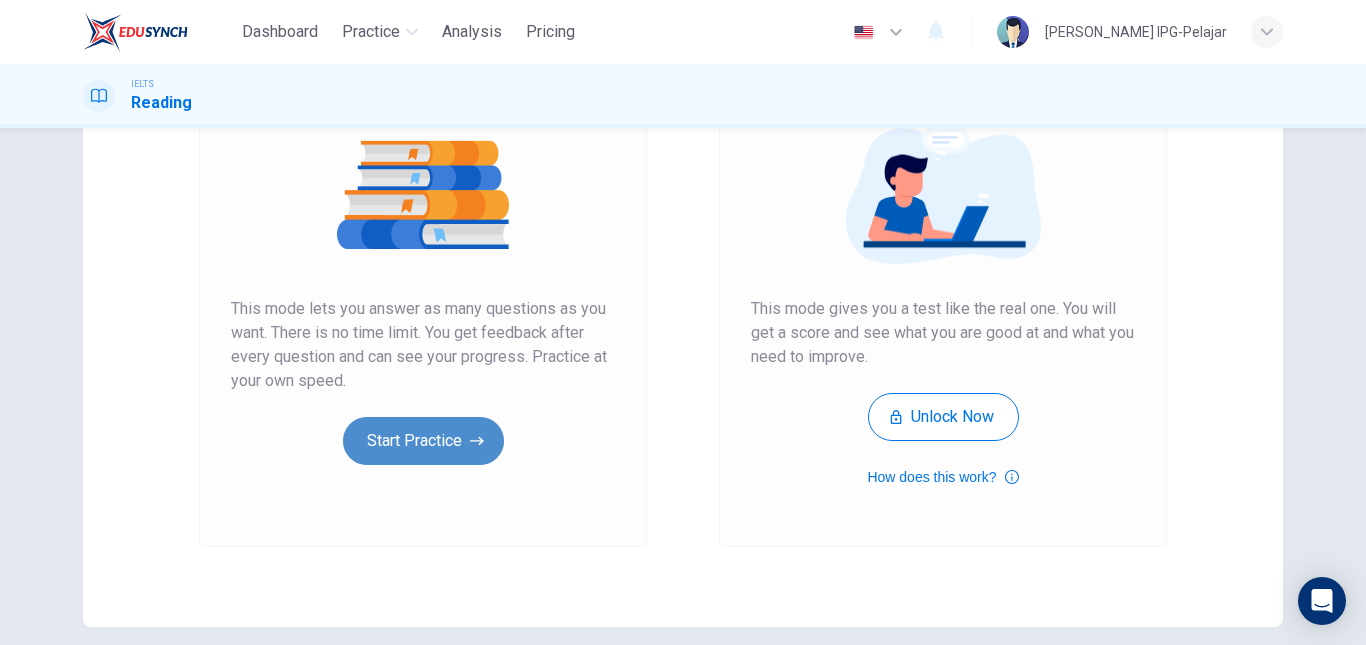 click on "Start Practice" at bounding box center (423, 441) 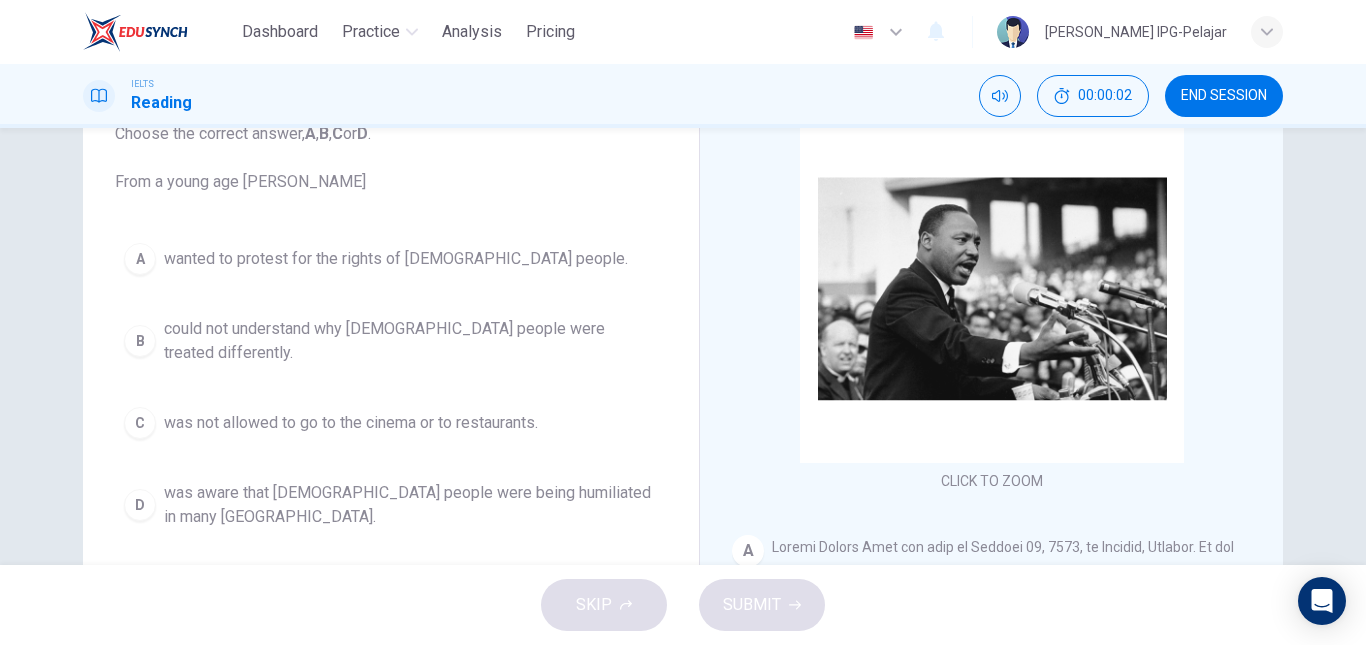scroll, scrollTop: 143, scrollLeft: 0, axis: vertical 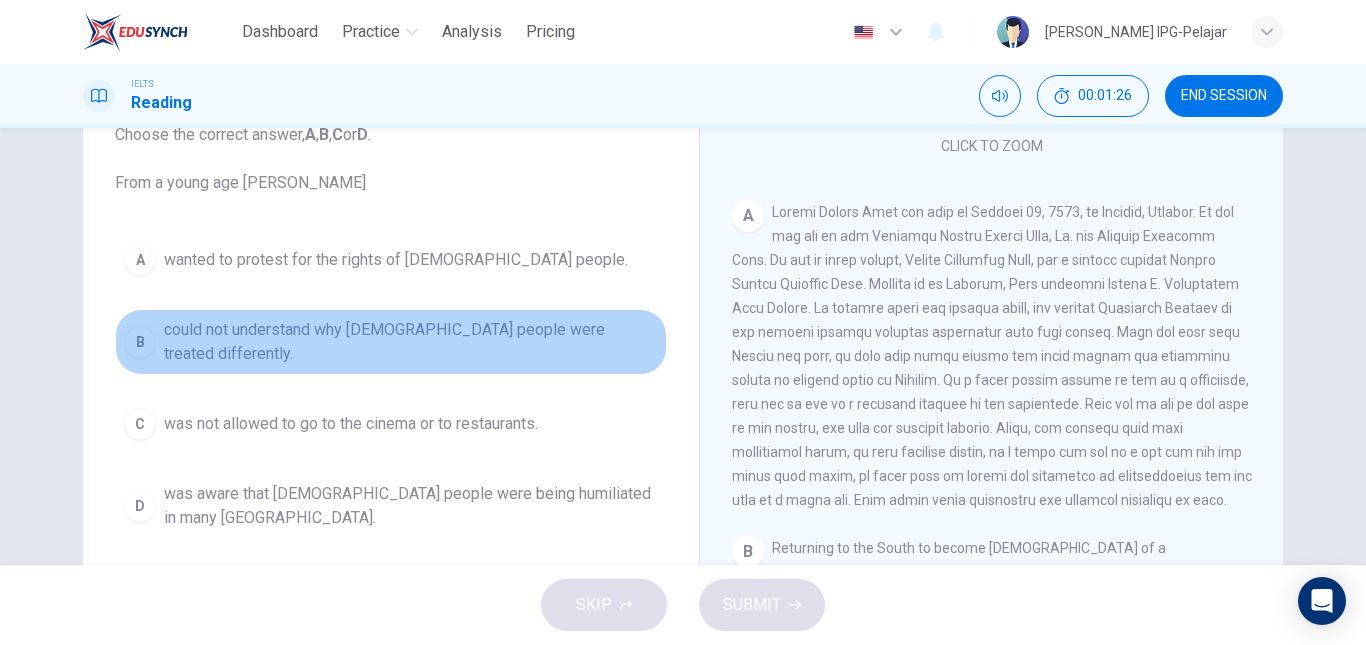 click on "B could not understand why [DEMOGRAPHIC_DATA] people were treated differently." at bounding box center [391, 342] 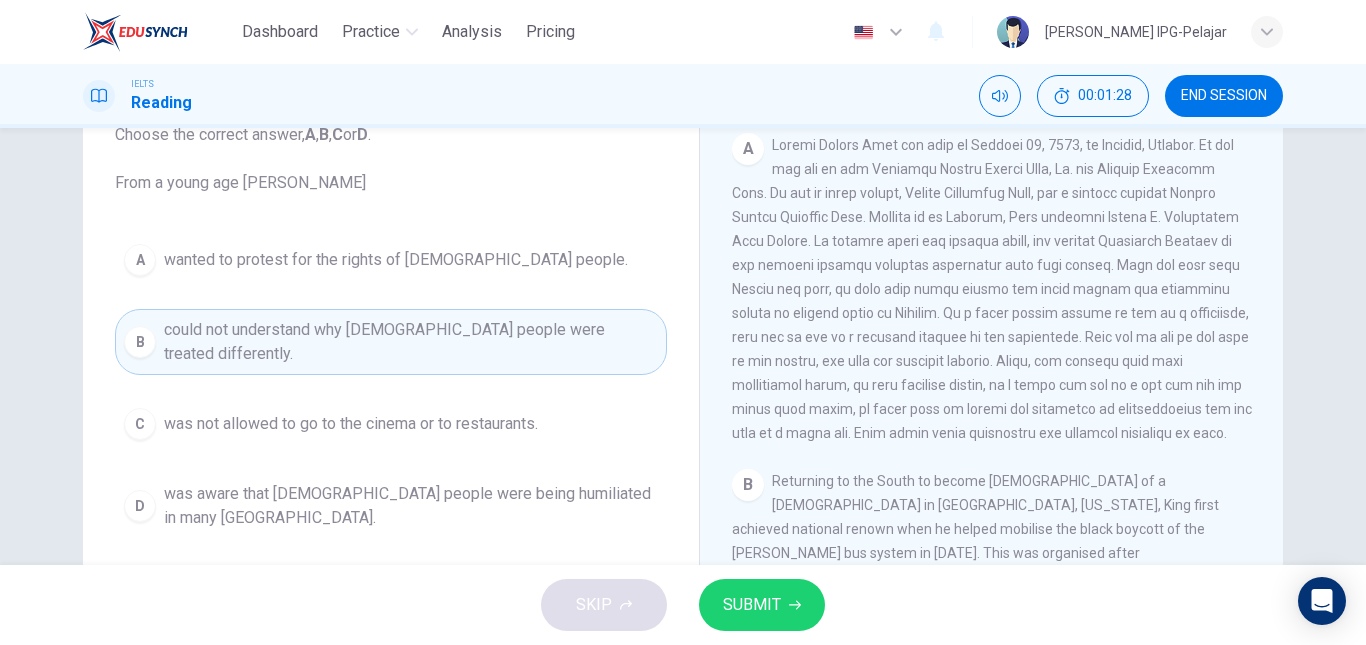 scroll, scrollTop: 406, scrollLeft: 0, axis: vertical 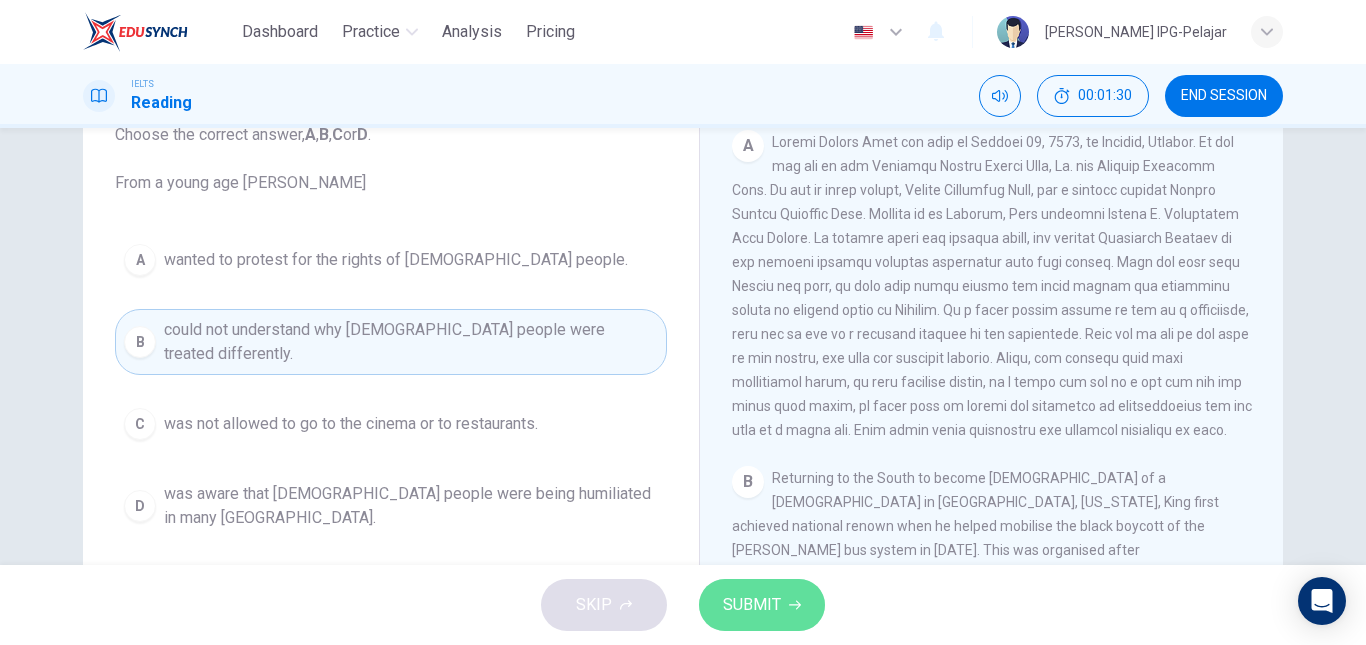click on "SUBMIT" at bounding box center (762, 605) 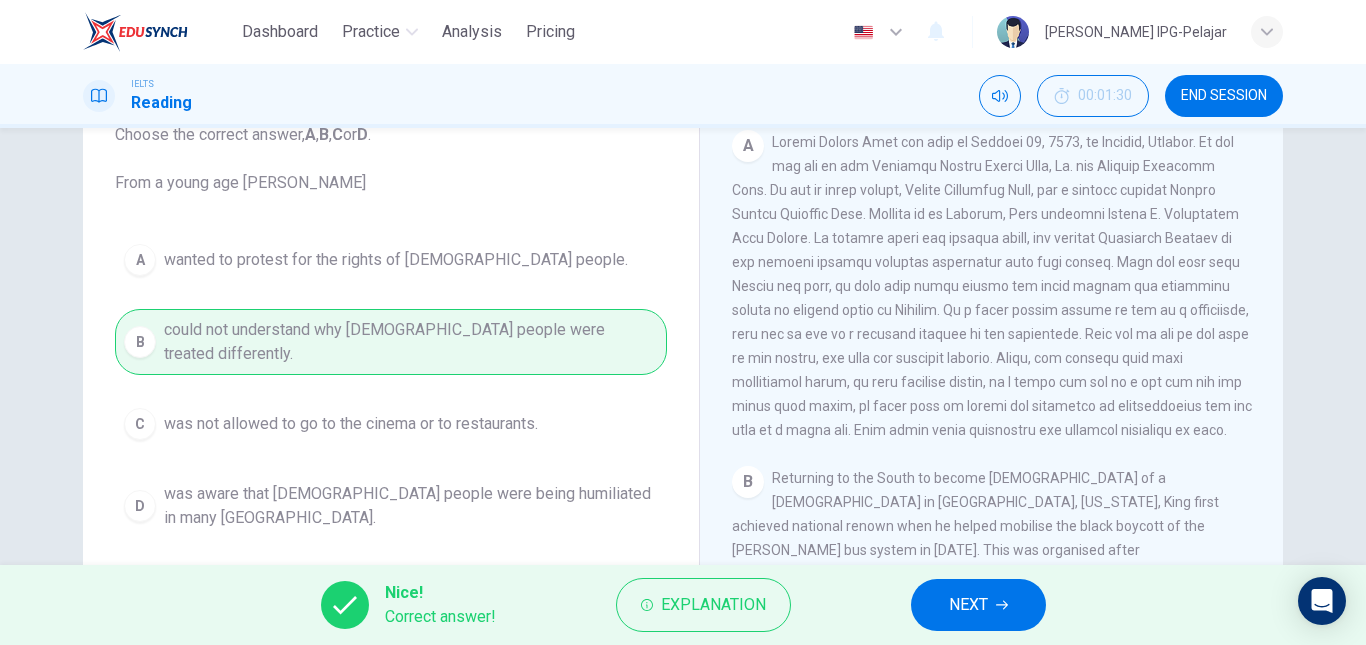 click on "NEXT" at bounding box center [968, 605] 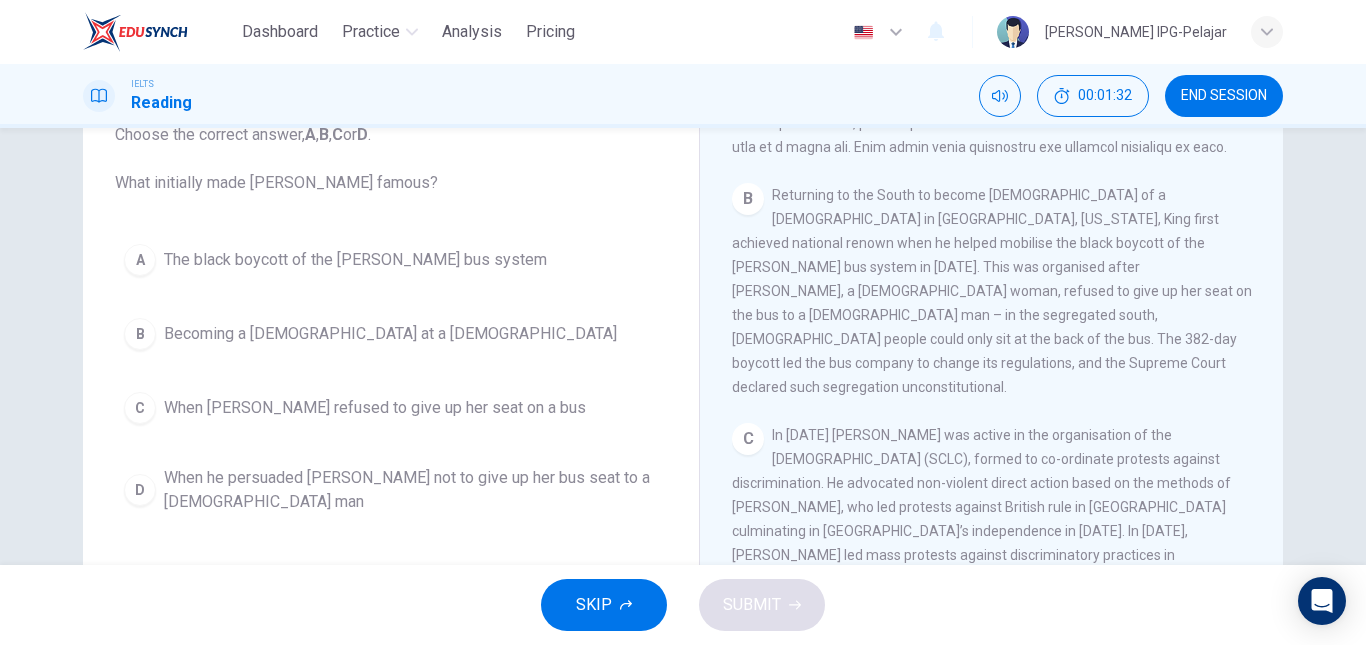 scroll, scrollTop: 690, scrollLeft: 0, axis: vertical 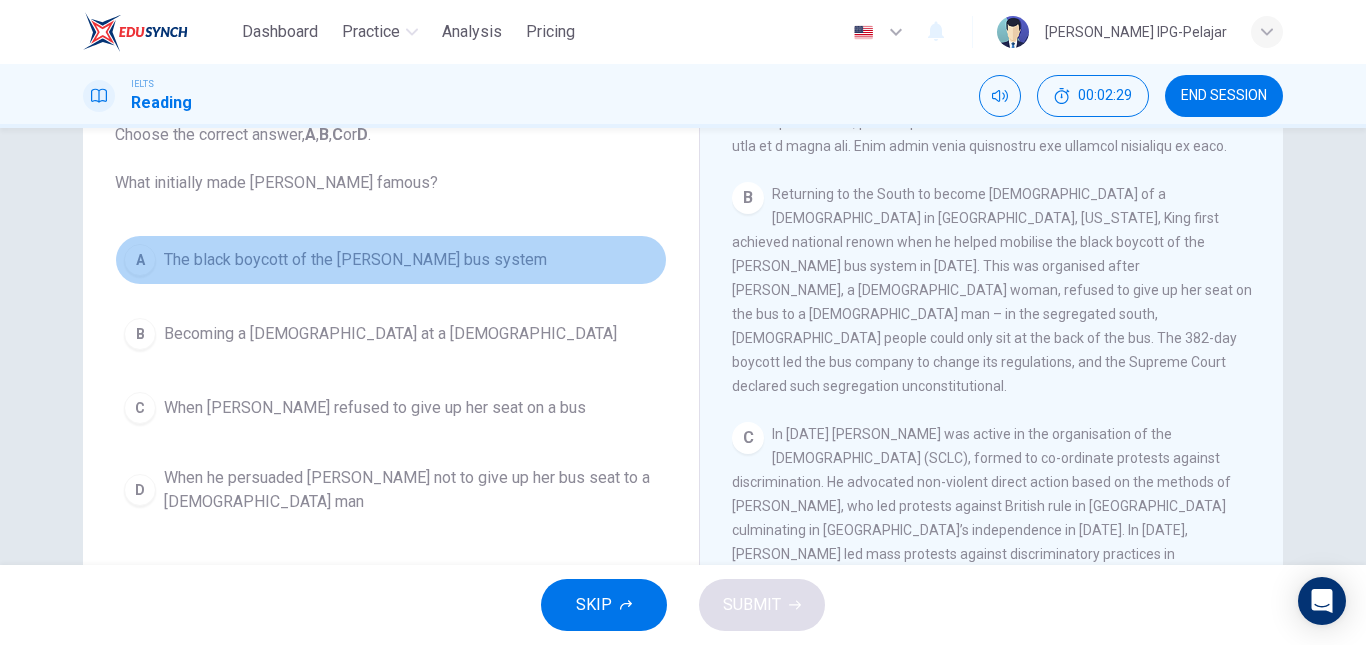 click on "The black boycott of the [PERSON_NAME] bus system" at bounding box center (355, 260) 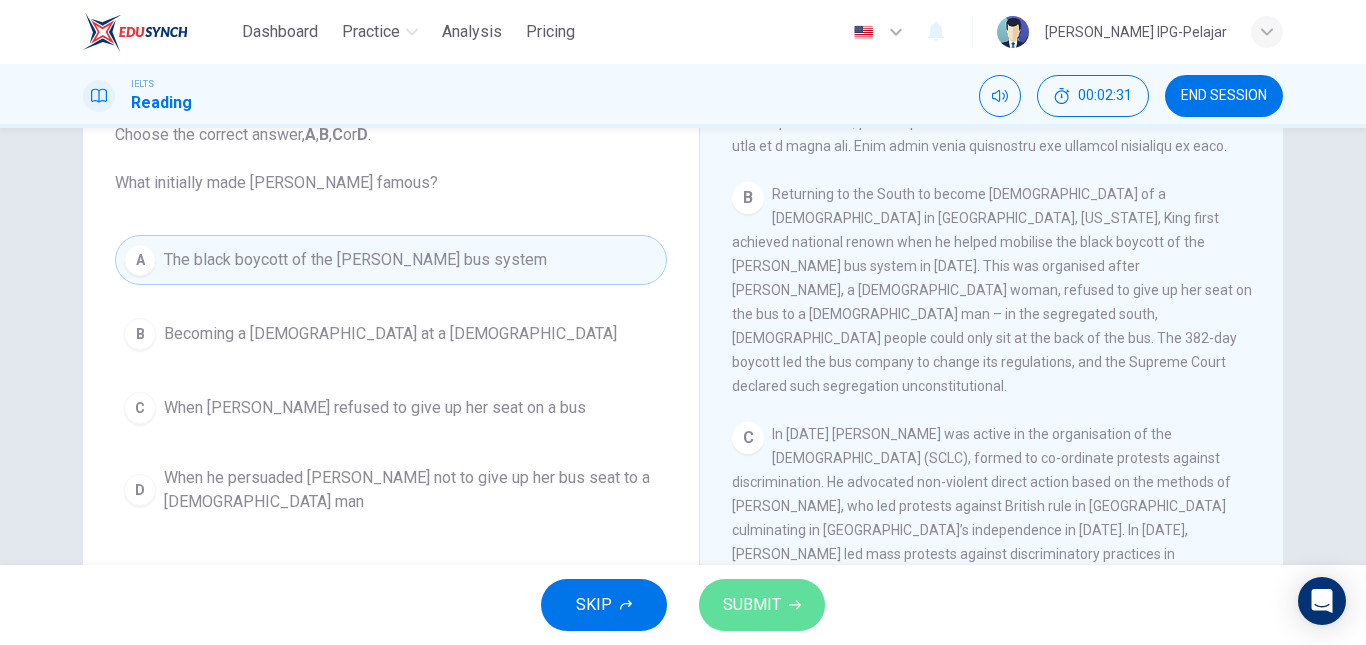 click on "SUBMIT" at bounding box center [752, 605] 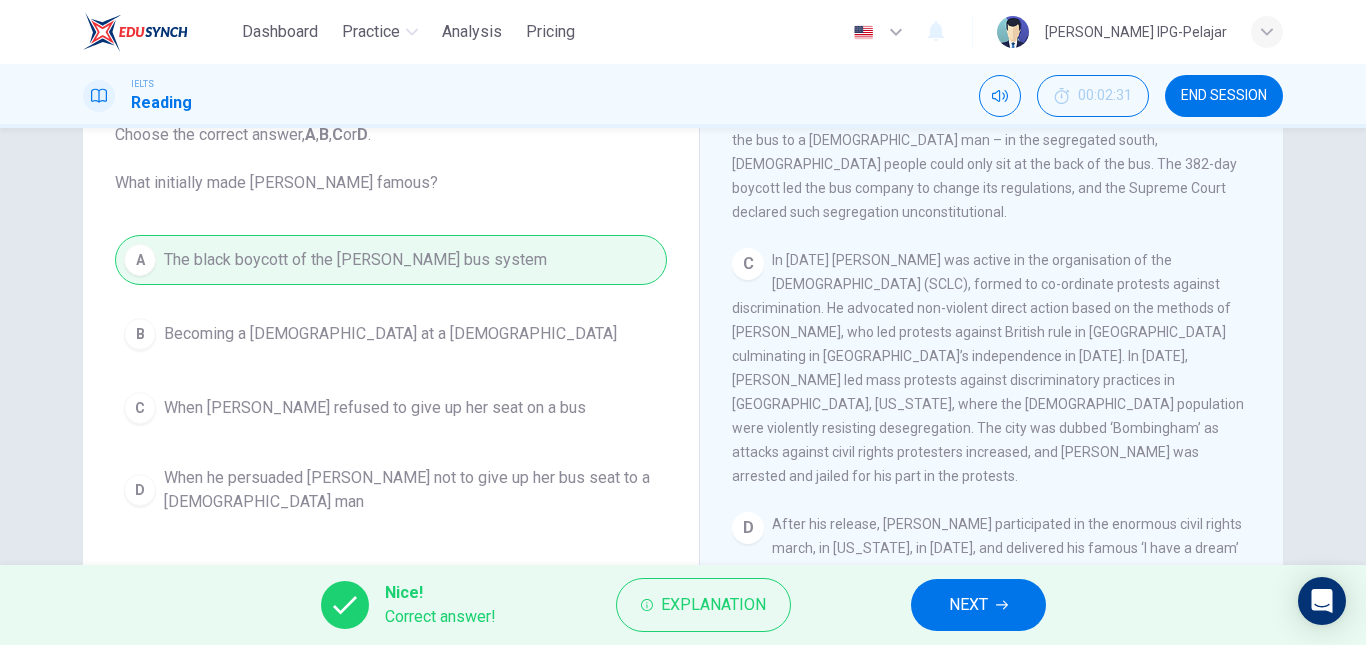 scroll, scrollTop: 866, scrollLeft: 0, axis: vertical 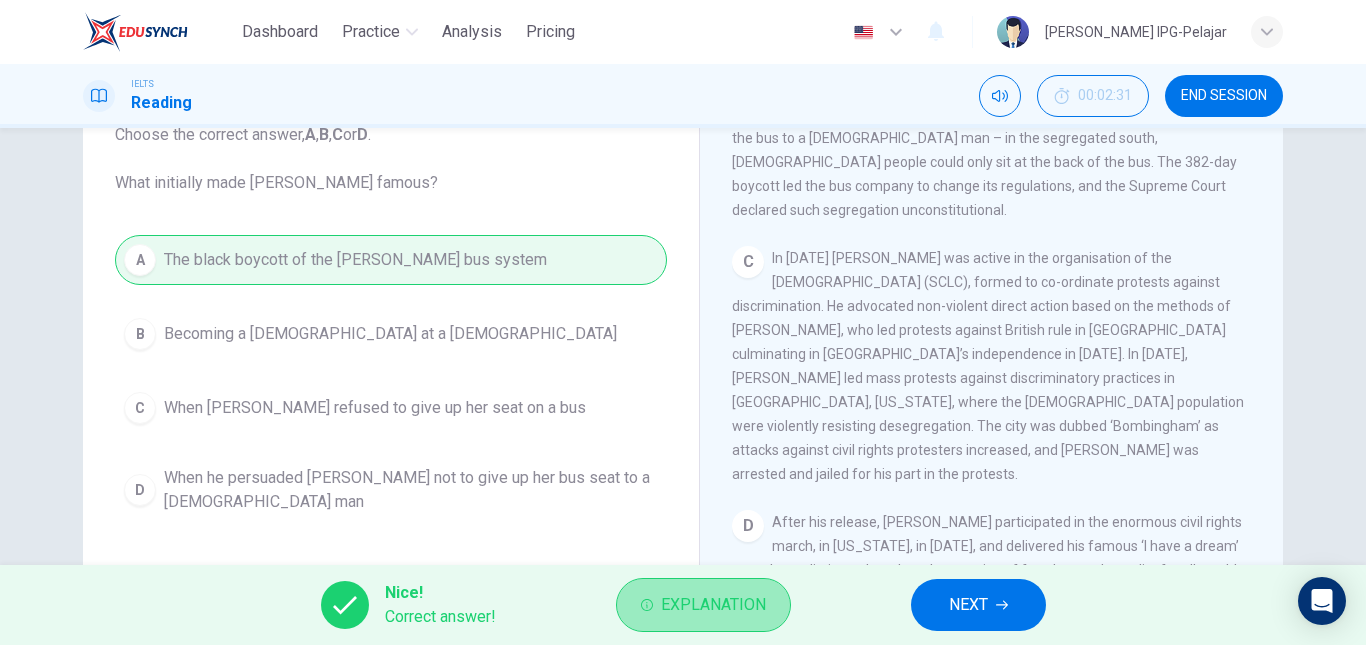 click on "Explanation" at bounding box center [713, 605] 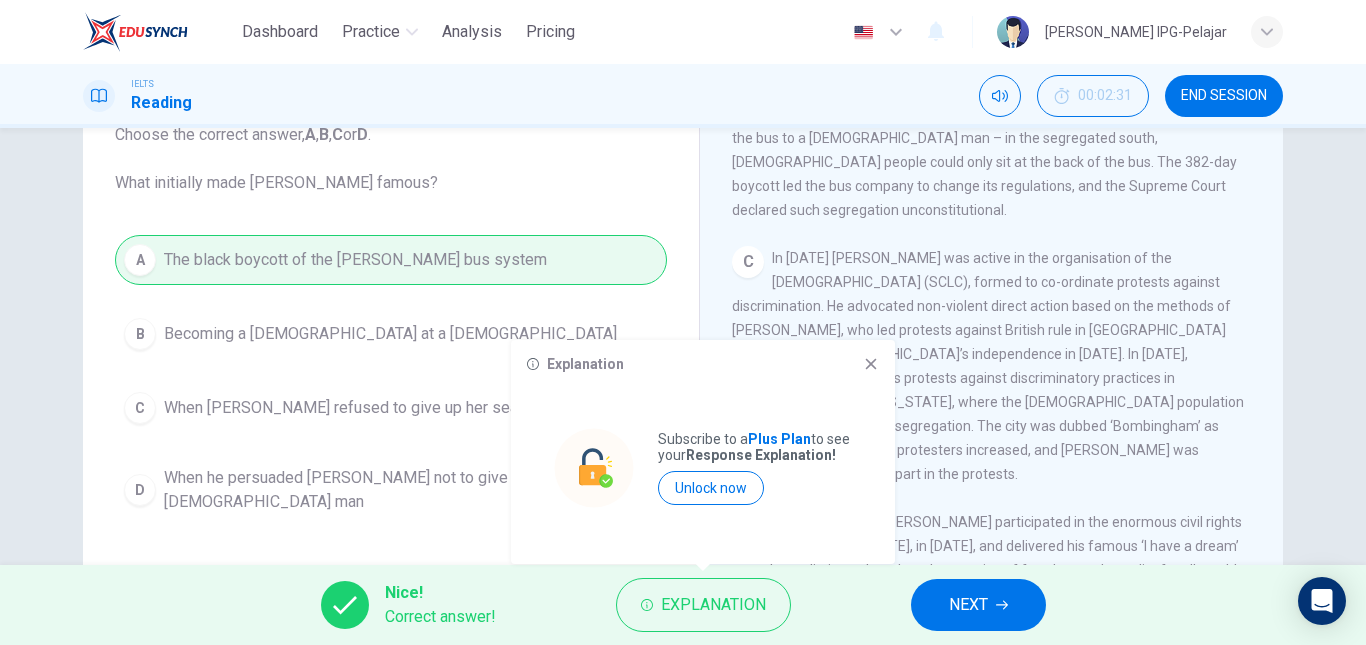 click 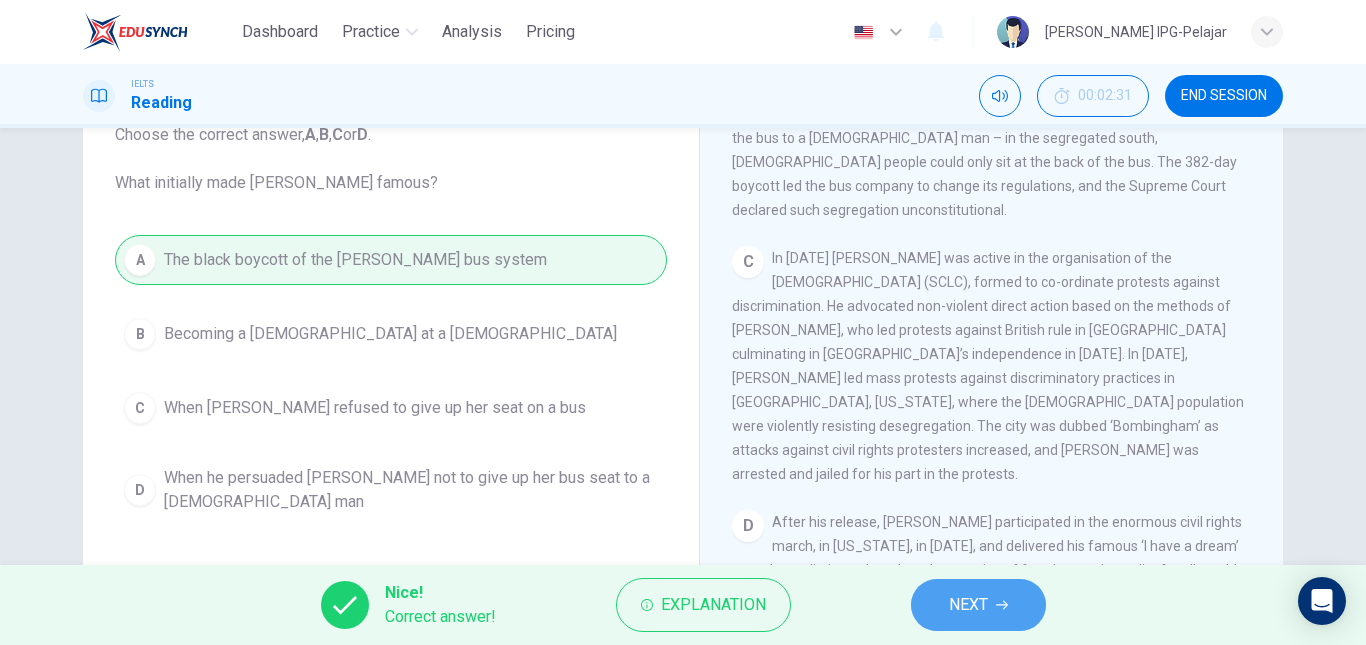 click on "NEXT" at bounding box center [978, 605] 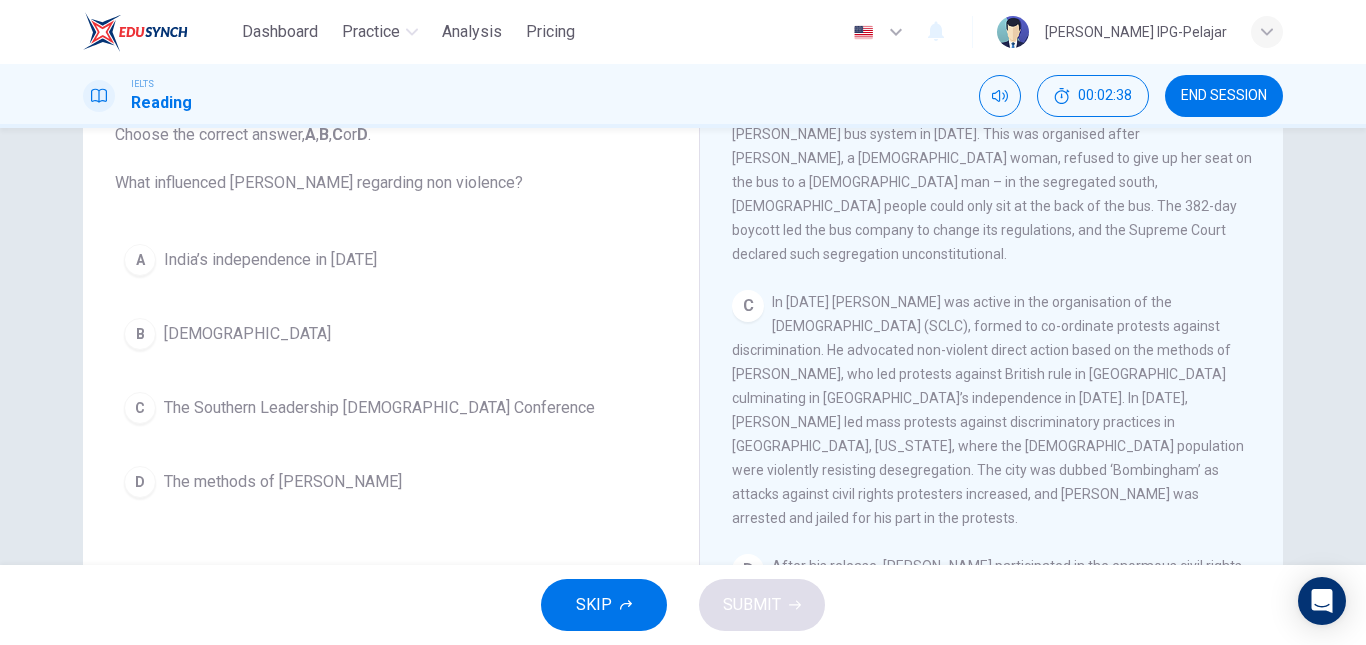scroll, scrollTop: 819, scrollLeft: 0, axis: vertical 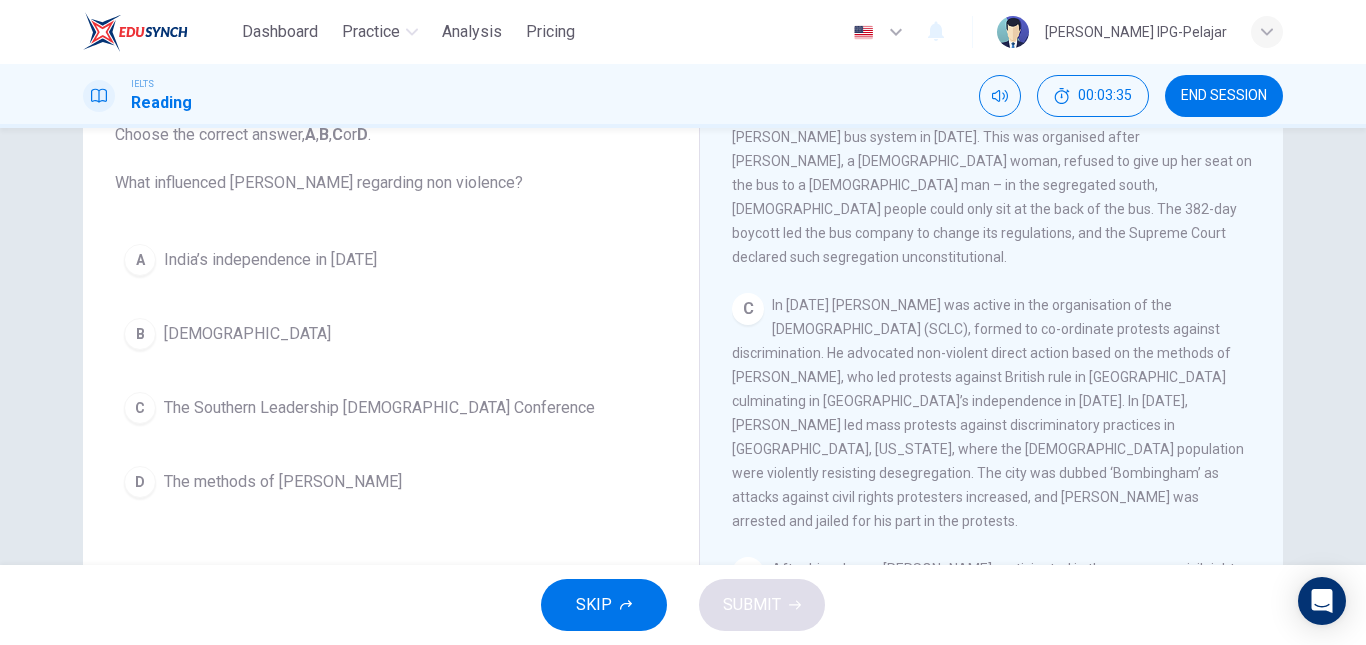 click on "D The methods of [PERSON_NAME]" at bounding box center (391, 482) 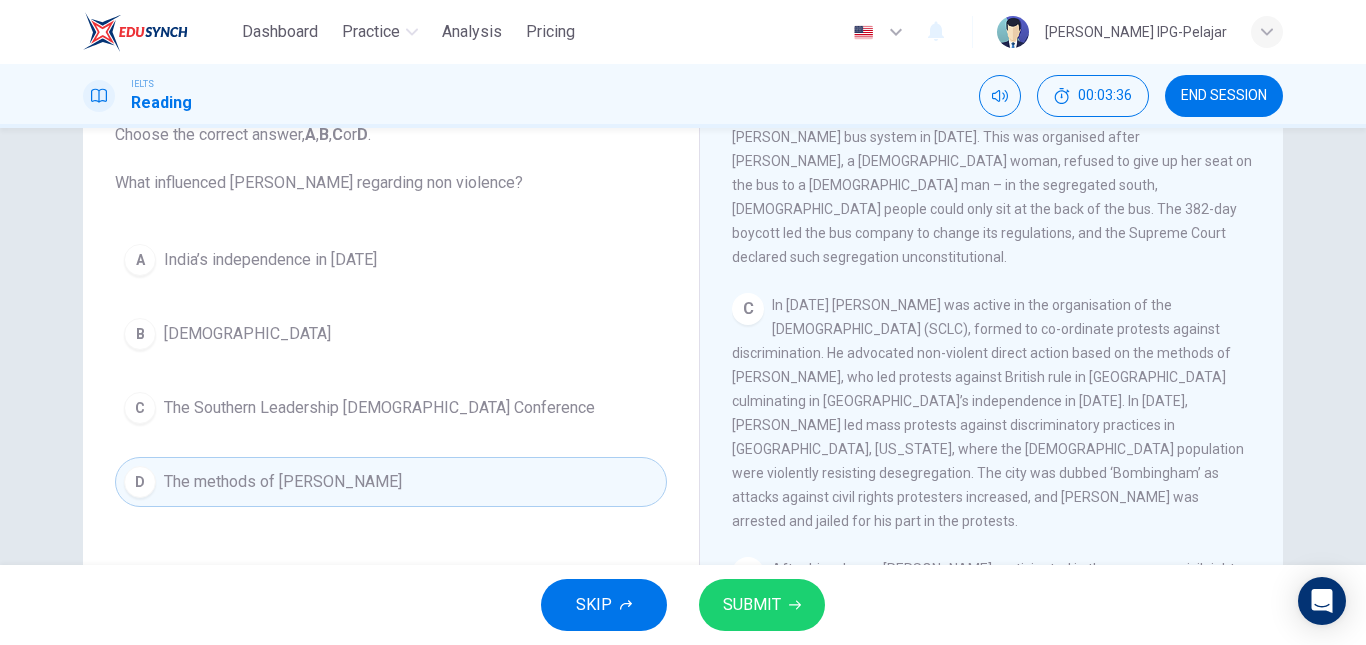 click on "SUBMIT" at bounding box center (752, 605) 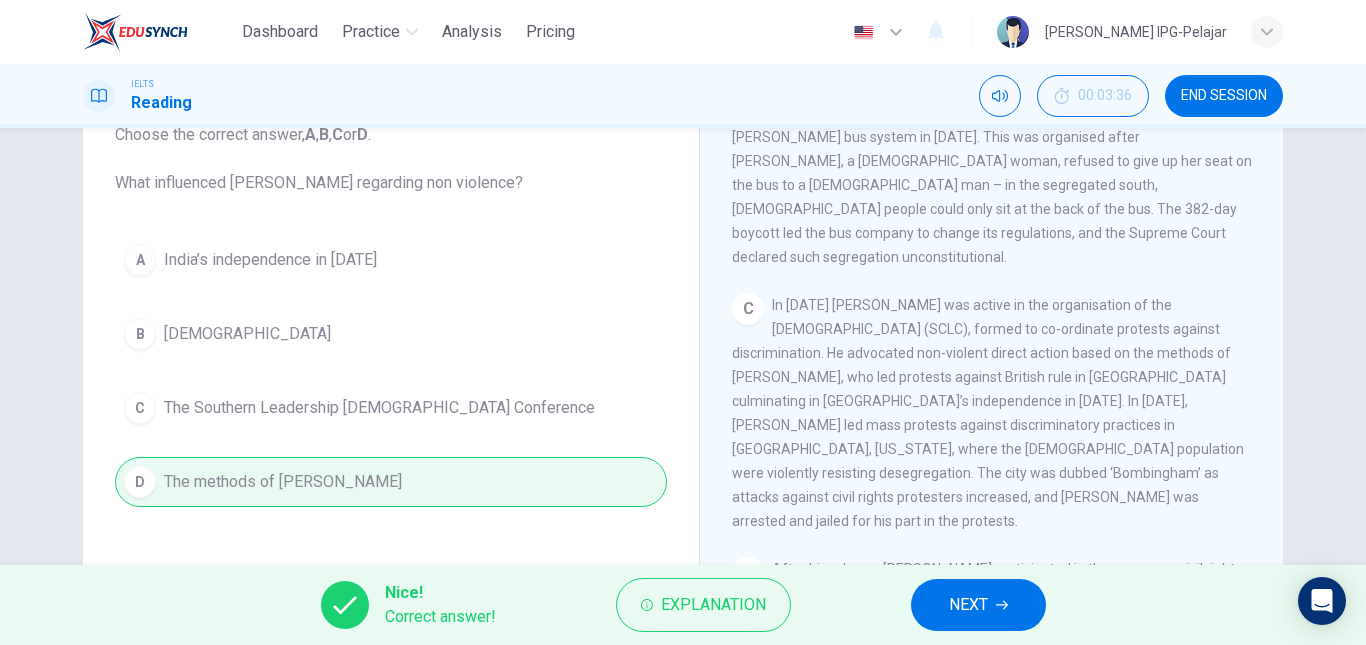 click on "Nice! Correct answer! Explanation NEXT" at bounding box center (683, 605) 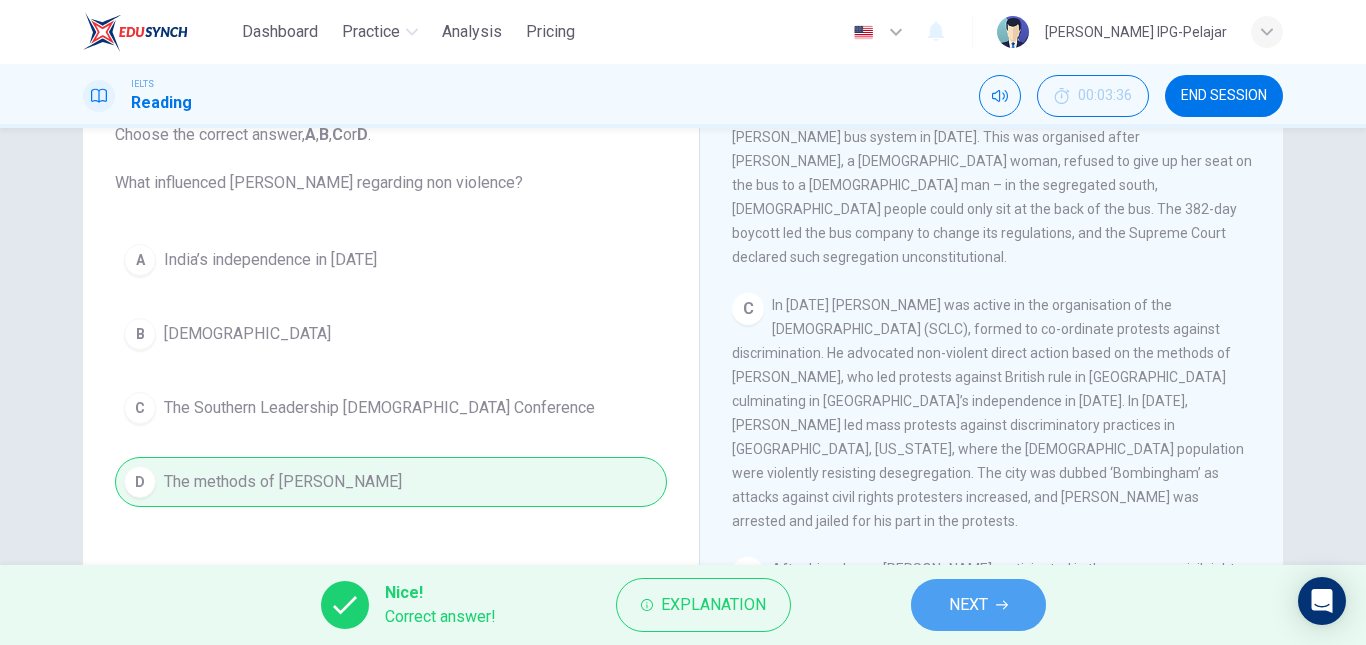 click on "NEXT" at bounding box center (978, 605) 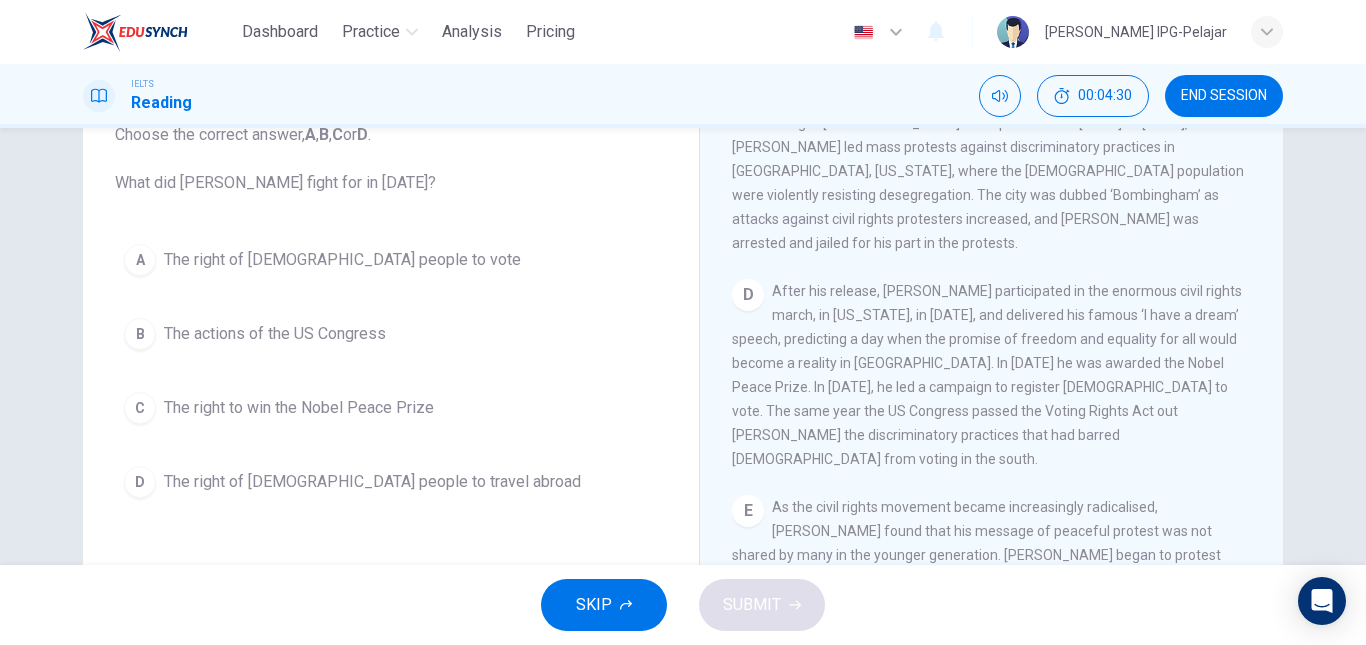 scroll, scrollTop: 1091, scrollLeft: 0, axis: vertical 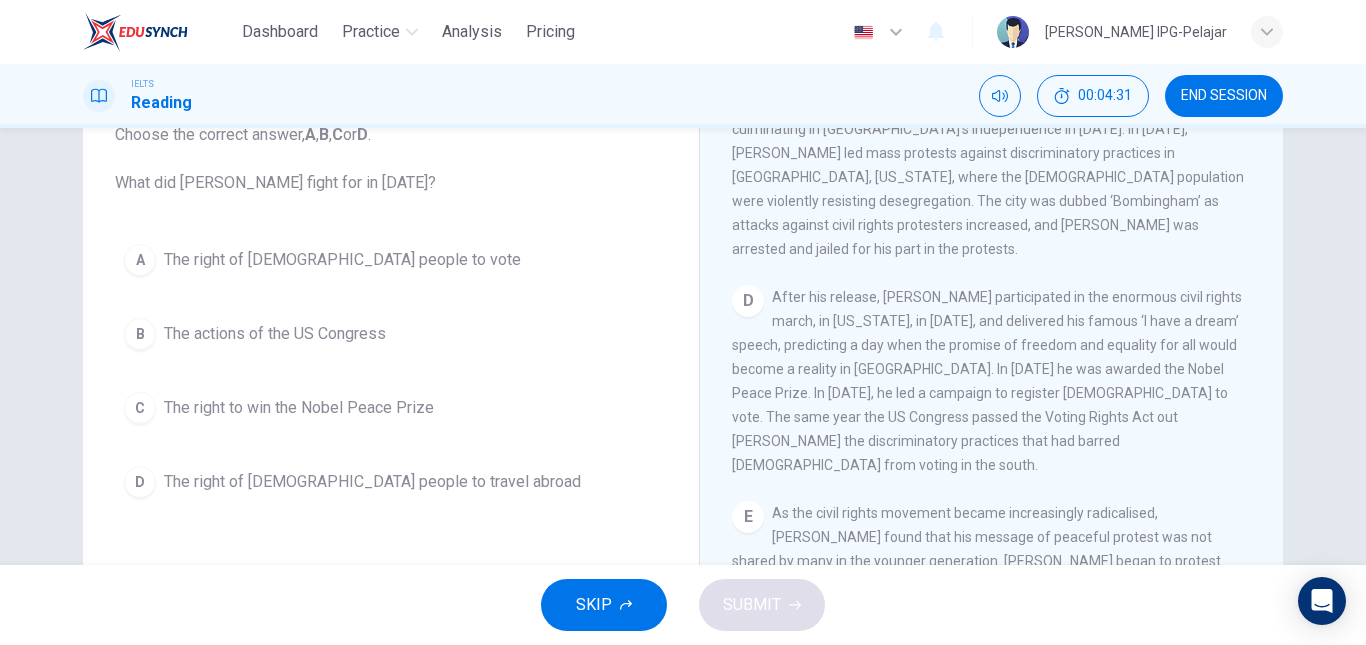 click on "The right of [DEMOGRAPHIC_DATA] people to vote" at bounding box center (342, 260) 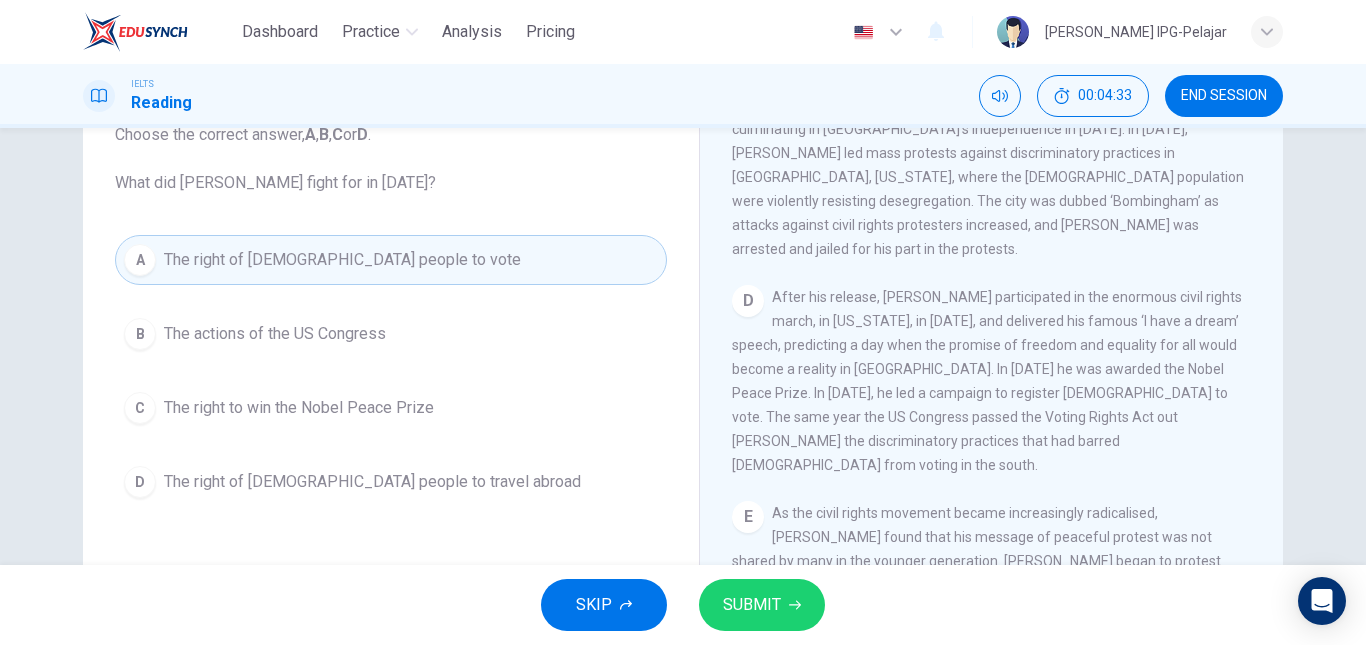 click on "SUBMIT" at bounding box center [752, 605] 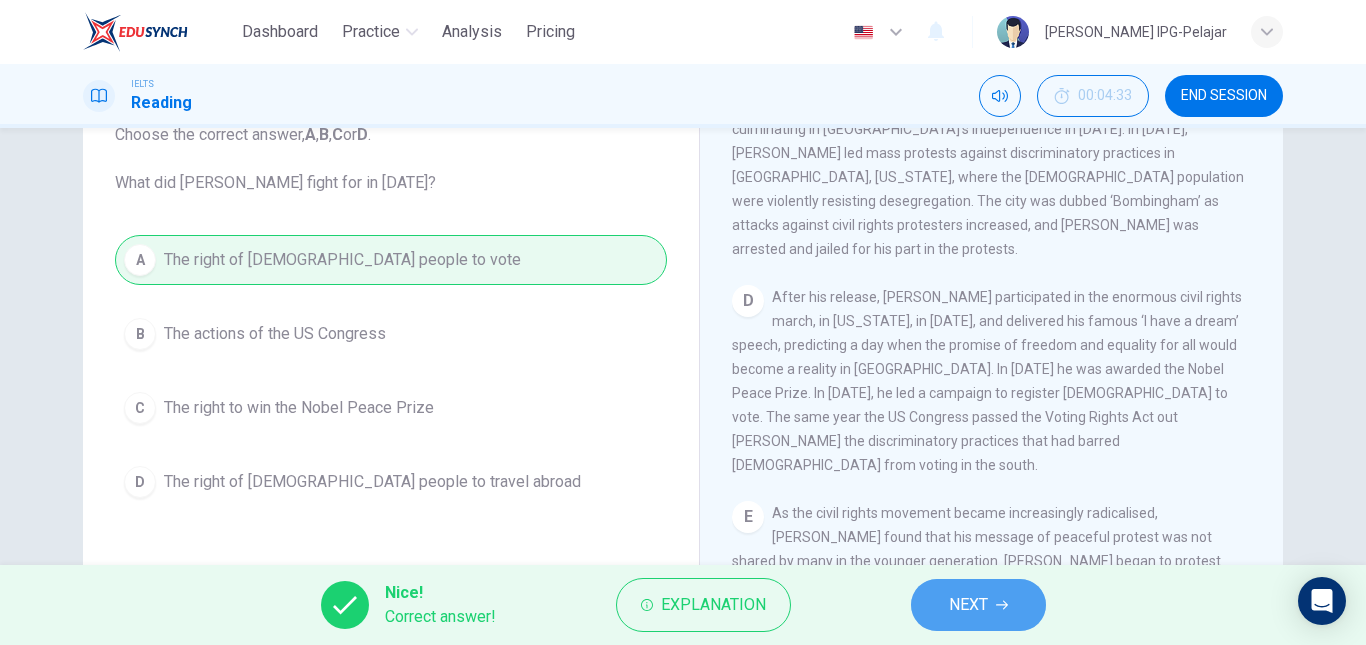 click on "NEXT" at bounding box center (978, 605) 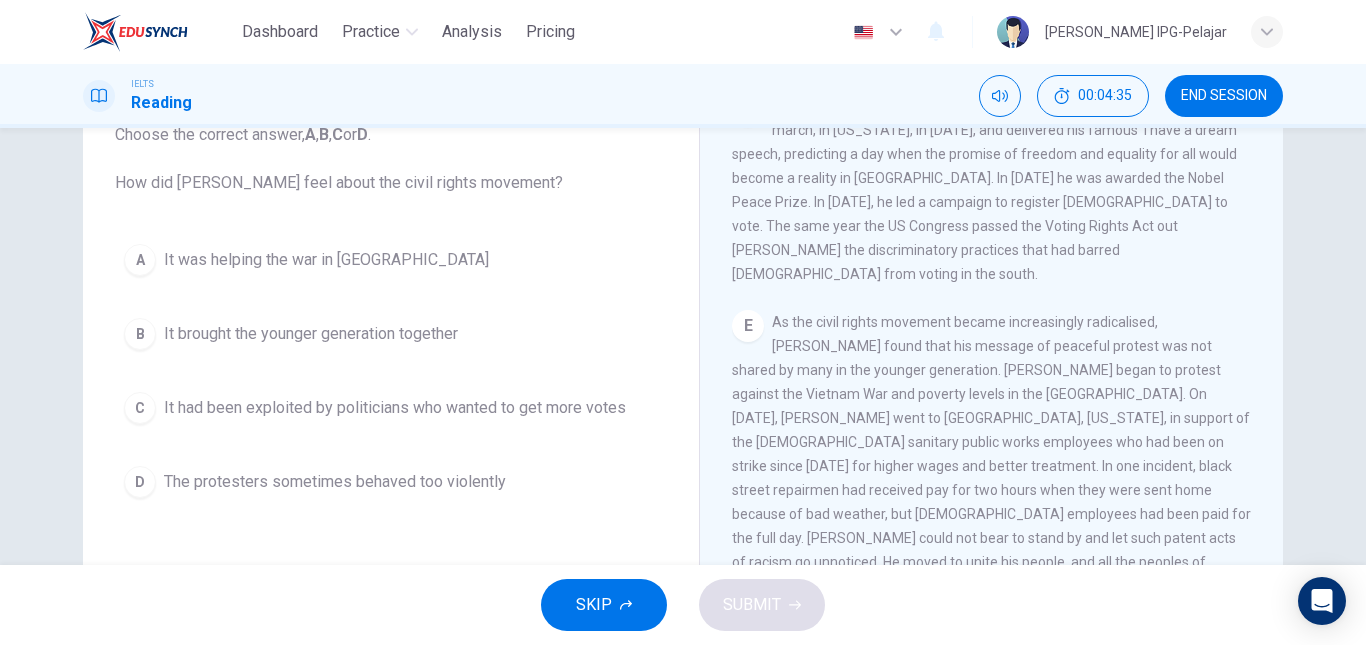 scroll, scrollTop: 1283, scrollLeft: 0, axis: vertical 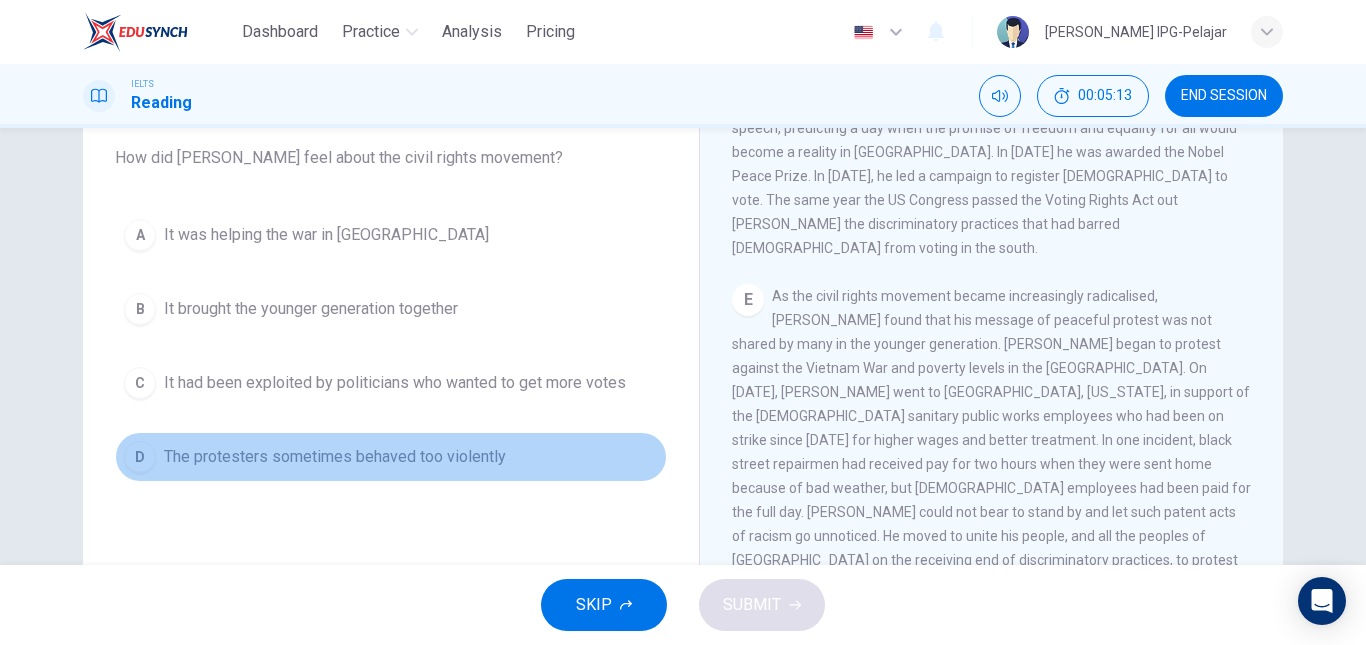 click on "D The protesters sometimes behaved too violently" at bounding box center [391, 457] 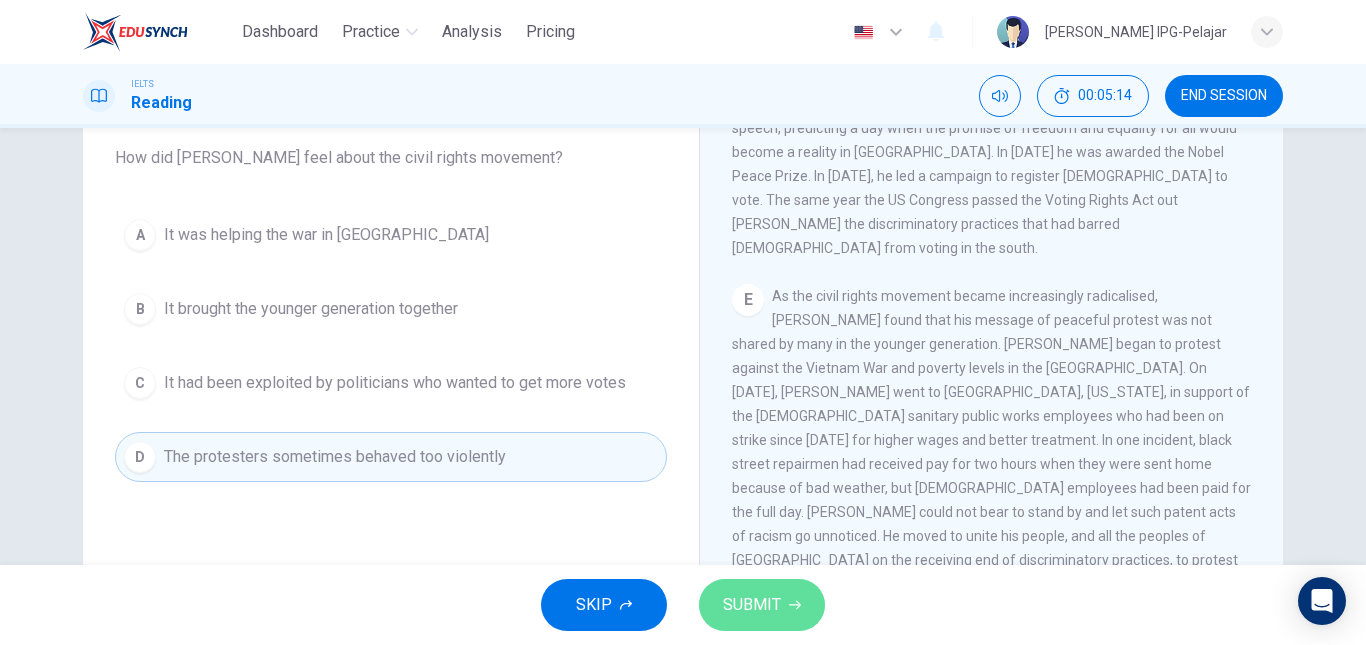 click on "SUBMIT" at bounding box center (752, 605) 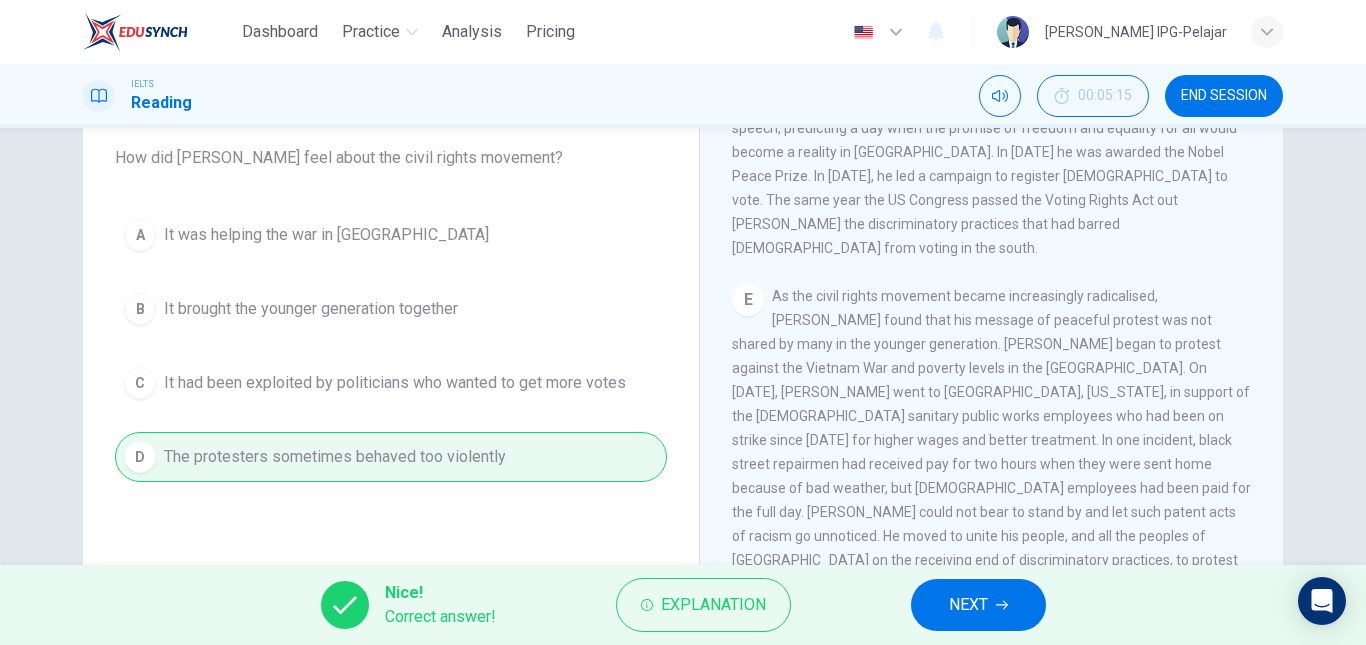 click on "NEXT" at bounding box center (968, 605) 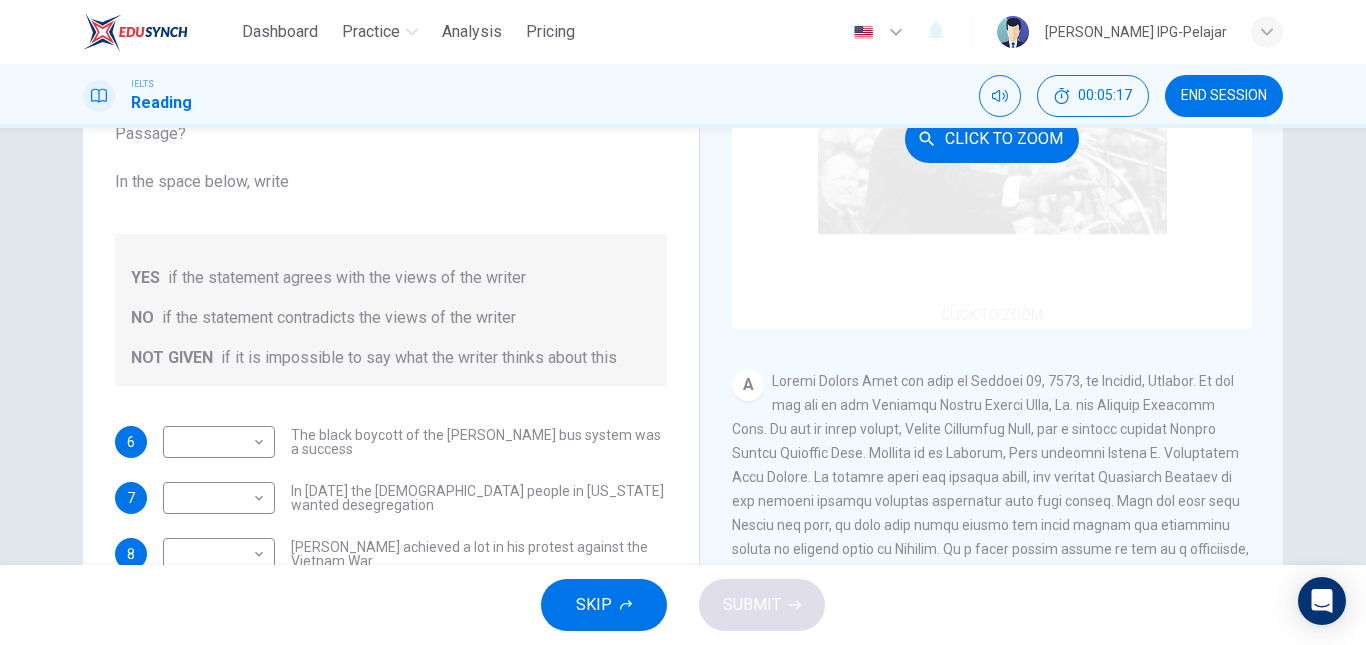 scroll, scrollTop: 143, scrollLeft: 0, axis: vertical 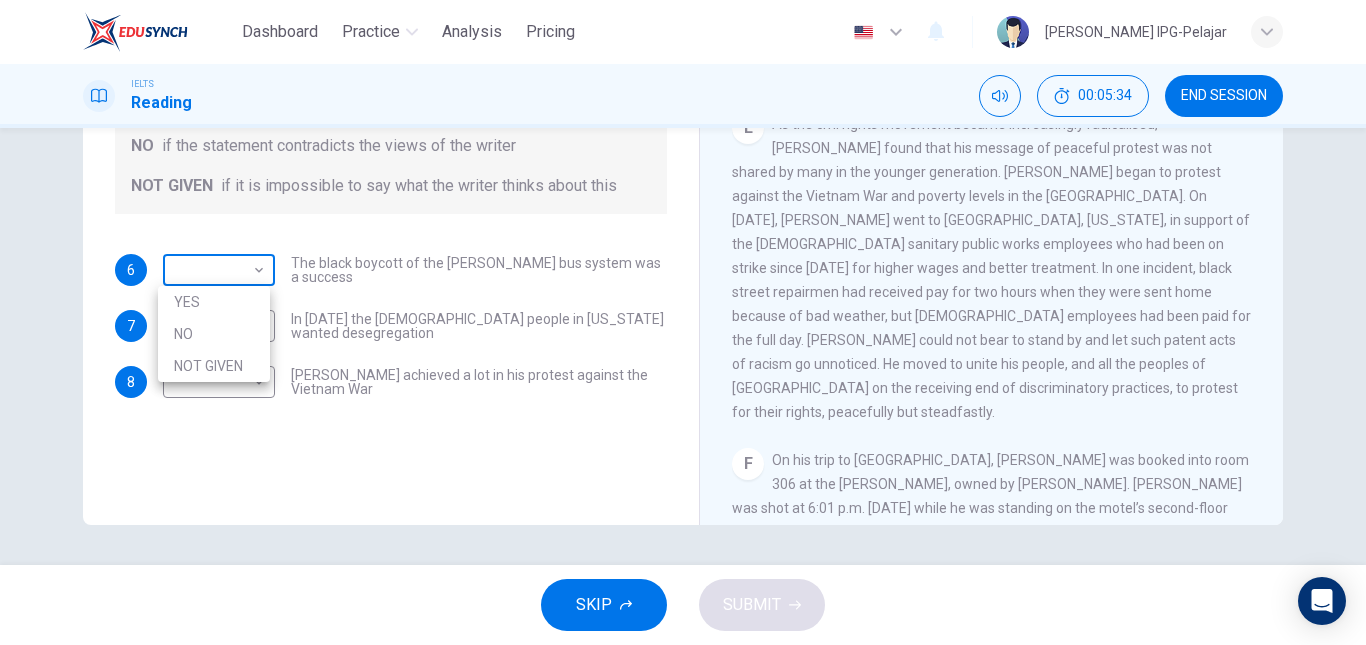 click on "Dashboard Practice Analysis Pricing English en ​ [PERSON_NAME] IPG-Pelajar IELTS Reading 00:05:34 END SESSION Questions 6 - 8 Do the following statements agree with the information given in the Reading Passage? In the space below, write YES if the statement agrees with the views of the writer NO if the statement contradicts the views of the writer NOT GIVEN if it is impossible to say what the writer thinks about this 6 ​ ​ The black boycott of the [PERSON_NAME] bus system was a success 7 ​ ​ In [DATE] the [DEMOGRAPHIC_DATA] people in [US_STATE] wanted desegregation 8 ​ ​ [PERSON_NAME] achieved a lot in his protest against the Vietnam War [PERSON_NAME] CLICK TO ZOOM Click to Zoom A B C D E F SKIP SUBMIT EduSynch - Online Language Proficiency Testing
Dashboard Practice Analysis Pricing   Notifications © Copyright  2025 YES NO NOT GIVEN" at bounding box center [683, 322] 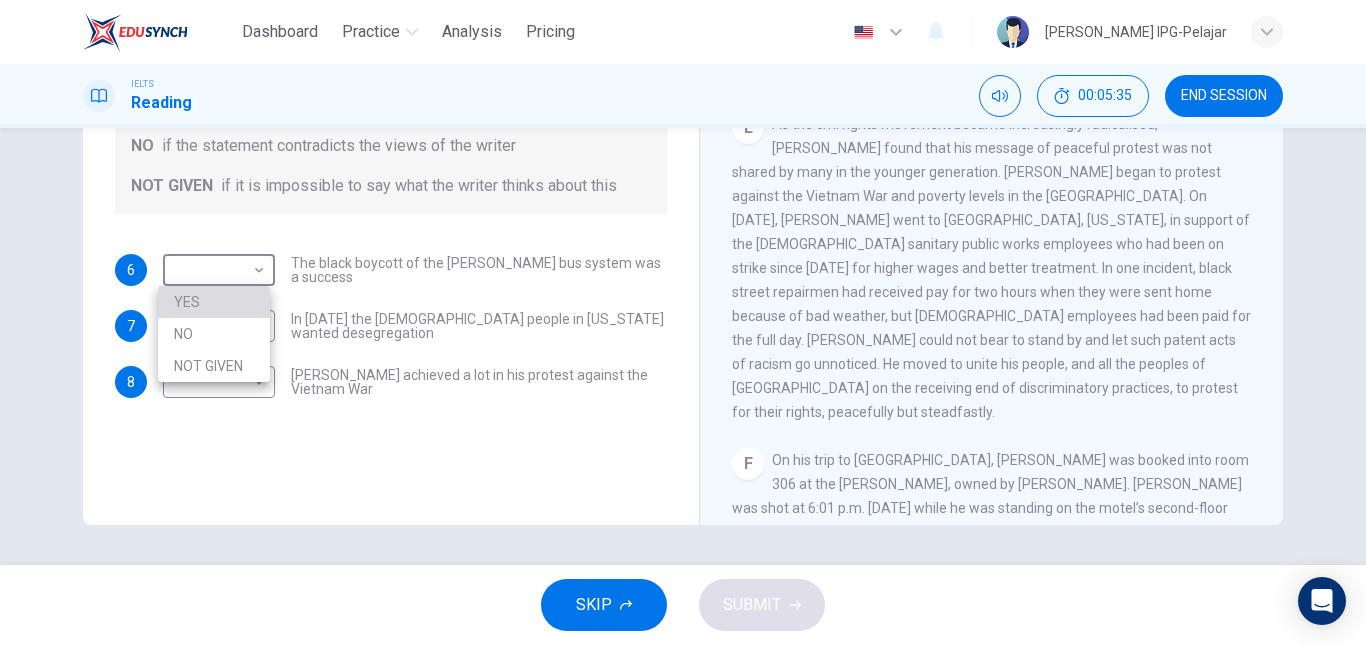 click on "YES" at bounding box center (214, 302) 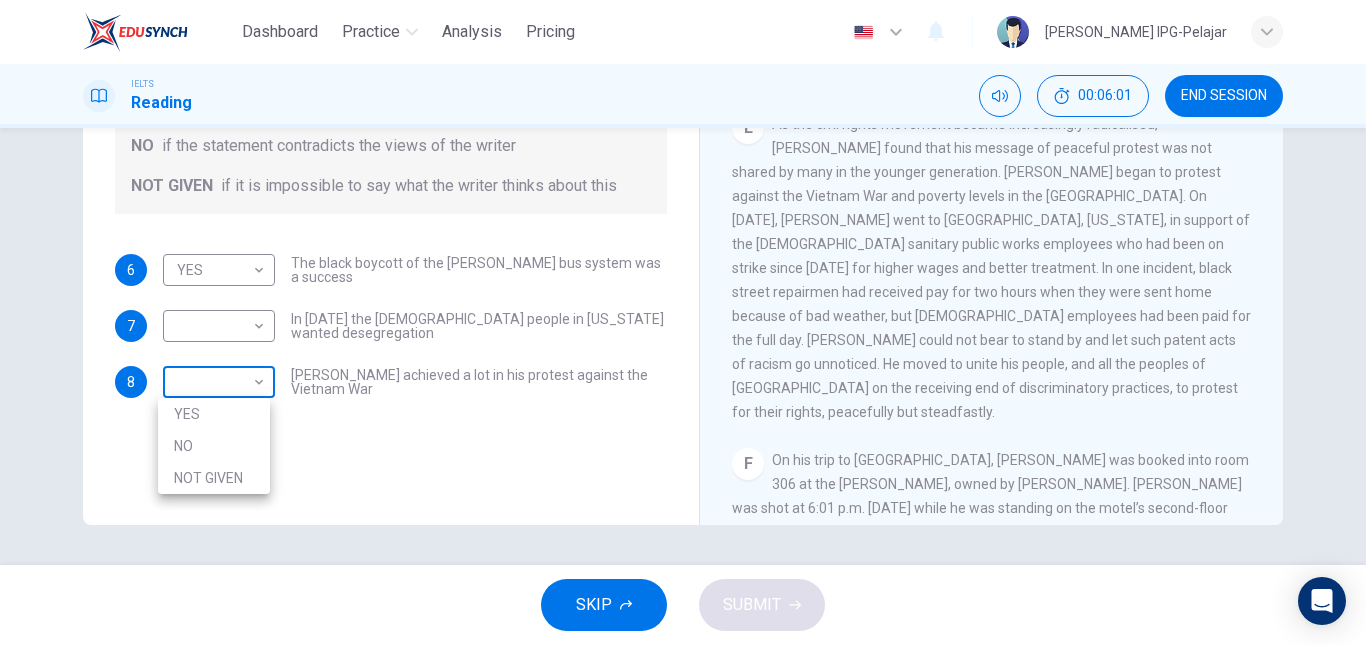 click on "Dashboard Practice Analysis Pricing English en ​ [PERSON_NAME] IPG-Pelajar IELTS Reading 00:06:01 END SESSION Questions 6 - 8 Do the following statements agree with the information given in the Reading Passage? In the space below, write YES if the statement agrees with the views of the writer NO if the statement contradicts the views of the writer NOT GIVEN if it is impossible to say what the writer thinks about this 6 YES YES ​ The black boycott of the [PERSON_NAME] bus system was a success 7 ​ ​ In [DATE] the [DEMOGRAPHIC_DATA] people in [US_STATE] wanted desegregation 8 ​ ​ [PERSON_NAME] achieved a lot in his protest against the Vietnam War [PERSON_NAME] CLICK TO ZOOM Click to Zoom A B C D E F SKIP SUBMIT EduSynch - Online Language Proficiency Testing
Dashboard Practice Analysis Pricing   Notifications © Copyright  2025 YES NO NOT GIVEN" at bounding box center [683, 322] 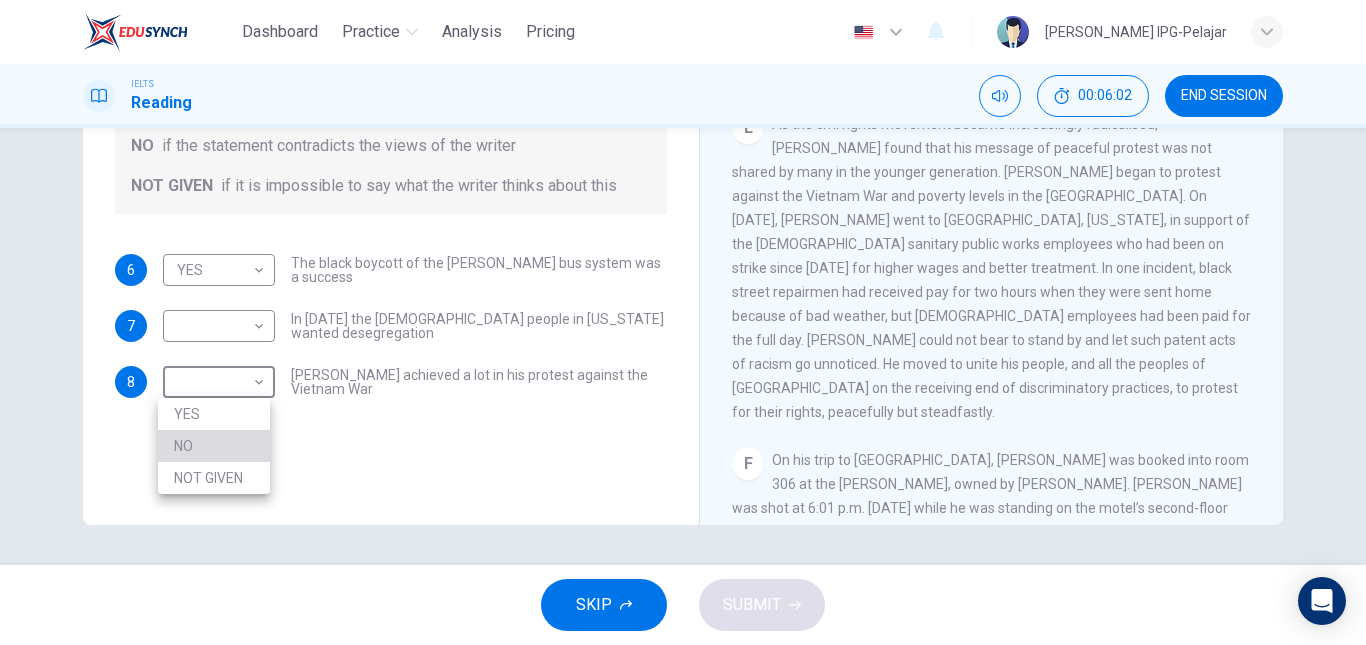 click on "NO" at bounding box center (214, 446) 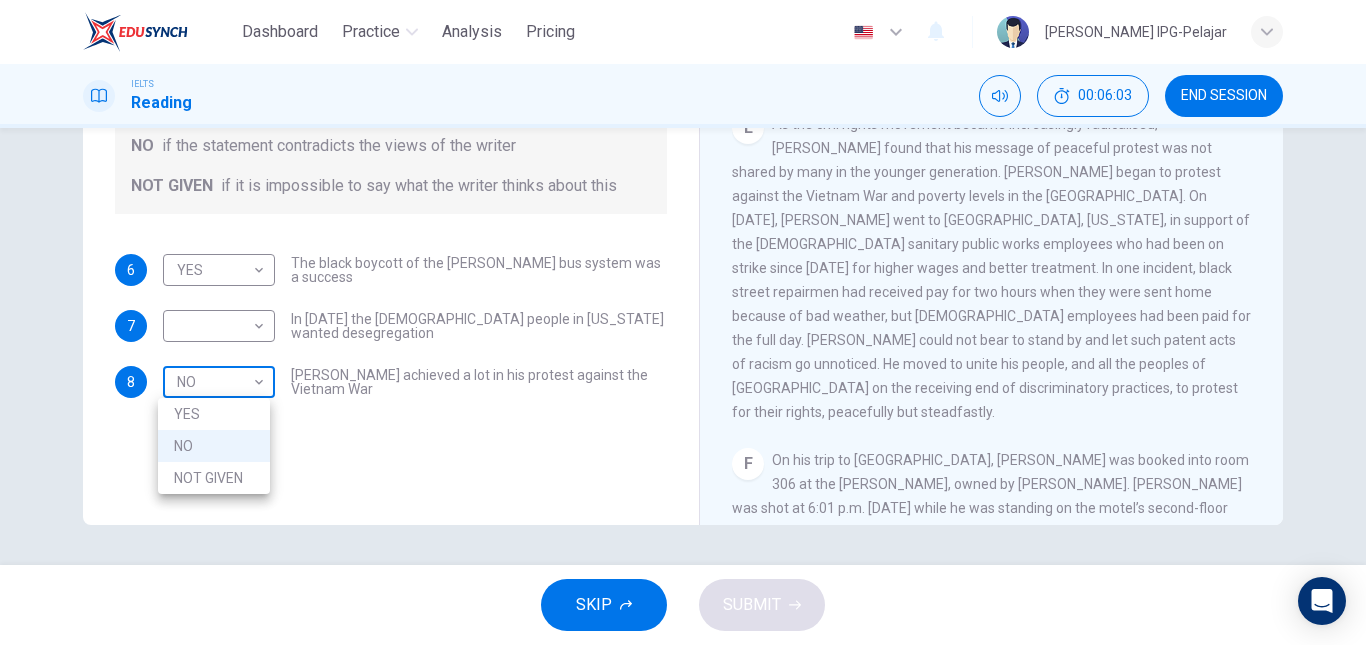 click on "Dashboard Practice Analysis Pricing English en ​ [PERSON_NAME] IPG-Pelajar IELTS Reading 00:06:03 END SESSION Questions 6 - 8 Do the following statements agree with the information given in the Reading Passage? In the space below, write YES if the statement agrees with the views of the writer NO if the statement contradicts the views of the writer NOT GIVEN if it is impossible to say what the writer thinks about this 6 YES YES ​ The black boycott of the [PERSON_NAME] bus system was a success 7 ​ ​ In [DATE] the [DEMOGRAPHIC_DATA] people in [US_STATE] wanted desegregation 8 NO NO ​ [PERSON_NAME] achieved a lot in his protest against the Vietnam War [PERSON_NAME] CLICK TO ZOOM Click to Zoom A B C D E F SKIP SUBMIT EduSynch - Online Language Proficiency Testing
Dashboard Practice Analysis Pricing   Notifications © Copyright  2025 YES NO NOT GIVEN" at bounding box center [683, 322] 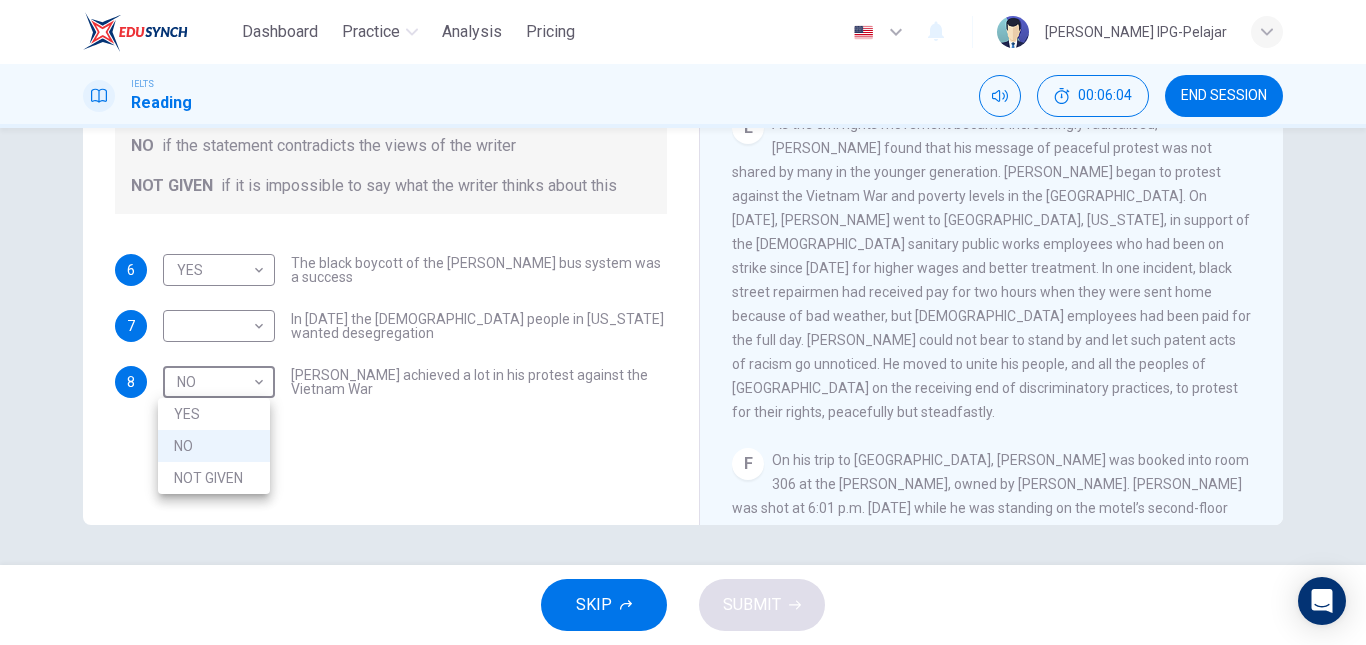 click on "NOT GIVEN" at bounding box center [214, 478] 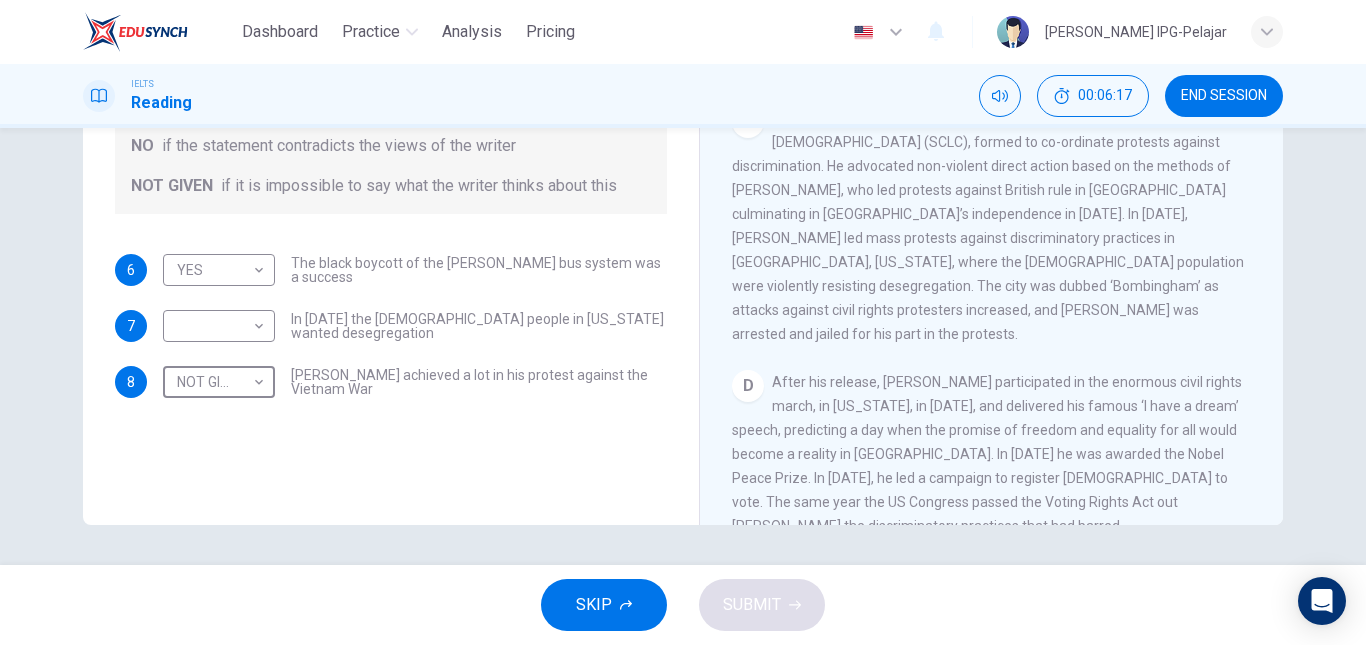 scroll, scrollTop: 808, scrollLeft: 0, axis: vertical 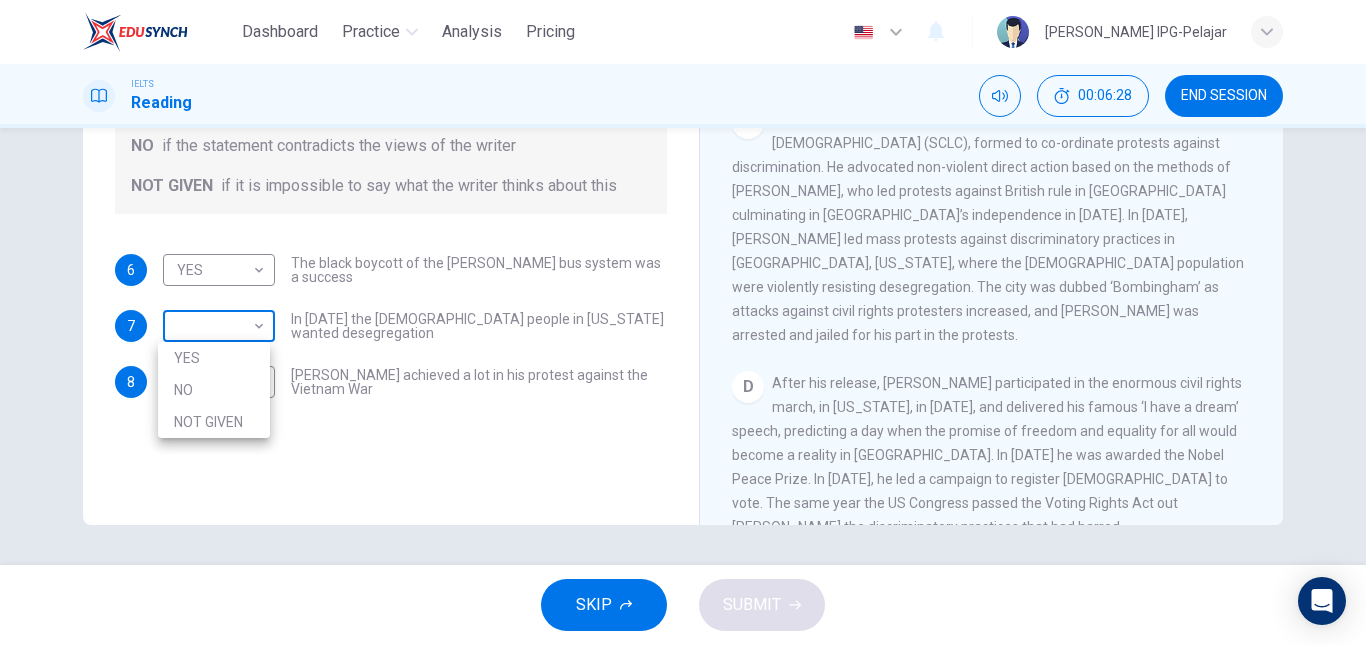 click on "Dashboard Practice Analysis Pricing English en ​ [PERSON_NAME] IPG-Pelajar IELTS Reading 00:06:28 END SESSION Questions 6 - 8 Do the following statements agree with the information given in the Reading Passage? In the space below, write YES if the statement agrees with the views of the writer NO if the statement contradicts the views of the writer NOT GIVEN if it is impossible to say what the writer thinks about this 6 YES YES ​ The black boycott of the [PERSON_NAME] bus system was a success 7 ​ ​ In [DATE] the [DEMOGRAPHIC_DATA] people in [US_STATE] wanted desegregation 8 NOT GIVEN NOT GIVEN ​ [PERSON_NAME] achieved a lot in his protest against the Vietnam War [PERSON_NAME] CLICK TO ZOOM Click to Zoom A B C D E F SKIP SUBMIT EduSynch - Online Language Proficiency Testing
Dashboard Practice Analysis Pricing   Notifications © Copyright  2025 YES NO NOT GIVEN" at bounding box center [683, 322] 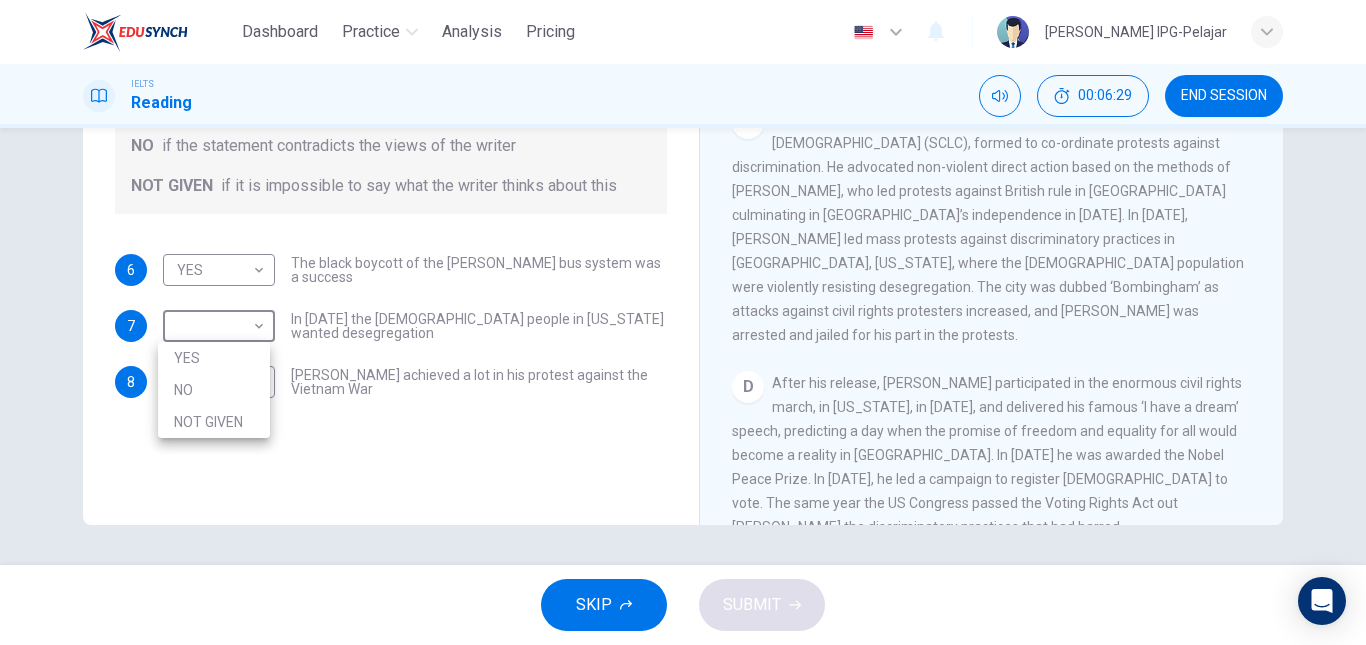 click on "NO" at bounding box center [214, 390] 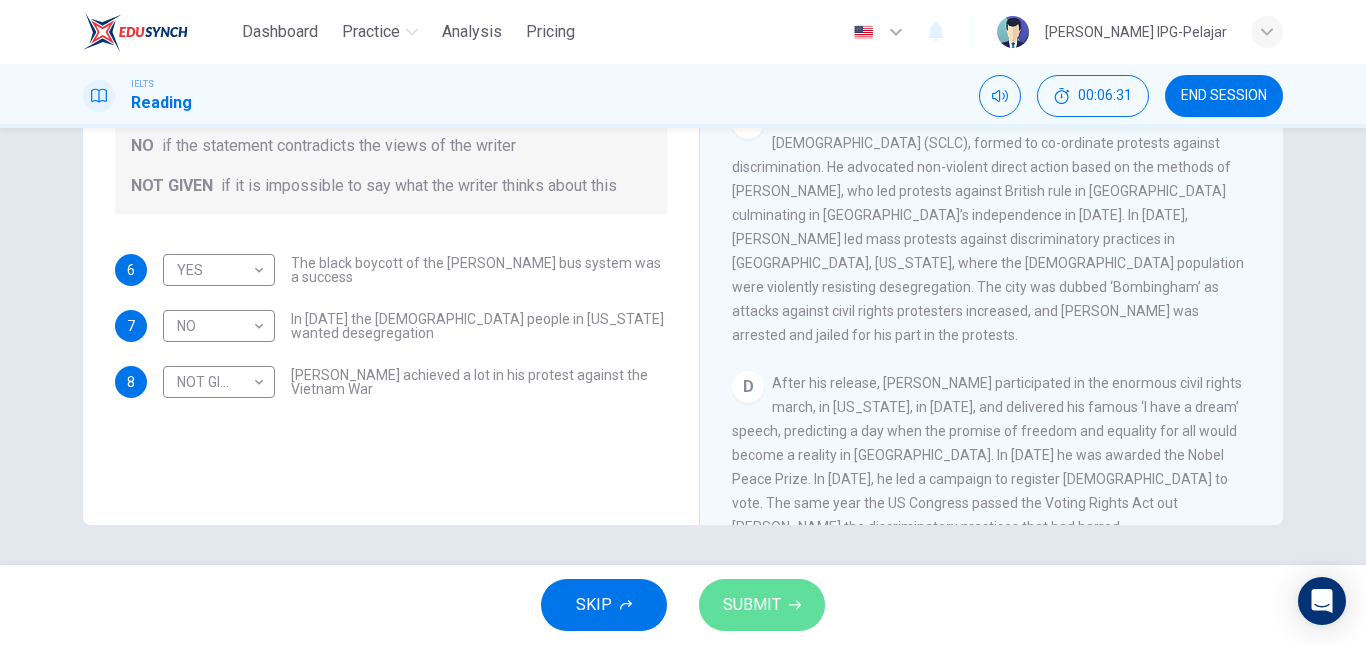 click on "SUBMIT" at bounding box center (762, 605) 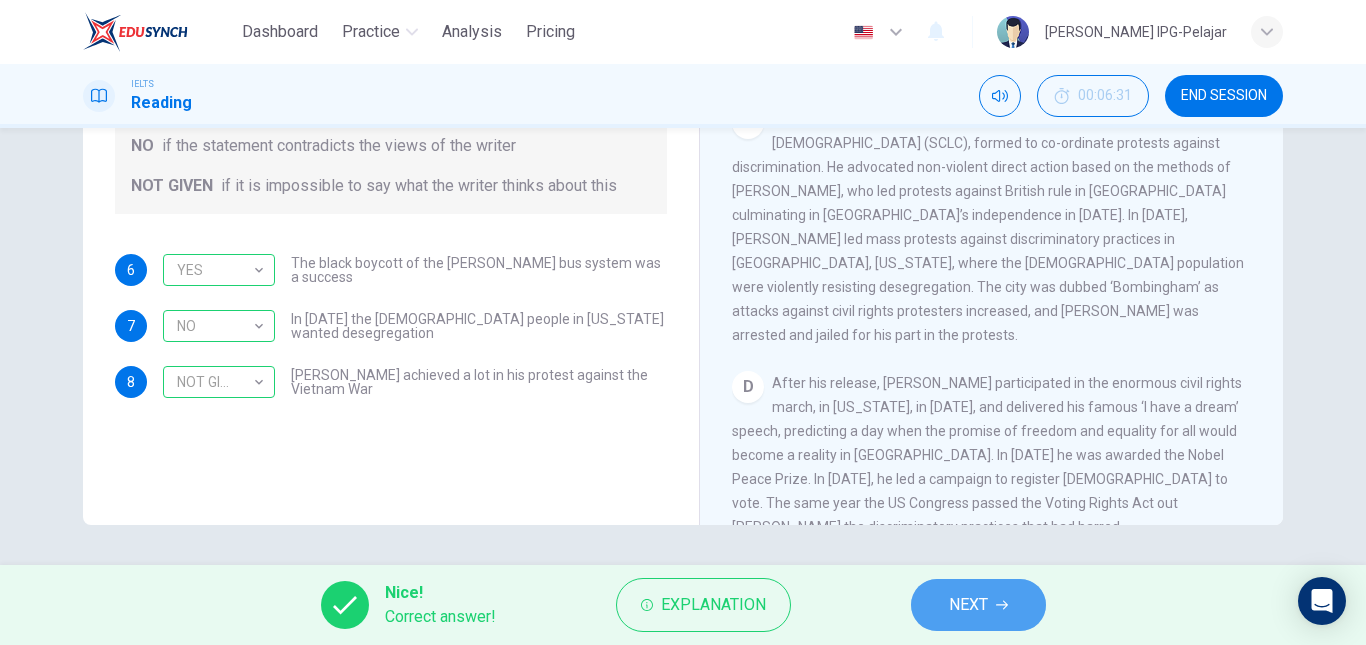 click on "NEXT" at bounding box center (968, 605) 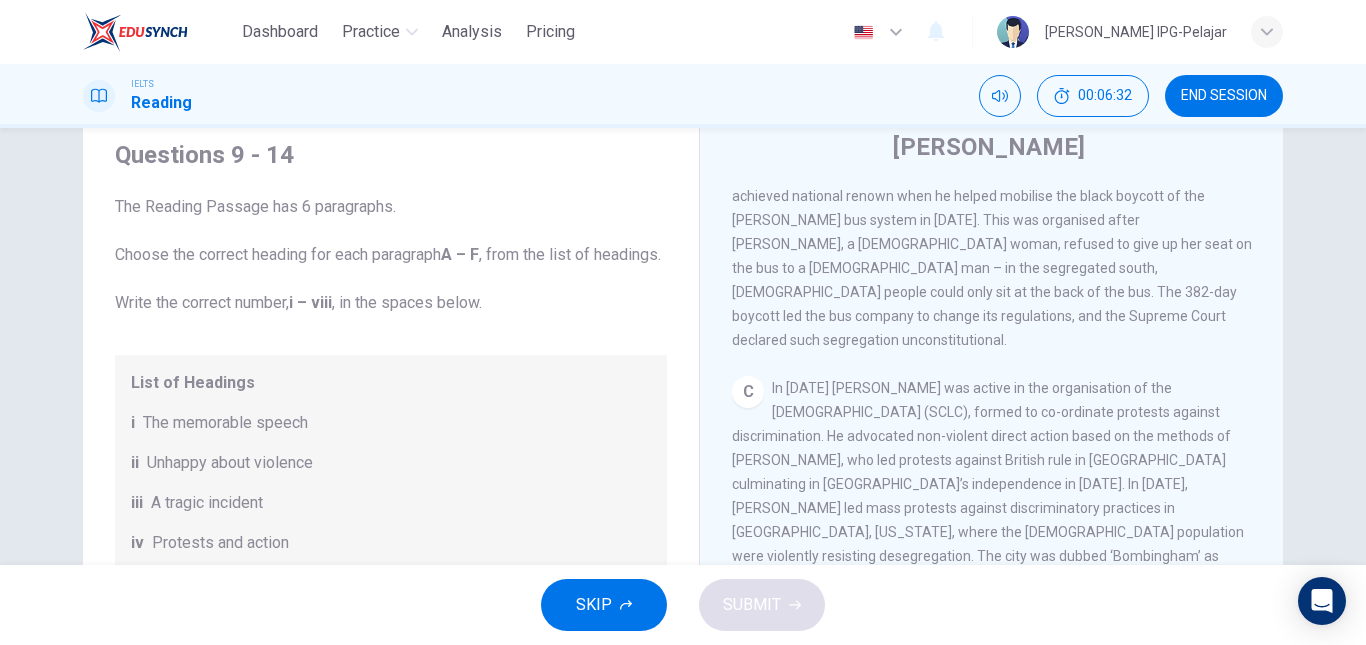 scroll, scrollTop: 67, scrollLeft: 0, axis: vertical 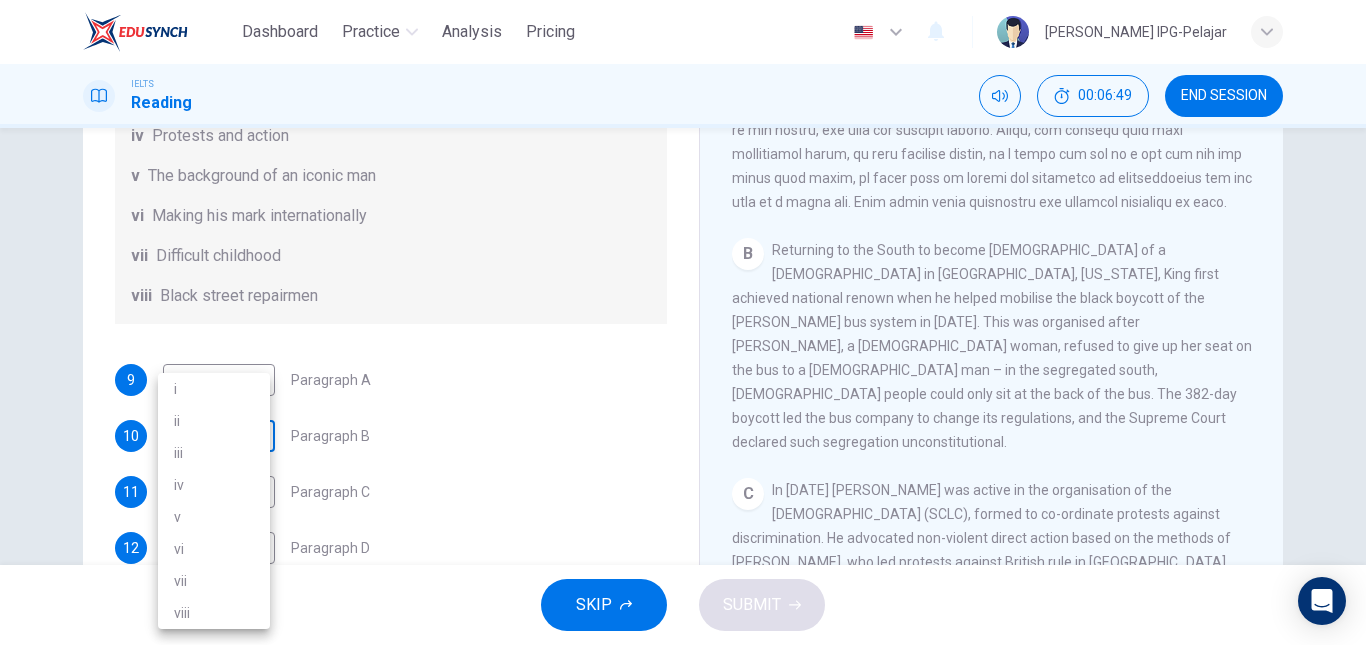 click on "Dashboard Practice Analysis Pricing English en ​ [PERSON_NAME] IPG-Pelajar IELTS Reading 00:06:49 END SESSION Questions 9 - 14 The Reading Passage has 6 paragraphs.
Choose the correct heading for each paragraph  A – F , from the list of headings.
Write the correct number,  i – viii , in the spaces below. List of Headings i The memorable speech ii Unhappy about violence iii A tragic incident iv Protests and action v The background of an iconic man vi Making his mark internationally vii Difficult childhood viii Black street repairmen 9 ​ ​ Paragraph A 10 ​ ​ Paragraph B 11 ​ ​ Paragraph C 12 ​ ​ Paragraph D 13 ​ ​ Paragraph E 14 ​ ​ Paragraph F [PERSON_NAME] CLICK TO ZOOM Click to Zoom A B C D E F SKIP SUBMIT EduSynch - Online Language Proficiency Testing
Dashboard Practice Analysis Pricing   Notifications © Copyright  2025 i ii iii iv v vi vii viii" at bounding box center [683, 322] 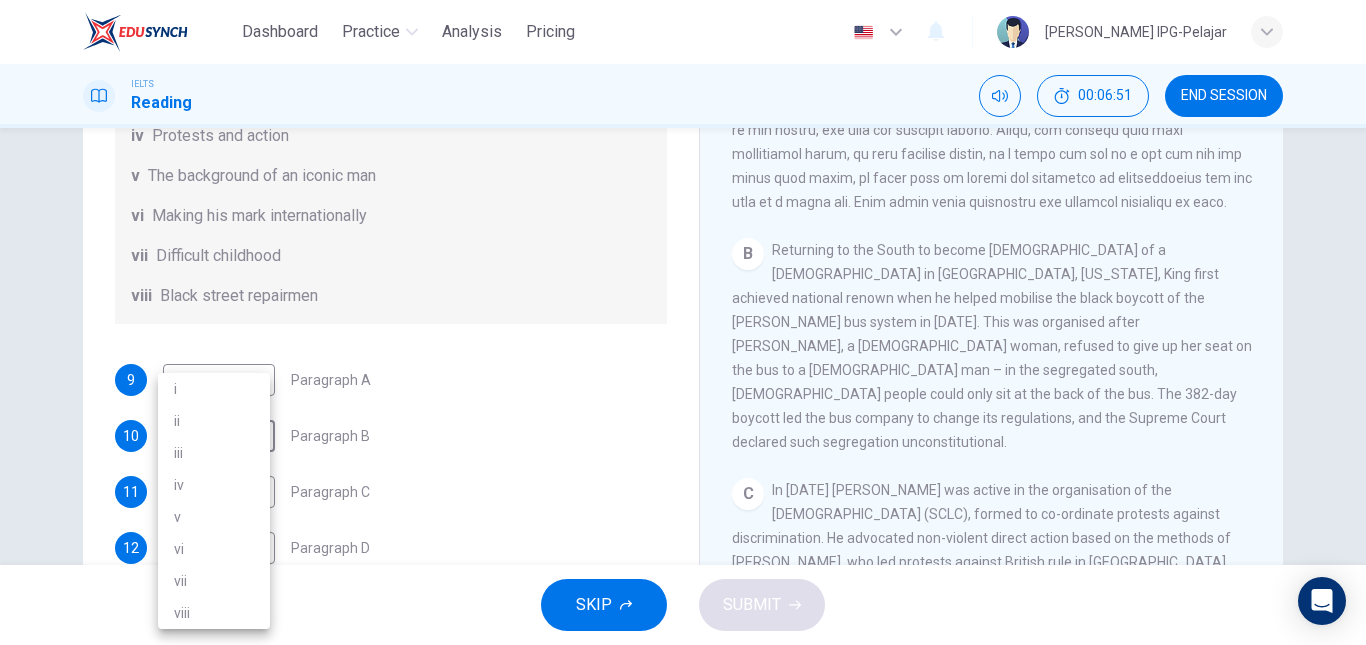 click at bounding box center [683, 322] 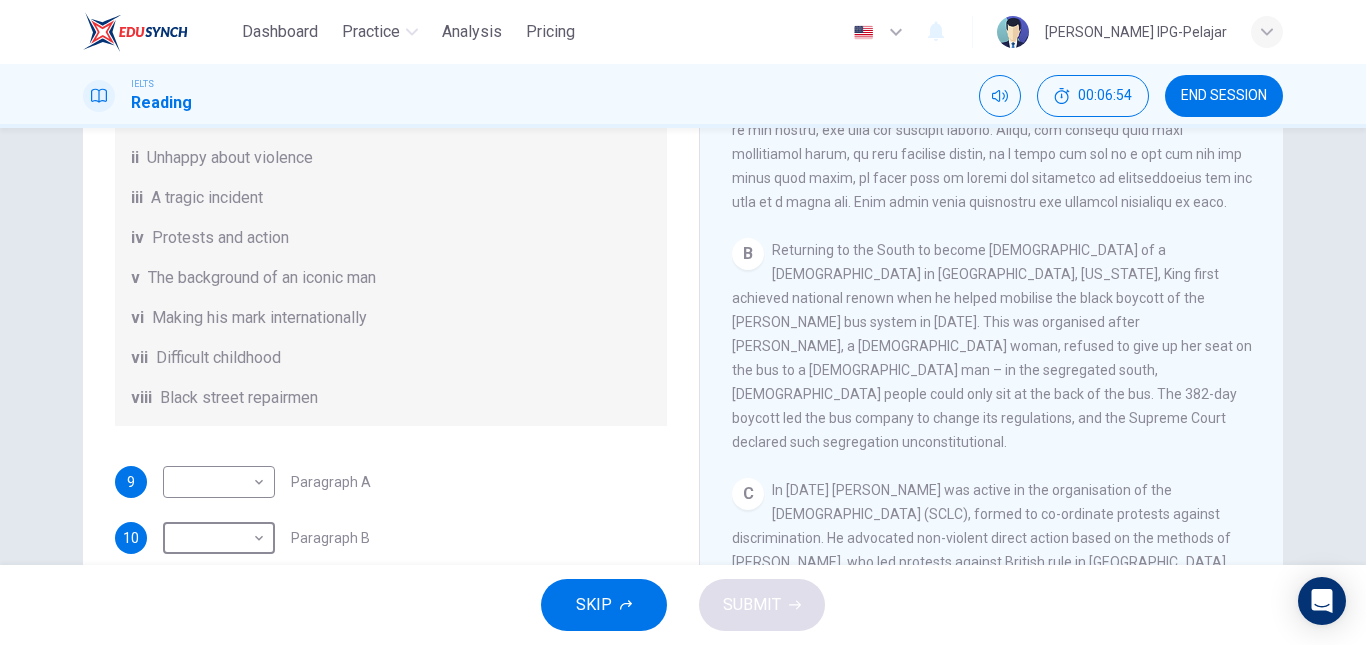 scroll, scrollTop: 221, scrollLeft: 0, axis: vertical 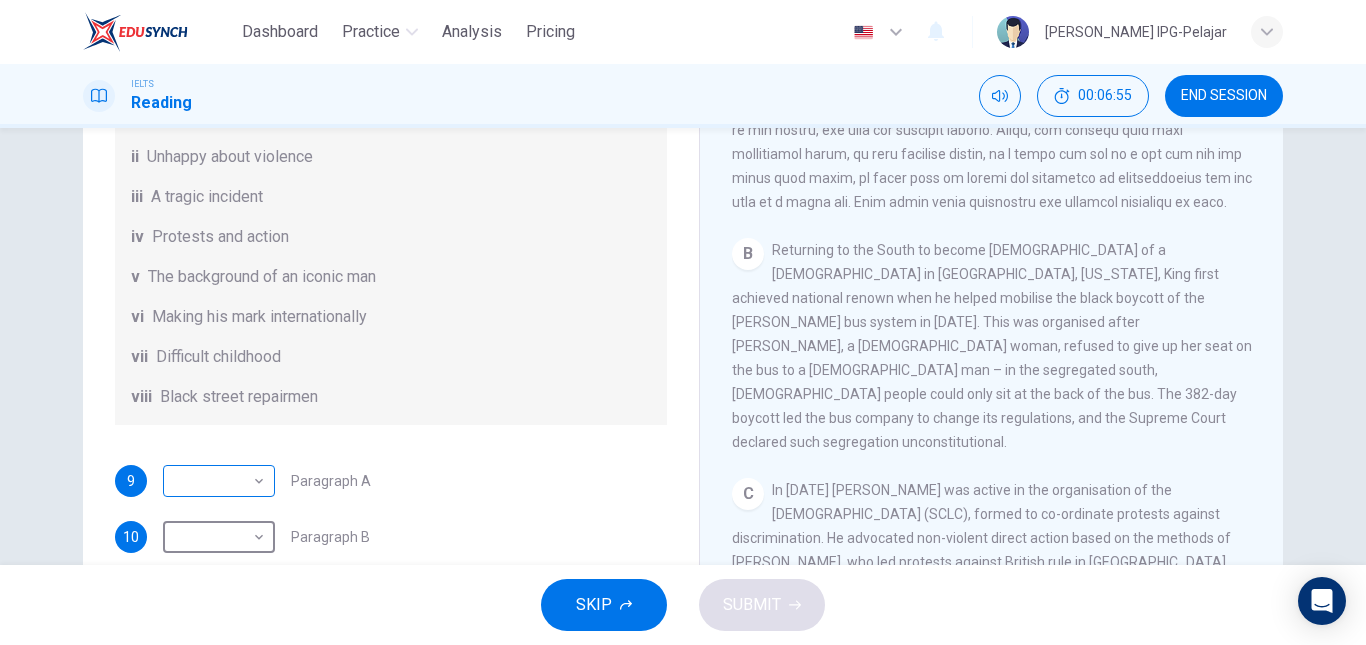 click on "Dashboard Practice Analysis Pricing English en ​ [PERSON_NAME] IPG-Pelajar IELTS Reading 00:06:55 END SESSION Questions 9 - 14 The Reading Passage has 6 paragraphs.
Choose the correct heading for each paragraph  A – F , from the list of headings.
Write the correct number,  i – viii , in the spaces below. List of Headings i The memorable speech ii Unhappy about violence iii A tragic incident iv Protests and action v The background of an iconic man vi Making his mark internationally vii Difficult childhood viii Black street repairmen 9 ​ ​ Paragraph A 10 ​ ​ Paragraph B 11 ​ ​ Paragraph C 12 ​ ​ Paragraph D 13 ​ ​ Paragraph E 14 ​ ​ Paragraph F [PERSON_NAME] CLICK TO ZOOM Click to Zoom A B C D E F SKIP SUBMIT EduSynch - Online Language Proficiency Testing
Dashboard Practice Analysis Pricing   Notifications © Copyright  2025" at bounding box center [683, 322] 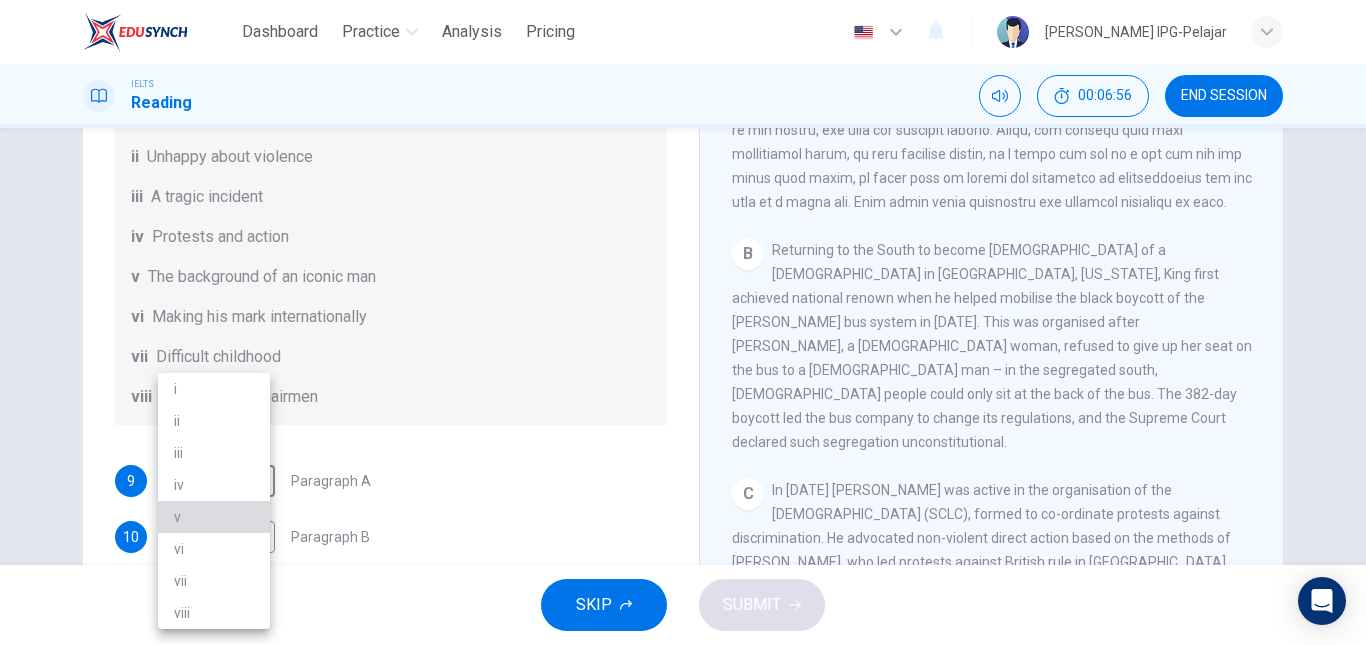 click on "v" at bounding box center (214, 517) 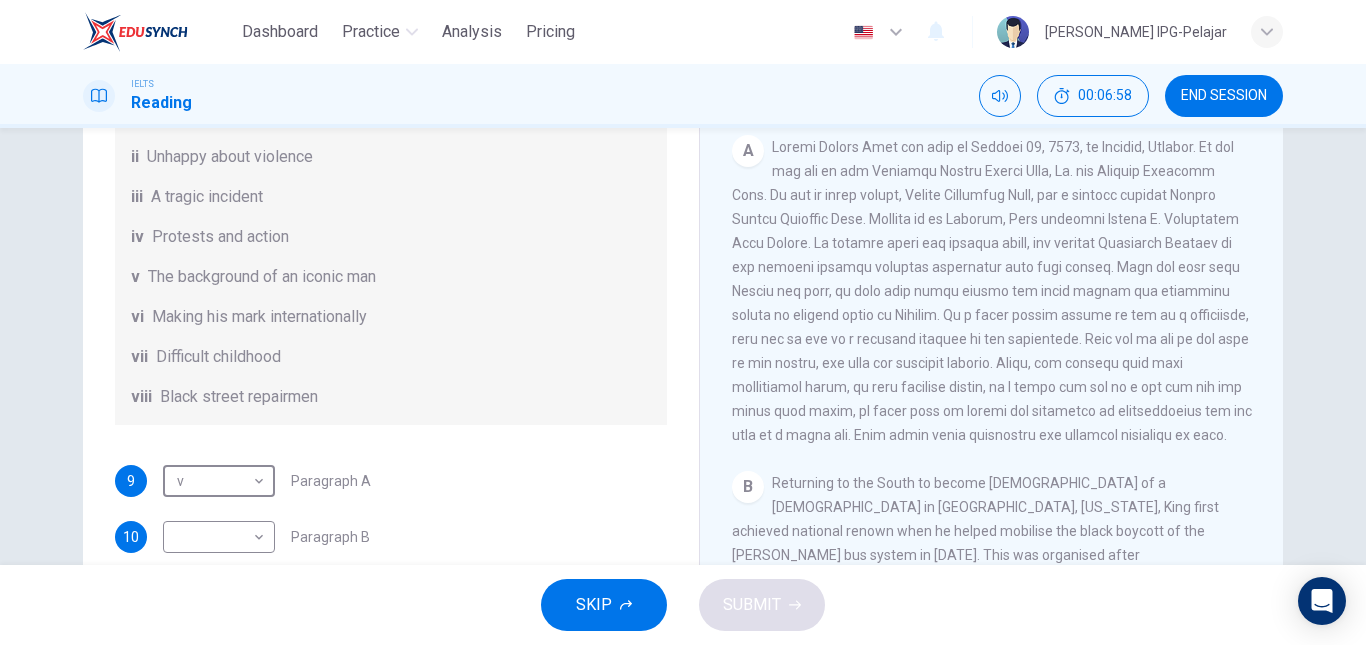 scroll, scrollTop: 335, scrollLeft: 0, axis: vertical 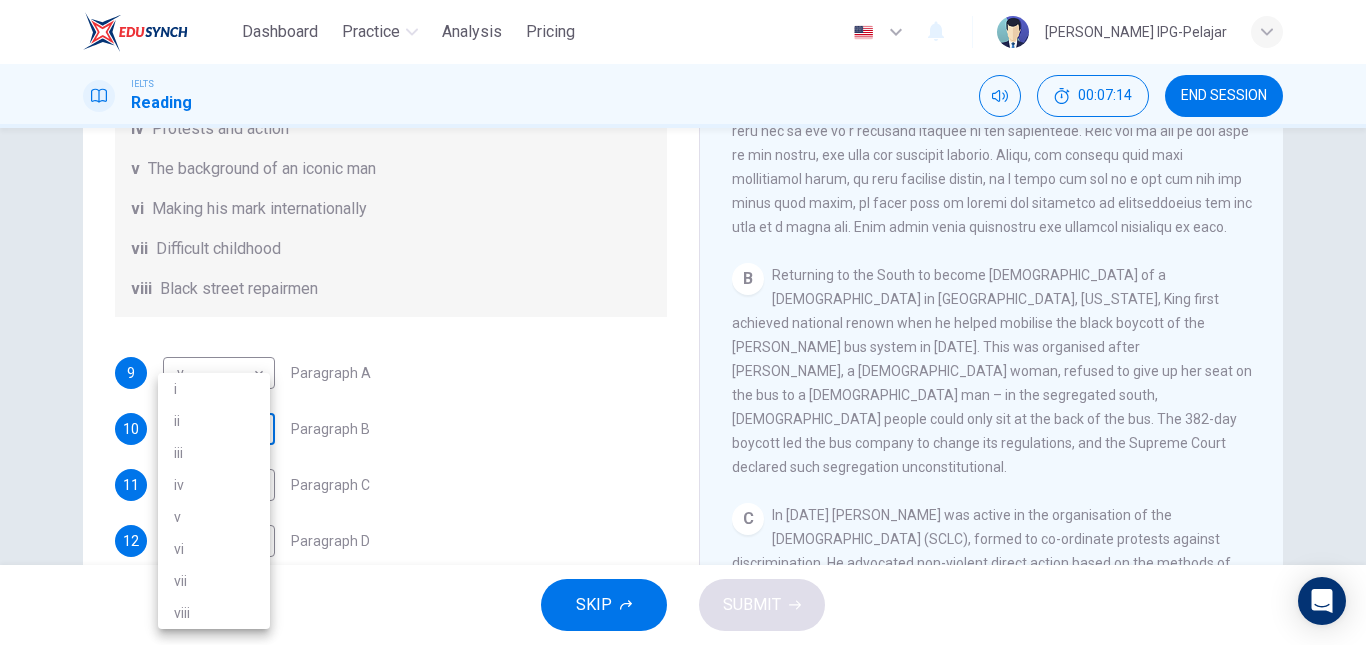 click on "Dashboard Practice Analysis Pricing English en ​ [PERSON_NAME] IPG-Pelajar IELTS Reading 00:07:14 END SESSION Questions 9 - 14 The Reading Passage has 6 paragraphs.
Choose the correct heading for each paragraph  A – F , from the list of headings.
Write the correct number,  i – viii , in the spaces below. List of Headings i The memorable speech ii Unhappy about violence iii A tragic incident iv Protests and action v The background of an iconic man vi Making his mark internationally vii Difficult childhood viii Black street repairmen 9 v v ​ Paragraph A 10 ​ ​ Paragraph B 11 ​ ​ Paragraph C 12 ​ ​ Paragraph D 13 ​ ​ Paragraph E 14 ​ ​ Paragraph F [PERSON_NAME] CLICK TO ZOOM Click to Zoom A B C D E F SKIP SUBMIT EduSynch - Online Language Proficiency Testing
Dashboard Practice Analysis Pricing   Notifications © Copyright  2025 i ii iii iv v vi vii viii" at bounding box center [683, 322] 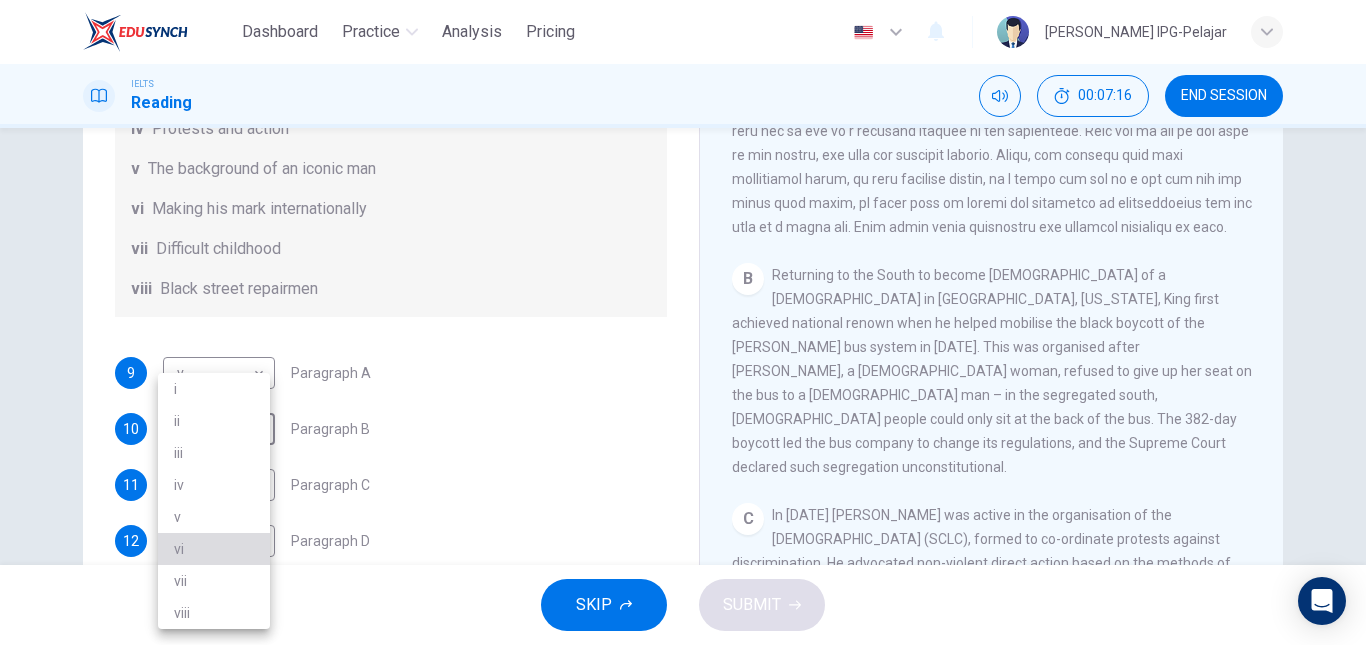 click on "vi" at bounding box center (214, 549) 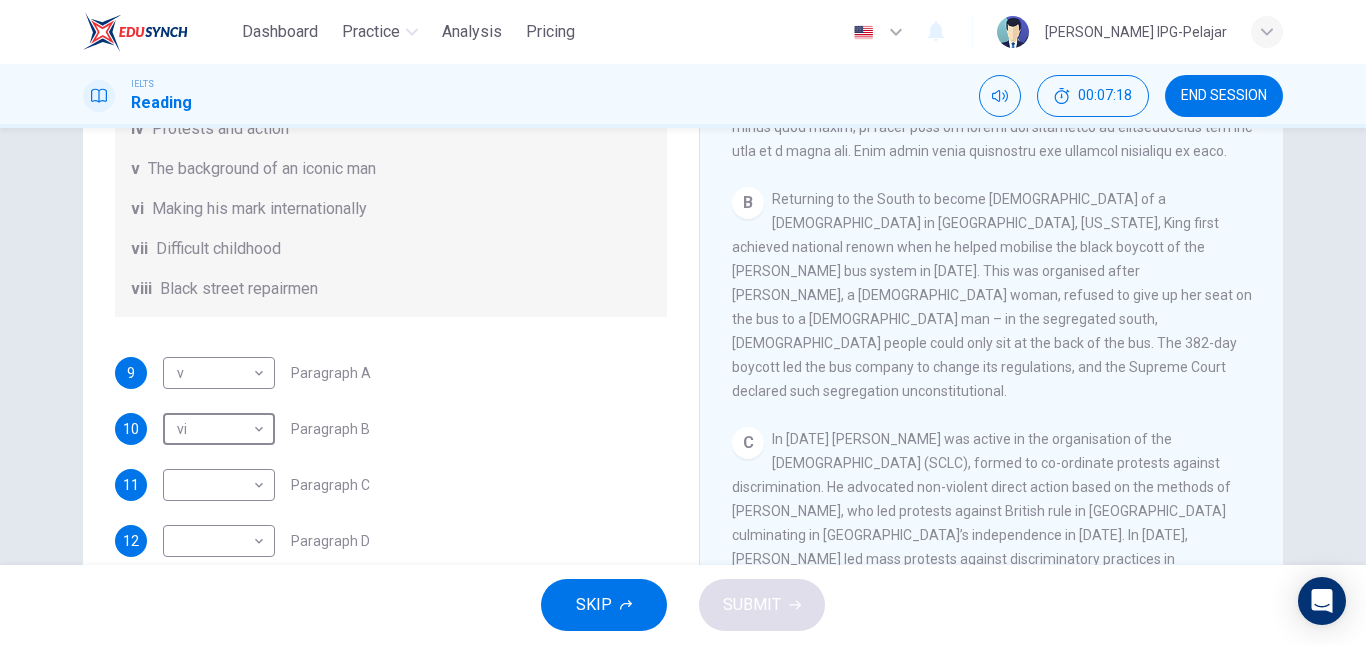 scroll, scrollTop: 829, scrollLeft: 0, axis: vertical 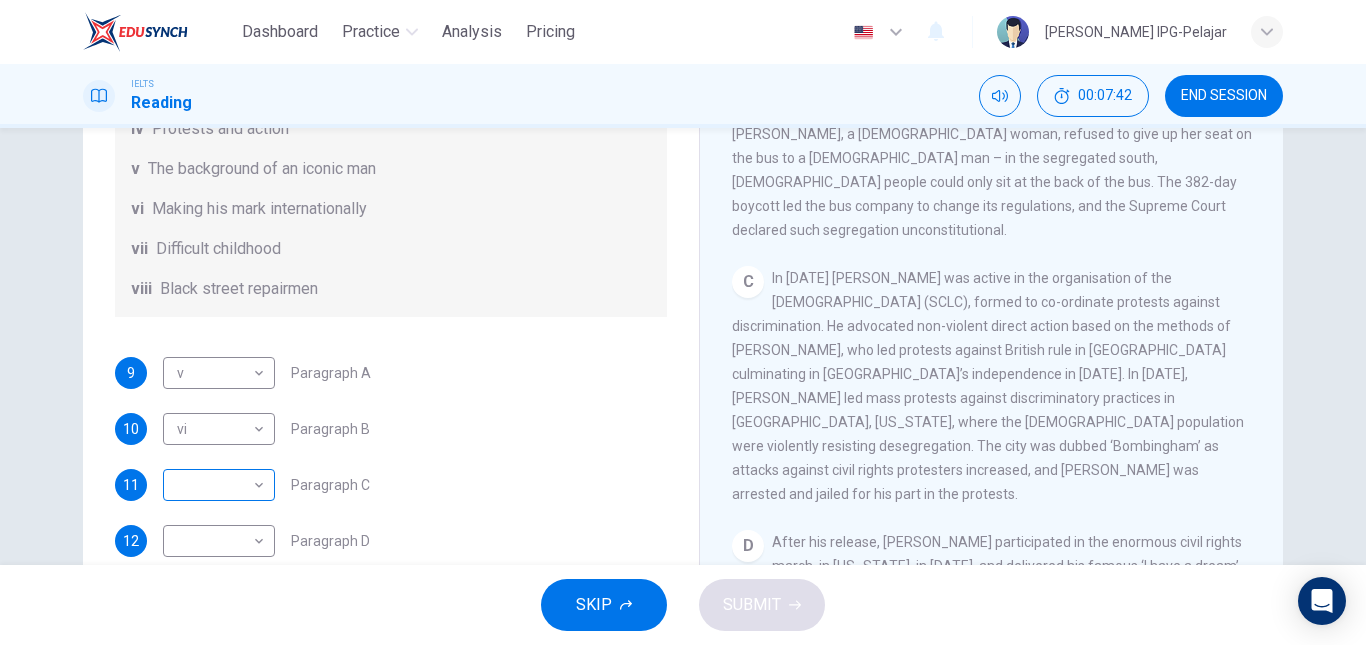 click on "​ ​" at bounding box center (219, 485) 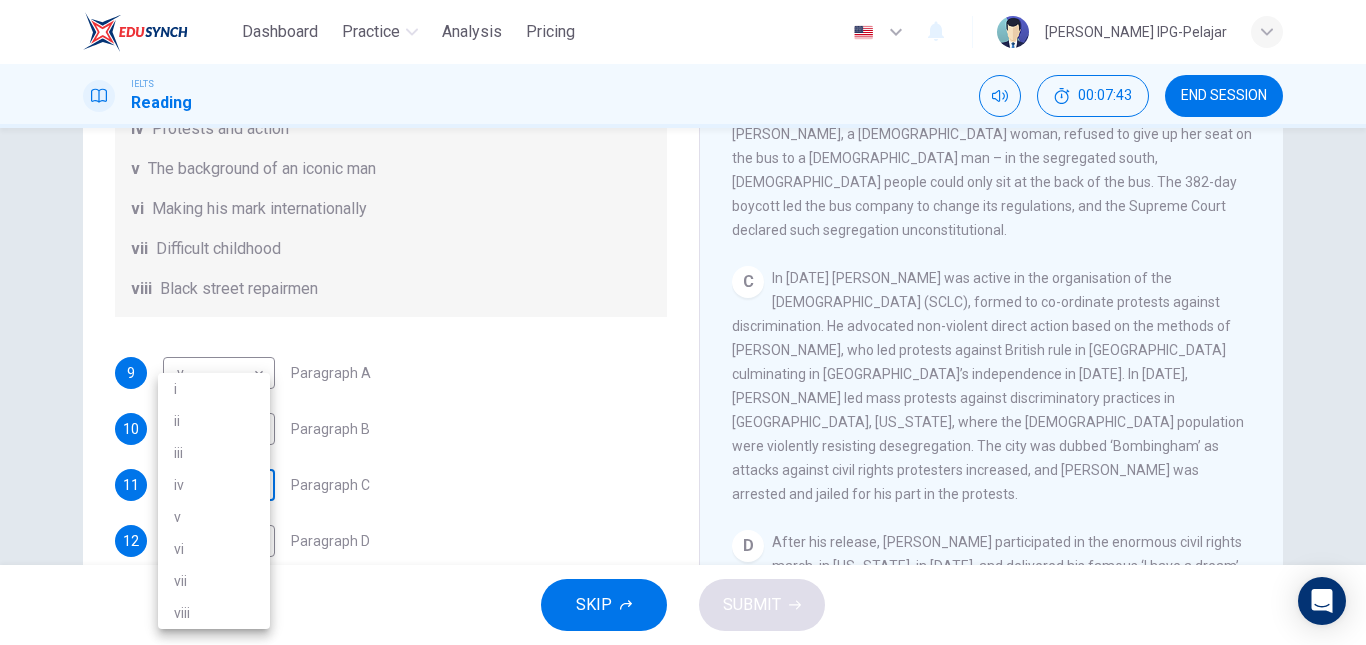 click on "Dashboard Practice Analysis Pricing English en ​ [PERSON_NAME] IPG-Pelajar IELTS Reading 00:07:43 END SESSION Questions 9 - 14 The Reading Passage has 6 paragraphs.
Choose the correct heading for each paragraph  A – F , from the list of headings.
Write the correct number,  i – viii , in the spaces below. List of Headings i The memorable speech ii Unhappy about violence iii A tragic incident iv Protests and action v The background of an iconic man vi Making his mark internationally vii Difficult childhood viii Black street repairmen 9 v v ​ Paragraph A 10 vi vi ​ Paragraph B 11 ​ ​ Paragraph C 12 ​ ​ Paragraph D 13 ​ ​ Paragraph E 14 ​ ​ Paragraph F [PERSON_NAME] CLICK TO ZOOM Click to Zoom A B C D E F SKIP SUBMIT EduSynch - Online Language Proficiency Testing
Dashboard Practice Analysis Pricing   Notifications © Copyright  2025 i ii iii iv v vi vii viii" at bounding box center [683, 322] 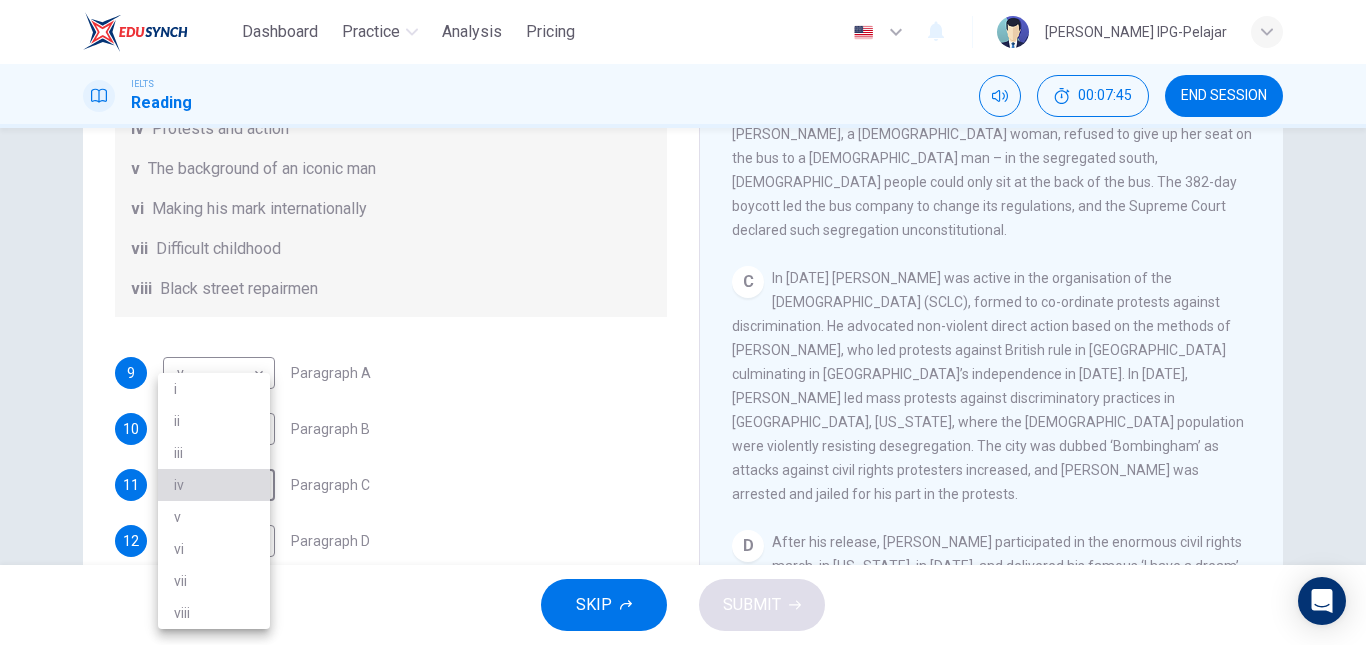 click on "iv" at bounding box center [214, 485] 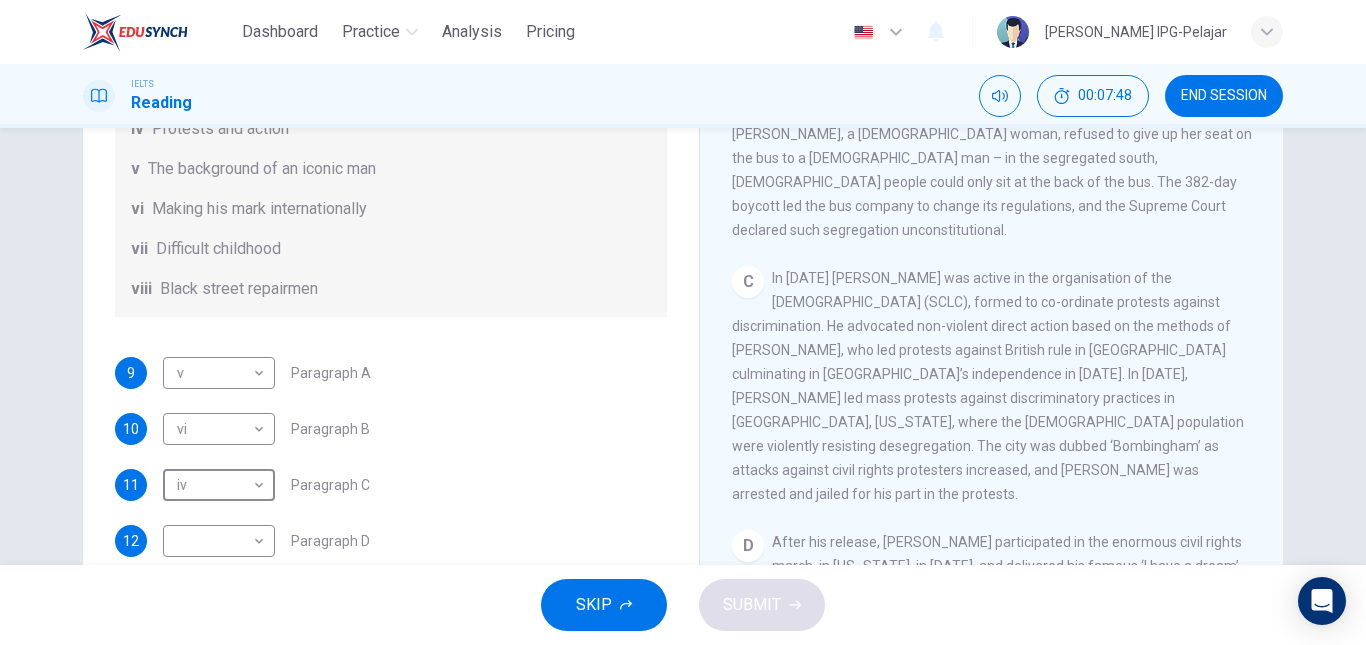 scroll, scrollTop: 353, scrollLeft: 0, axis: vertical 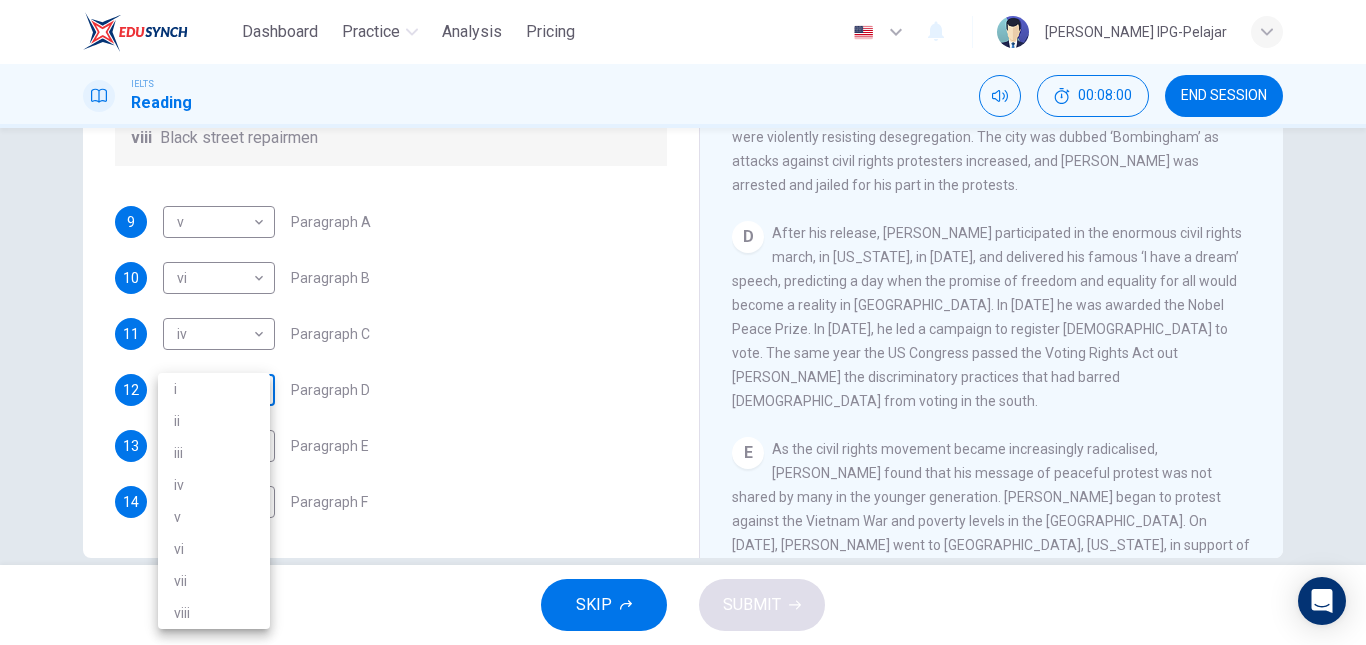 click on "Dashboard Practice Analysis Pricing English en ​ [PERSON_NAME] IPG-Pelajar IELTS Reading 00:08:00 END SESSION Questions 9 - 14 The Reading Passage has 6 paragraphs.
Choose the correct heading for each paragraph  A – F , from the list of headings.
Write the correct number,  i – viii , in the spaces below. List of Headings i The memorable speech ii Unhappy about violence iii A tragic incident iv Protests and action v The background of an iconic man vi Making his mark internationally vii Difficult childhood viii Black street repairmen 9 v v ​ Paragraph A 10 vi vi ​ Paragraph B 11 iv iv ​ Paragraph C 12 ​ ​ Paragraph D 13 ​ ​ Paragraph E 14 ​ ​ Paragraph F [PERSON_NAME] CLICK TO ZOOM Click to Zoom A B C D E F SKIP SUBMIT EduSynch - Online Language Proficiency Testing
Dashboard Practice Analysis Pricing   Notifications © Copyright  2025 i ii iii iv v vi vii viii" at bounding box center (683, 322) 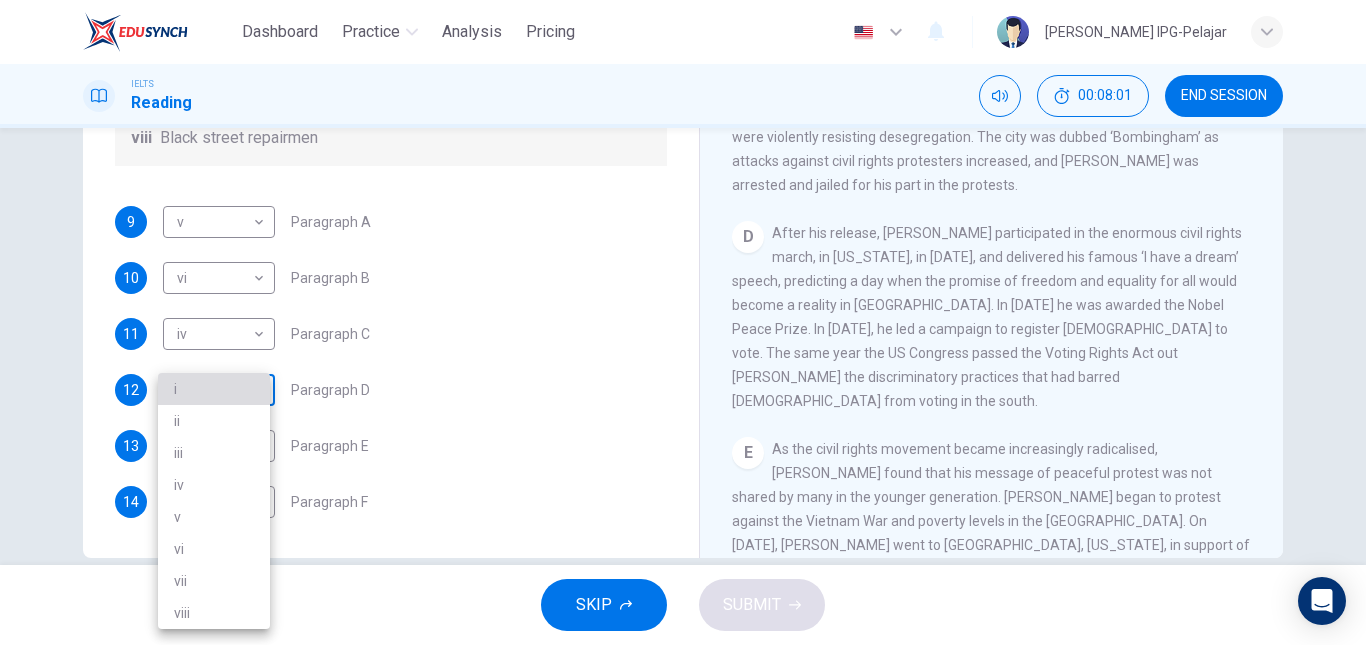 click on "i" at bounding box center (214, 389) 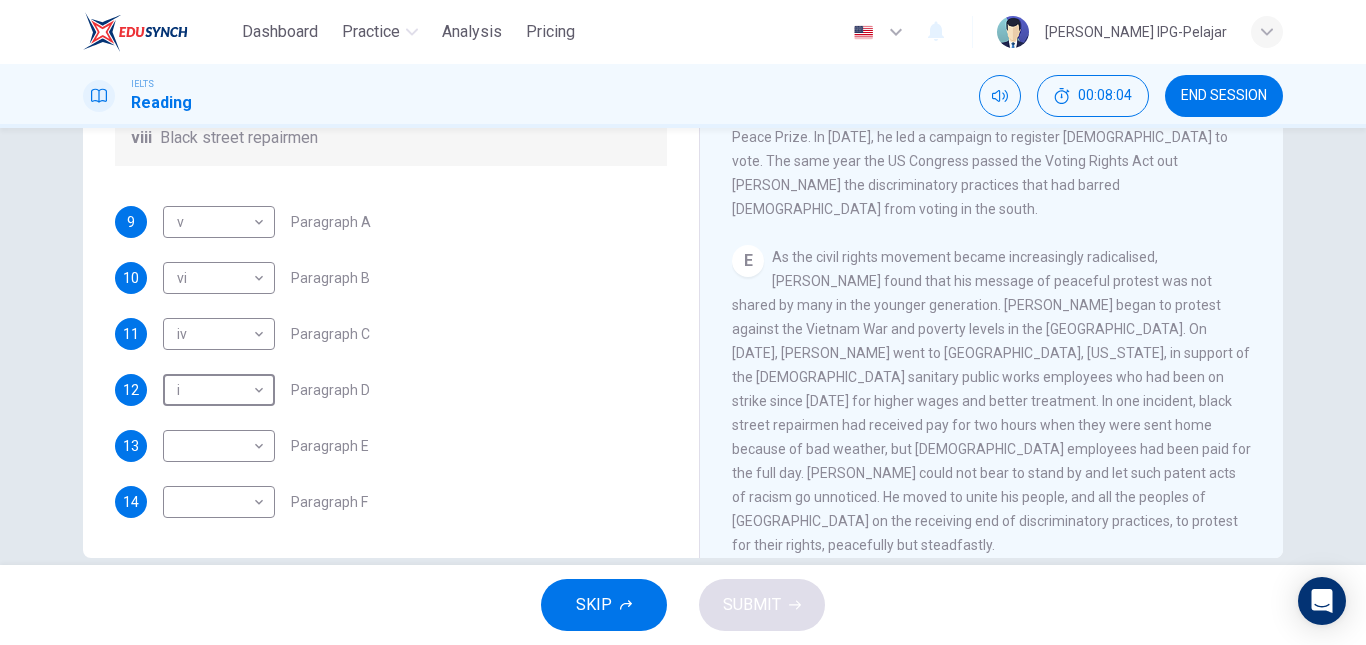 scroll, scrollTop: 1193, scrollLeft: 0, axis: vertical 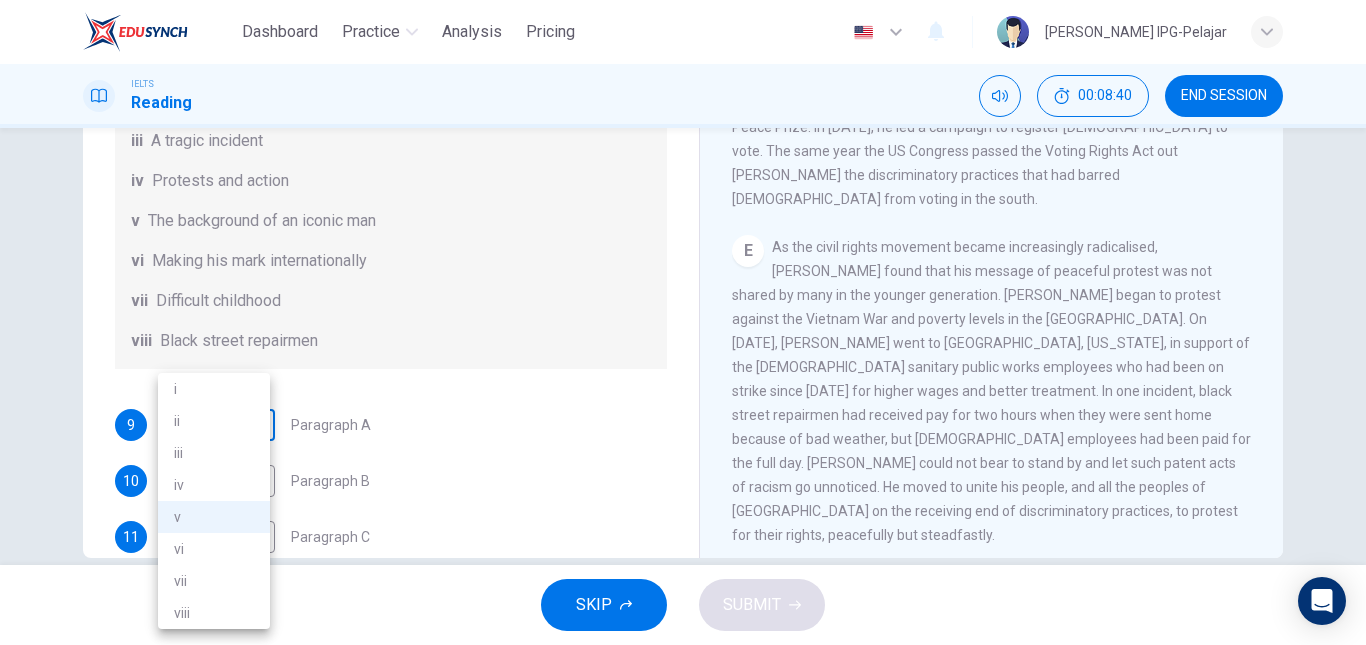 click on "Dashboard Practice Analysis Pricing English en ​ [PERSON_NAME] IPG-Pelajar IELTS Reading 00:08:40 END SESSION Questions 9 - 14 The Reading Passage has 6 paragraphs.
Choose the correct heading for each paragraph  A – F , from the list of headings.
Write the correct number,  i – viii , in the spaces below. List of Headings i The memorable speech ii Unhappy about violence iii A tragic incident iv Protests and action v The background of an iconic man vi Making his mark internationally vii Difficult childhood viii Black street repairmen 9 v v ​ Paragraph A 10 vi vi ​ Paragraph B 11 iv iv ​ Paragraph C 12 i i ​ Paragraph D 13 ​ ​ Paragraph E 14 ​ ​ Paragraph F [PERSON_NAME] CLICK TO ZOOM Click to Zoom A B C D E F SKIP SUBMIT EduSynch - Online Language Proficiency Testing
Dashboard Practice Analysis Pricing   Notifications © Copyright  2025 i ii iii iv v vi vii viii" at bounding box center (683, 322) 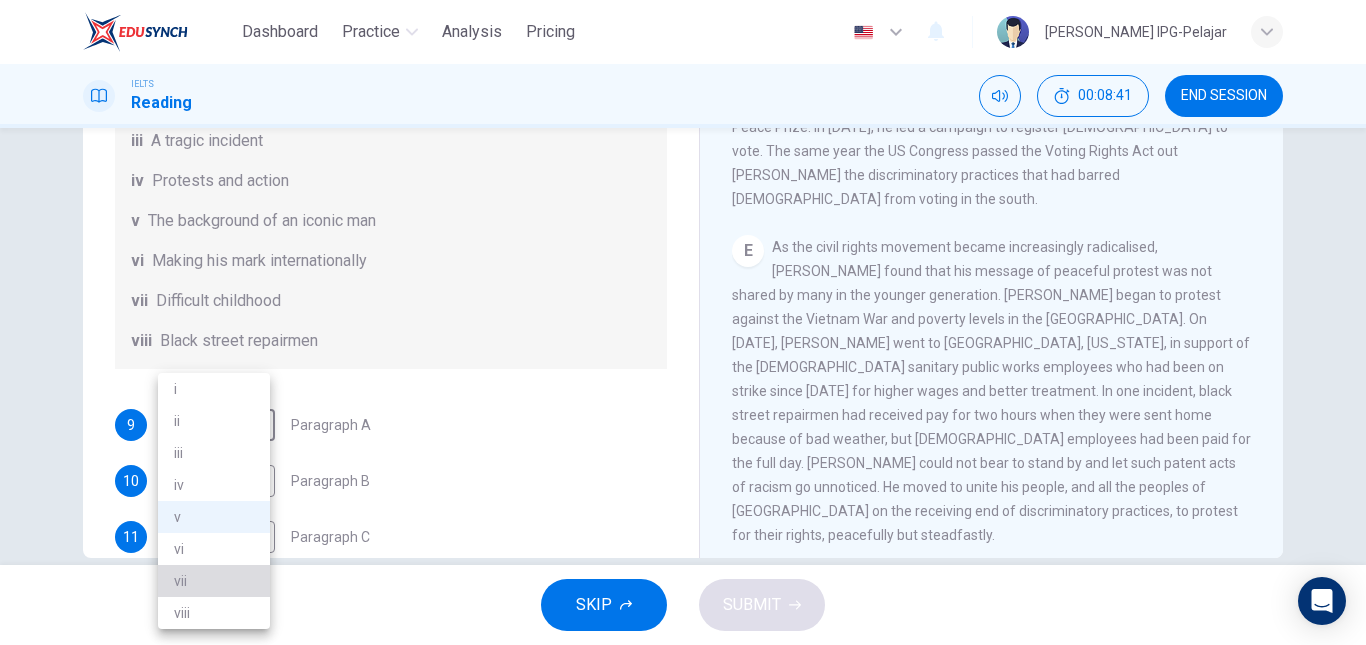click on "vii" at bounding box center (214, 581) 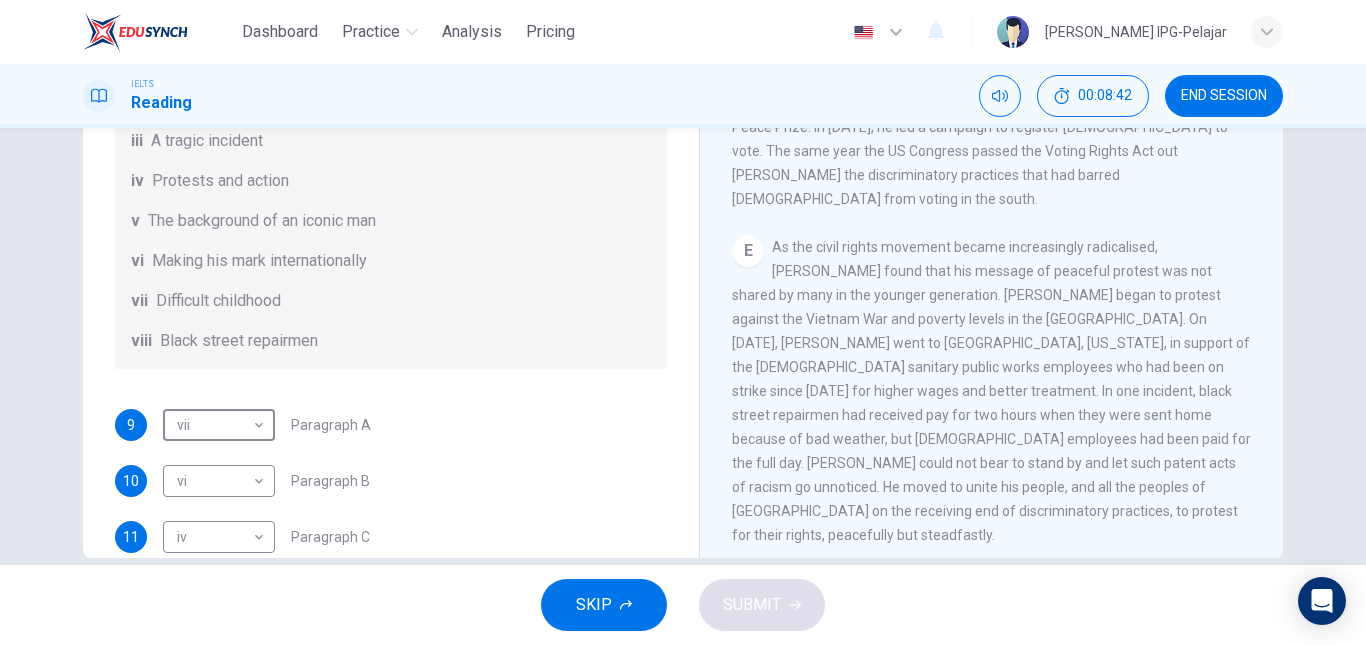 scroll, scrollTop: 353, scrollLeft: 0, axis: vertical 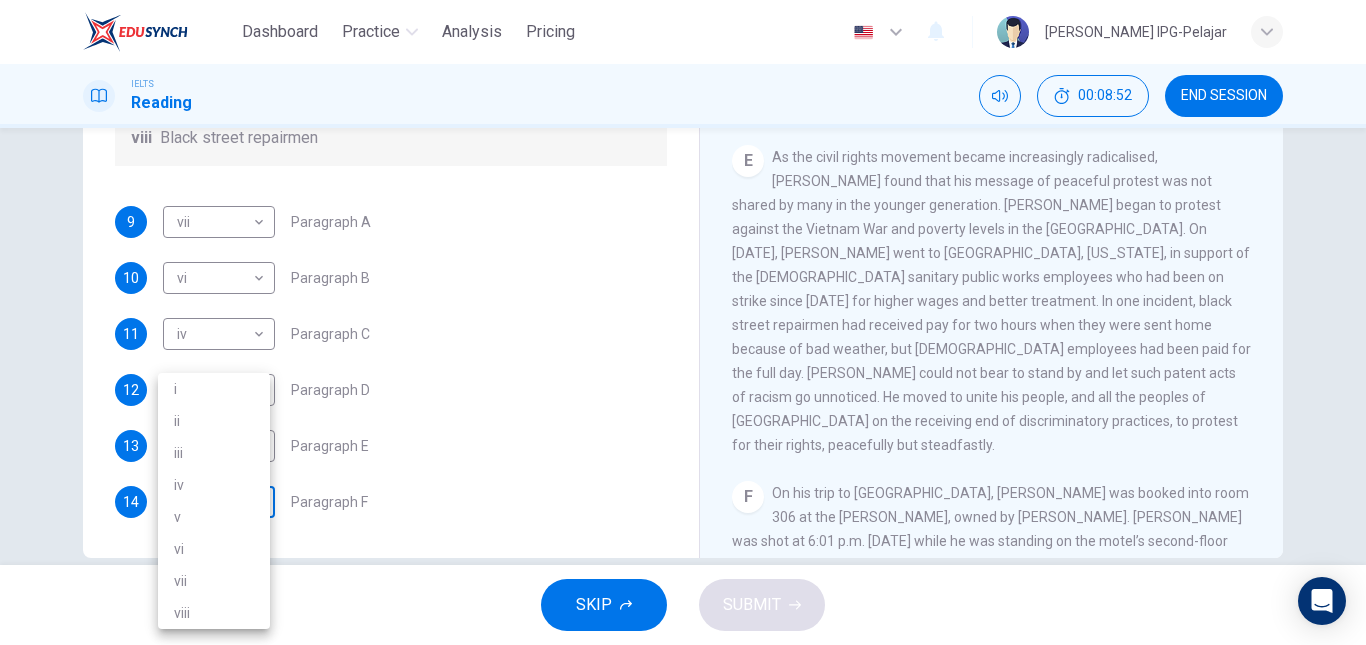 click on "Dashboard Practice Analysis Pricing English en ​ [PERSON_NAME] IPG-Pelajar IELTS Reading 00:08:52 END SESSION Questions 9 - 14 The Reading Passage has 6 paragraphs.
Choose the correct heading for each paragraph  A – F , from the list of headings.
Write the correct number,  i – viii , in the spaces below. List of Headings i The memorable speech ii Unhappy about violence iii A tragic incident iv Protests and action v The background of an iconic man vi Making his mark internationally vii Difficult childhood viii Black street repairmen 9 vii vii ​ Paragraph A 10 vi vi ​ Paragraph B 11 iv iv ​ Paragraph C 12 i i ​ Paragraph D 13 ​ ​ Paragraph E 14 ​ ​ Paragraph F [PERSON_NAME] CLICK TO ZOOM Click to Zoom A B C D E F SKIP SUBMIT EduSynch - Online Language Proficiency Testing
Dashboard Practice Analysis Pricing   Notifications © Copyright  2025 i ii iii iv v vi vii viii" at bounding box center [683, 322] 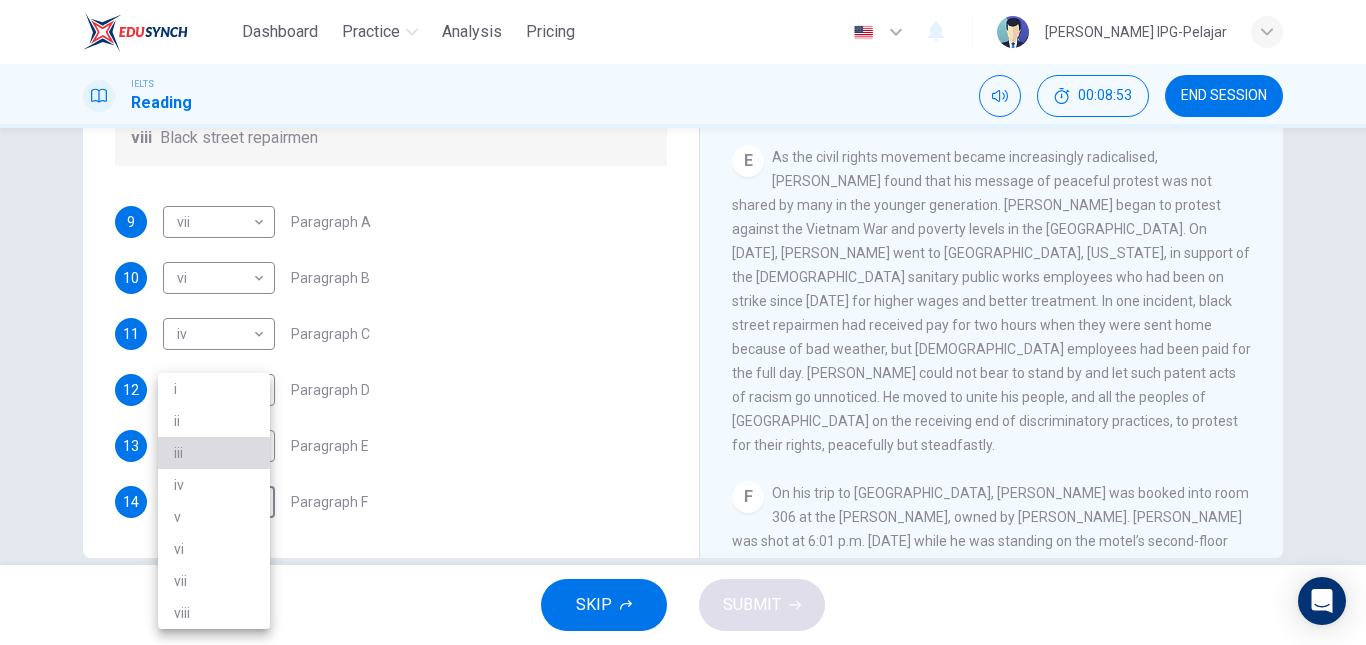click on "iii" at bounding box center (214, 453) 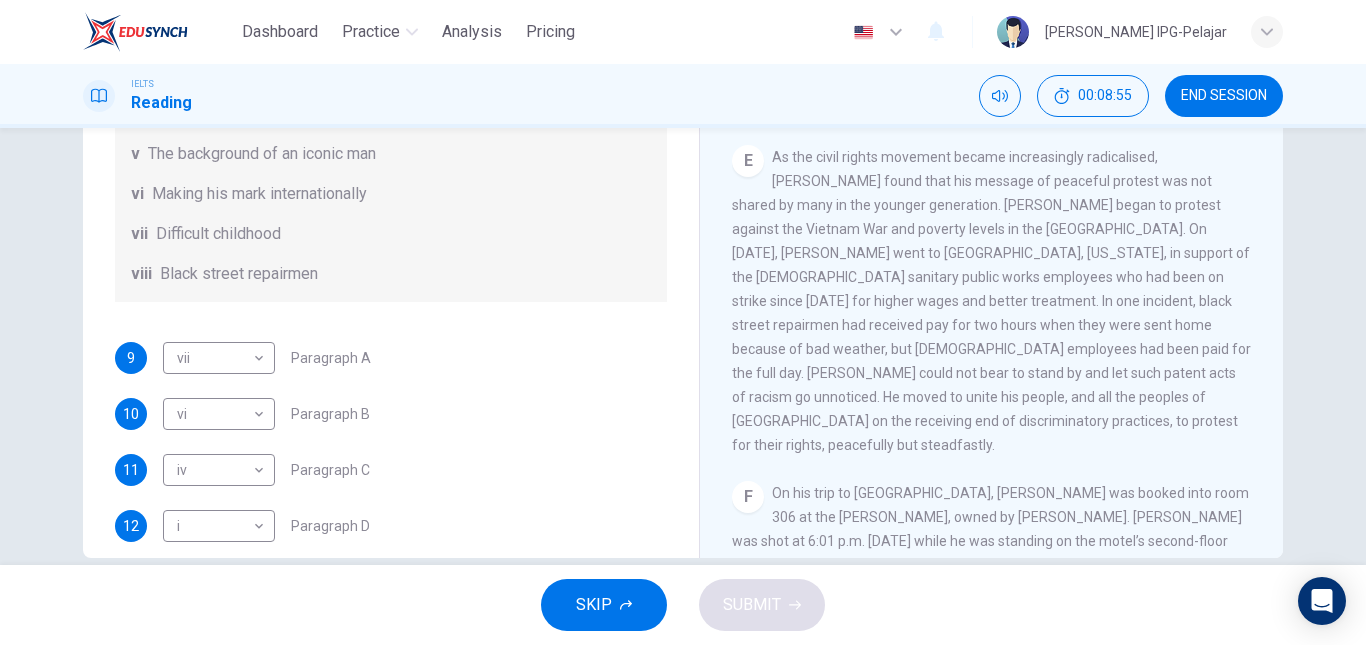 scroll, scrollTop: 192, scrollLeft: 0, axis: vertical 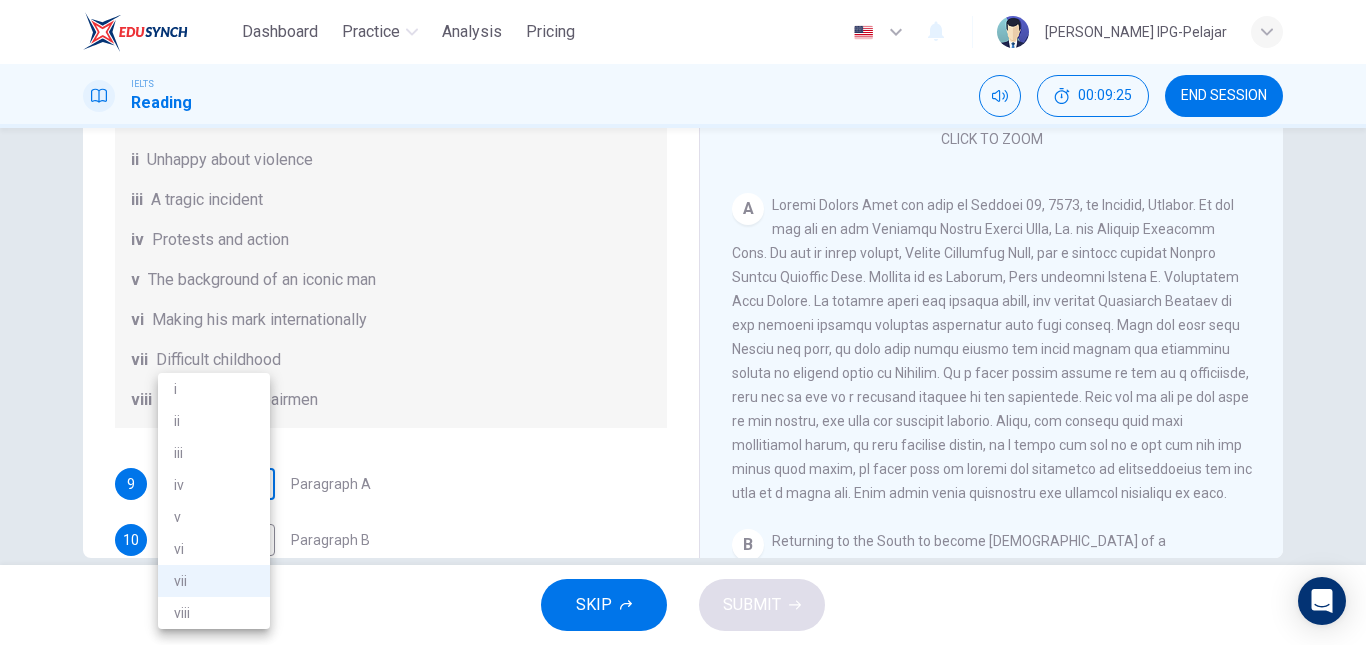 click on "Dashboard Practice Analysis Pricing English en ​ [PERSON_NAME] IPG-Pelajar IELTS Reading 00:09:25 END SESSION Questions 9 - 14 The Reading Passage has 6 paragraphs.
Choose the correct heading for each paragraph  A – F , from the list of headings.
Write the correct number,  i – viii , in the spaces below. List of Headings i The memorable speech ii Unhappy about violence iii A tragic incident iv Protests and action v The background of an iconic man vi Making his mark internationally vii Difficult childhood viii Black street repairmen 9 vii vii ​ Paragraph A 10 vi vi ​ Paragraph B 11 iv iv ​ Paragraph C 12 i i ​ Paragraph D 13 ​ ​ Paragraph E 14 iii iii ​ Paragraph F [PERSON_NAME] CLICK TO ZOOM Click to Zoom A B C D E F SKIP SUBMIT EduSynch - Online Language Proficiency Testing
Dashboard Practice Analysis Pricing   Notifications © Copyright  2025 i ii iii iv v vi vii viii" at bounding box center (683, 322) 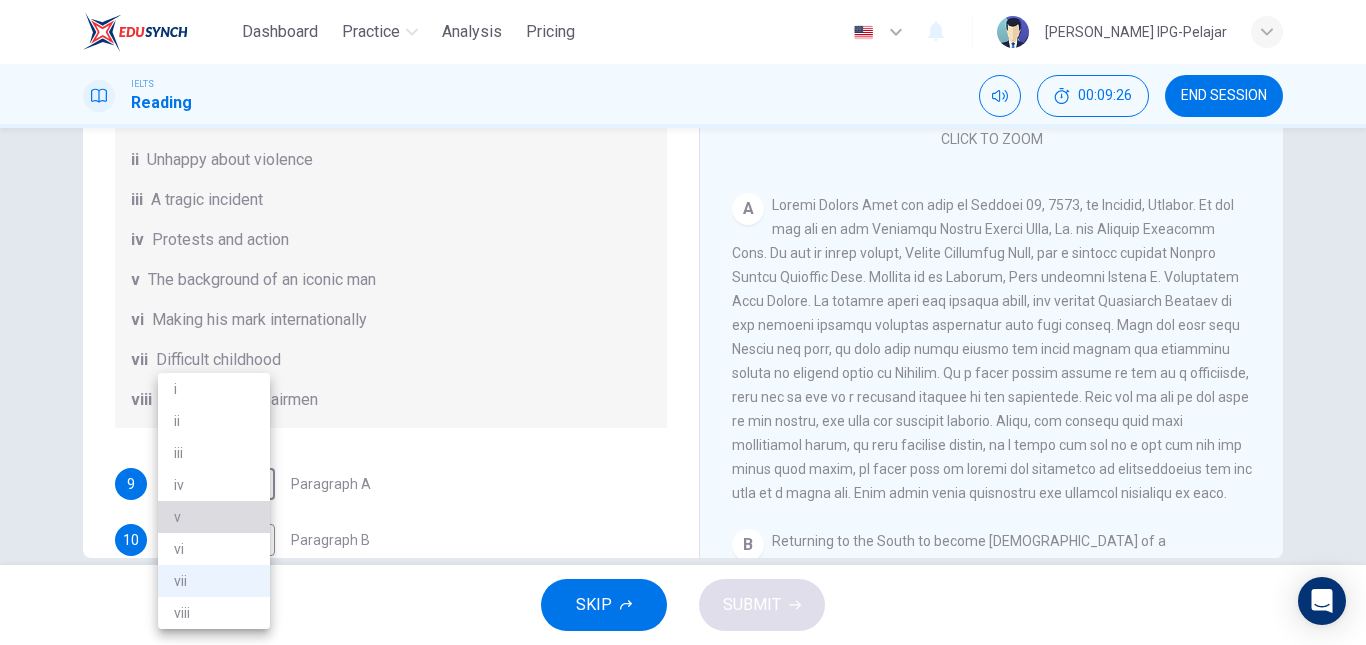 click on "v" at bounding box center [214, 517] 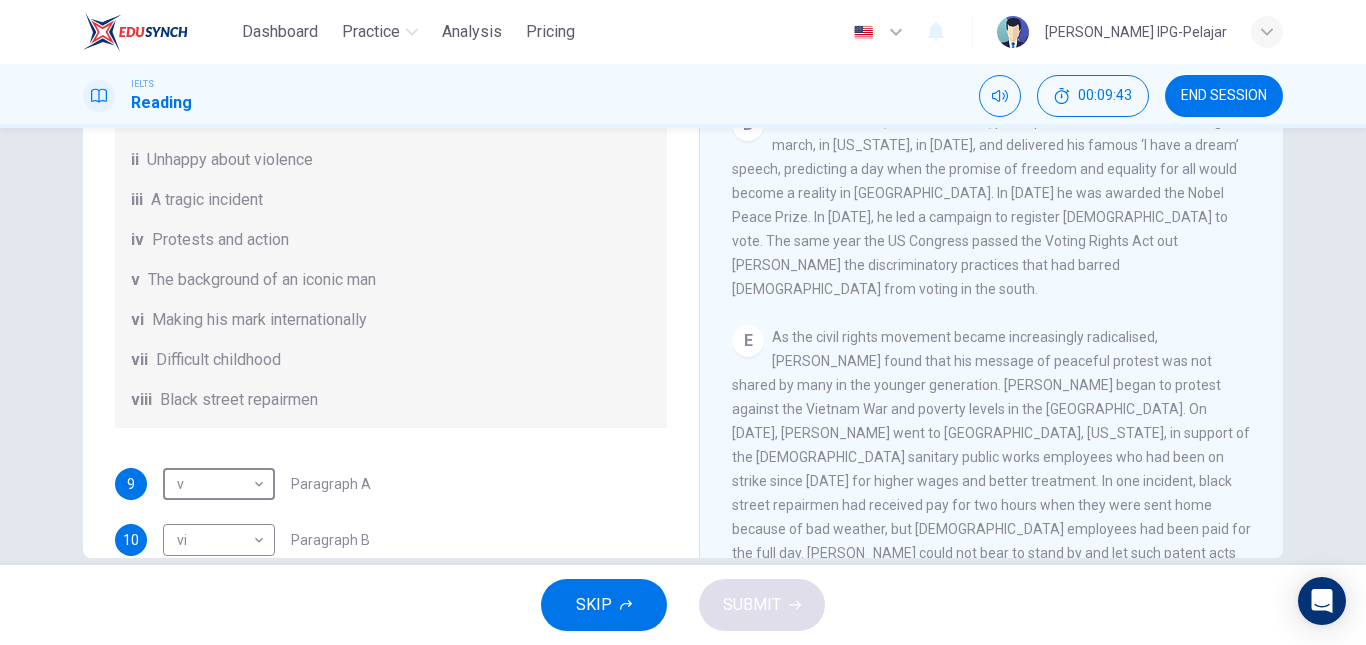 scroll, scrollTop: 1104, scrollLeft: 0, axis: vertical 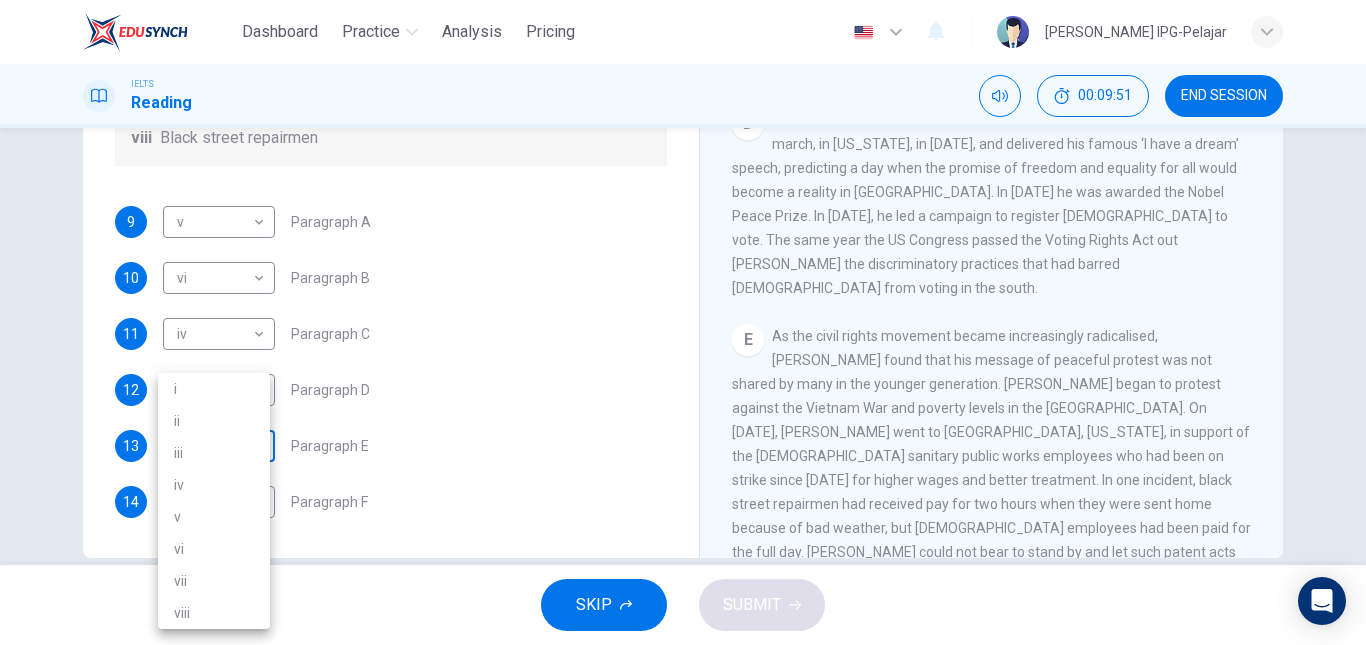click on "Dashboard Practice Analysis Pricing English en ​ [PERSON_NAME] IPG-Pelajar IELTS Reading 00:09:51 END SESSION Questions 9 - 14 The Reading Passage has 6 paragraphs.
Choose the correct heading for each paragraph  A – F , from the list of headings.
Write the correct number,  i – viii , in the spaces below. List of Headings i The memorable speech ii Unhappy about violence iii A tragic incident iv Protests and action v The background of an iconic man vi Making his mark internationally vii Difficult childhood viii Black street repairmen 9 v v ​ Paragraph A 10 vi vi ​ Paragraph B 11 iv iv ​ Paragraph C 12 i i ​ Paragraph D 13 ​ ​ Paragraph E 14 iii iii ​ Paragraph F [PERSON_NAME] CLICK TO ZOOM Click to Zoom A B C D E F SKIP SUBMIT EduSynch - Online Language Proficiency Testing
Dashboard Practice Analysis Pricing   Notifications © Copyright  2025 i ii iii iv v vi vii viii" at bounding box center [683, 322] 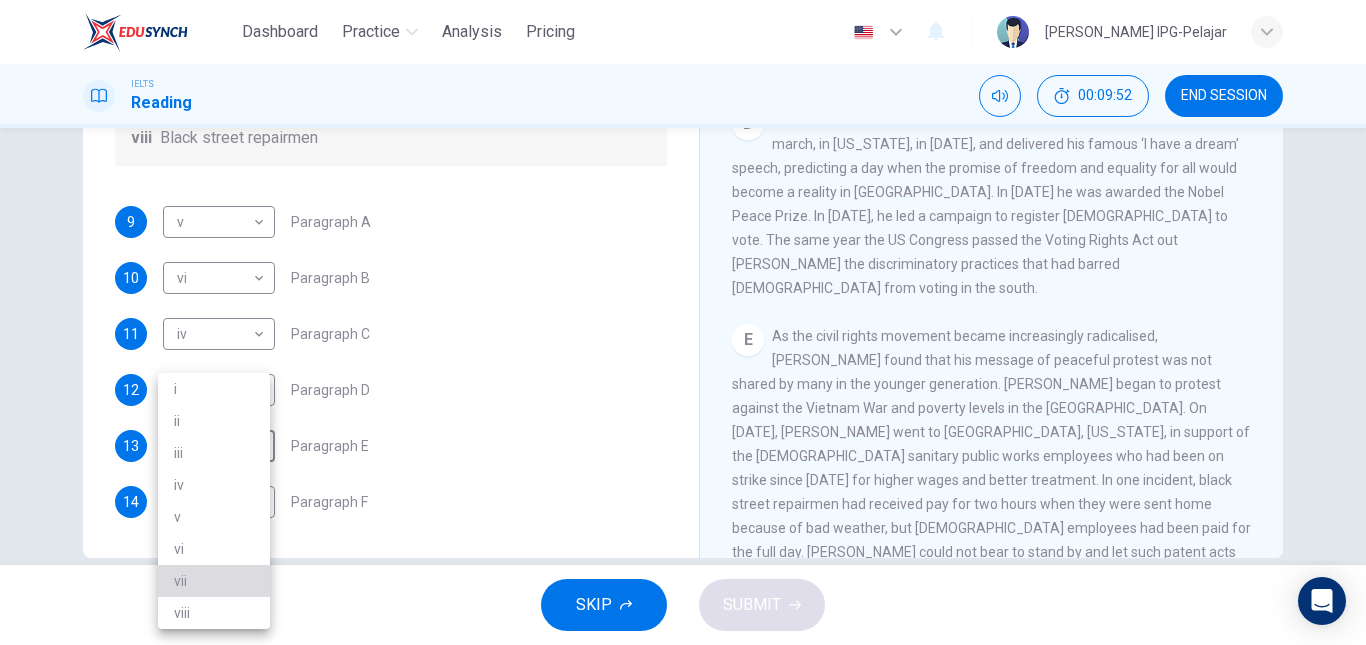 click on "vii" at bounding box center (214, 581) 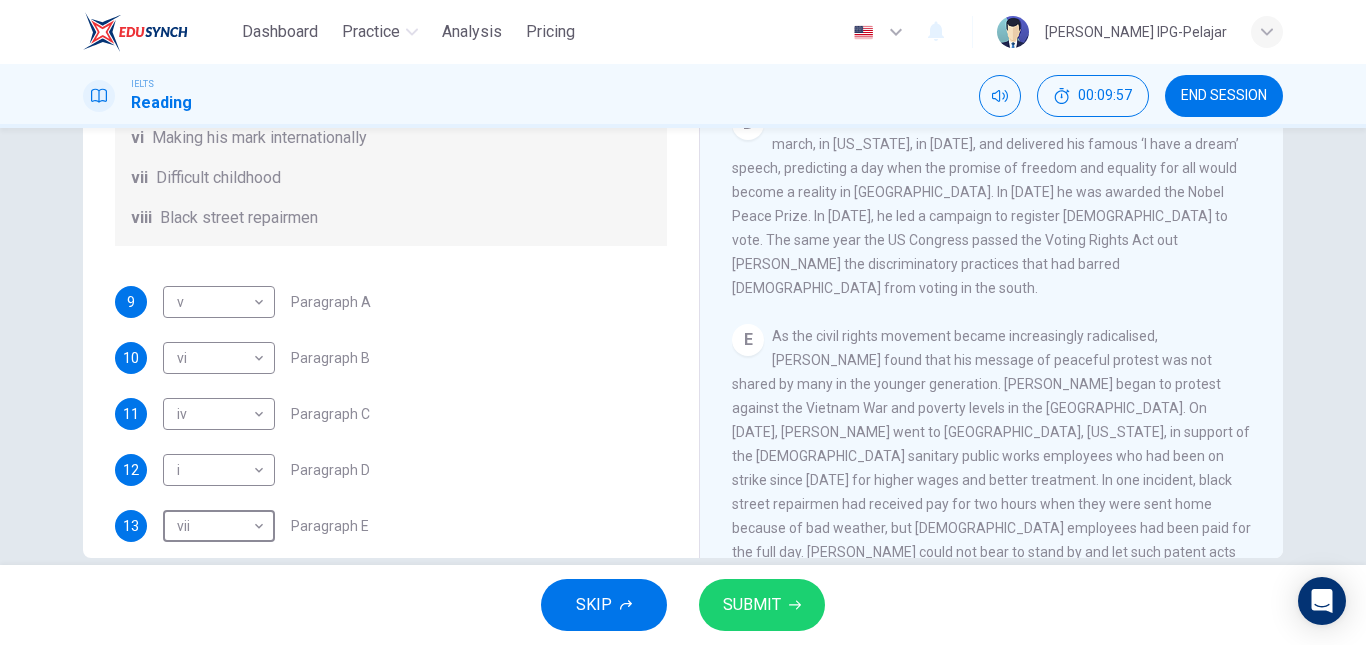 scroll, scrollTop: 268, scrollLeft: 0, axis: vertical 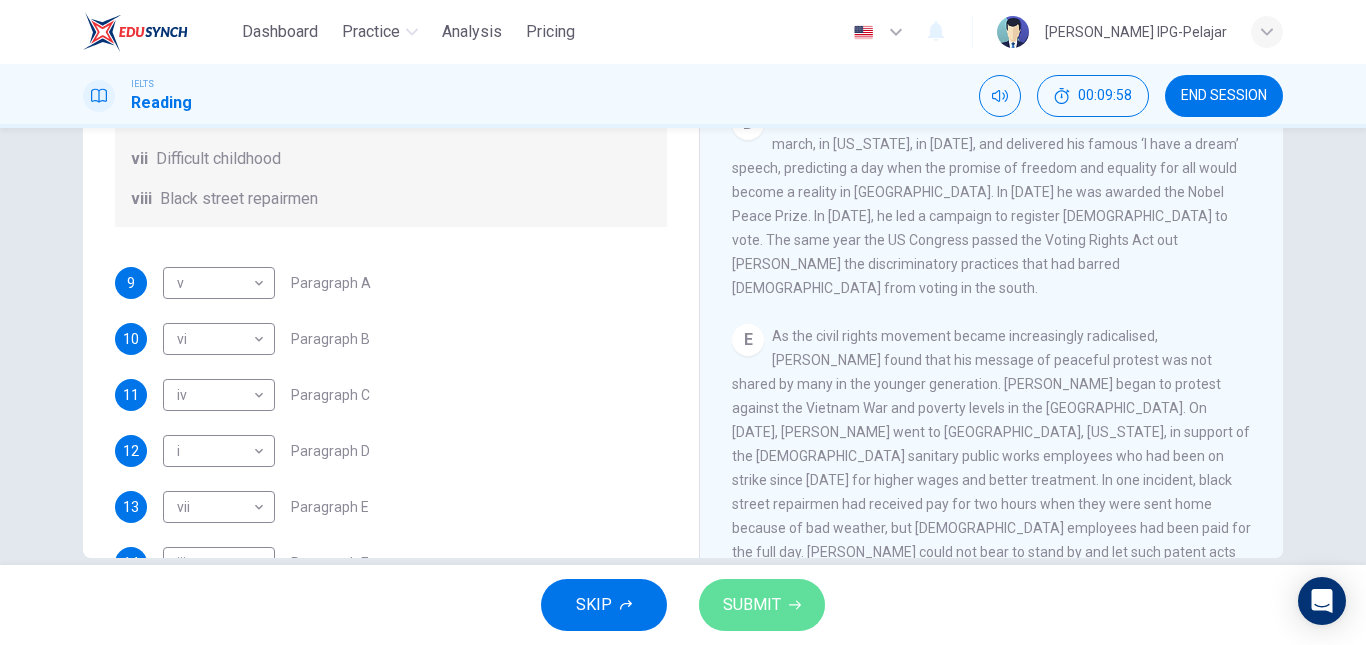 click on "SUBMIT" at bounding box center [752, 605] 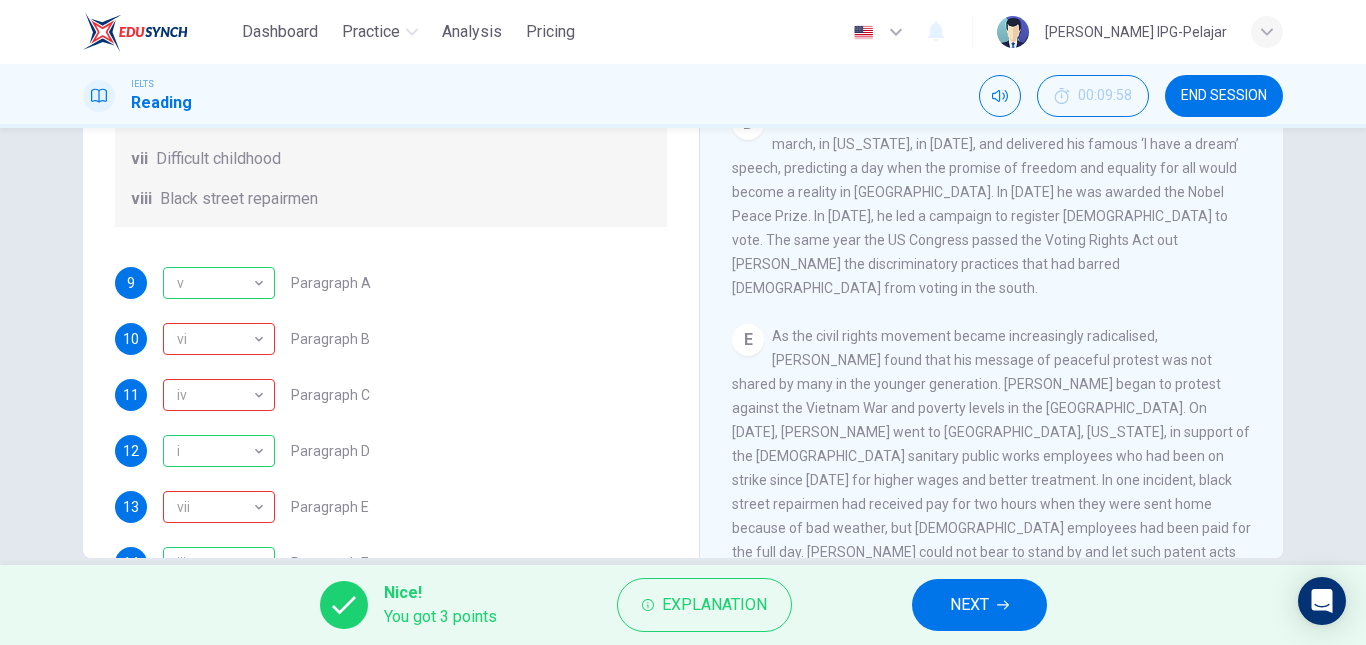 scroll, scrollTop: 353, scrollLeft: 0, axis: vertical 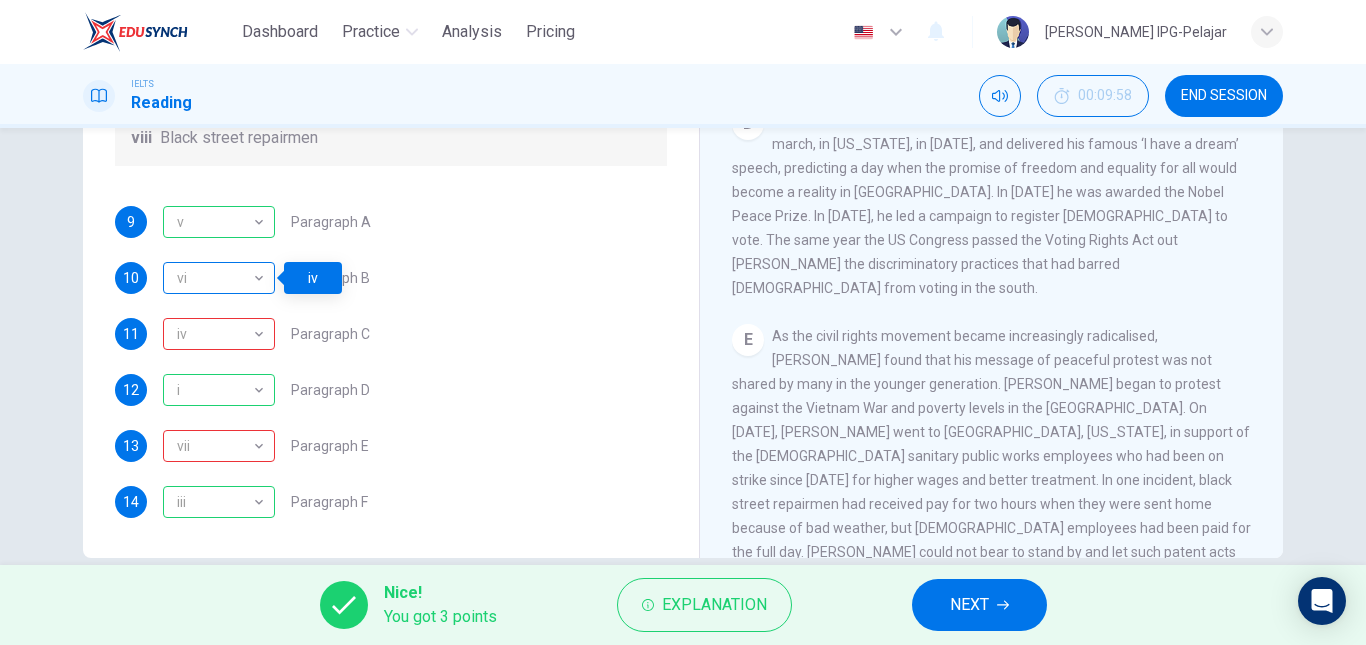 click on "vi" at bounding box center [215, 278] 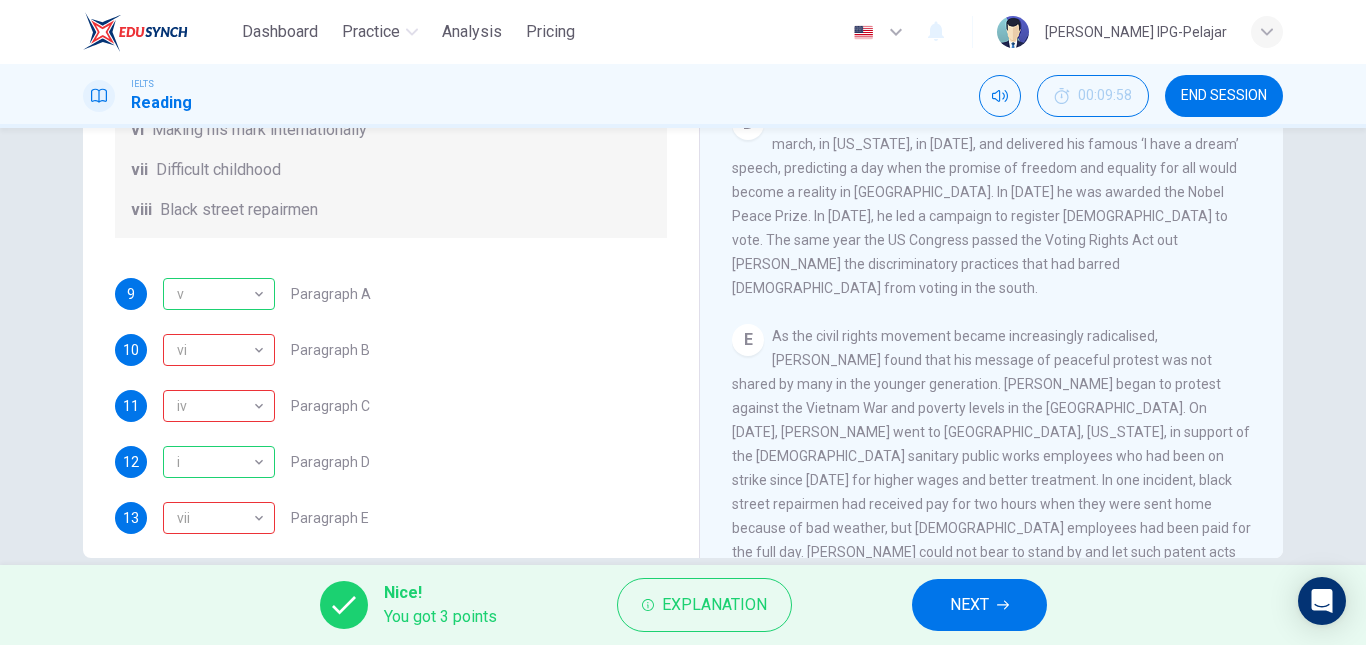 scroll, scrollTop: 258, scrollLeft: 0, axis: vertical 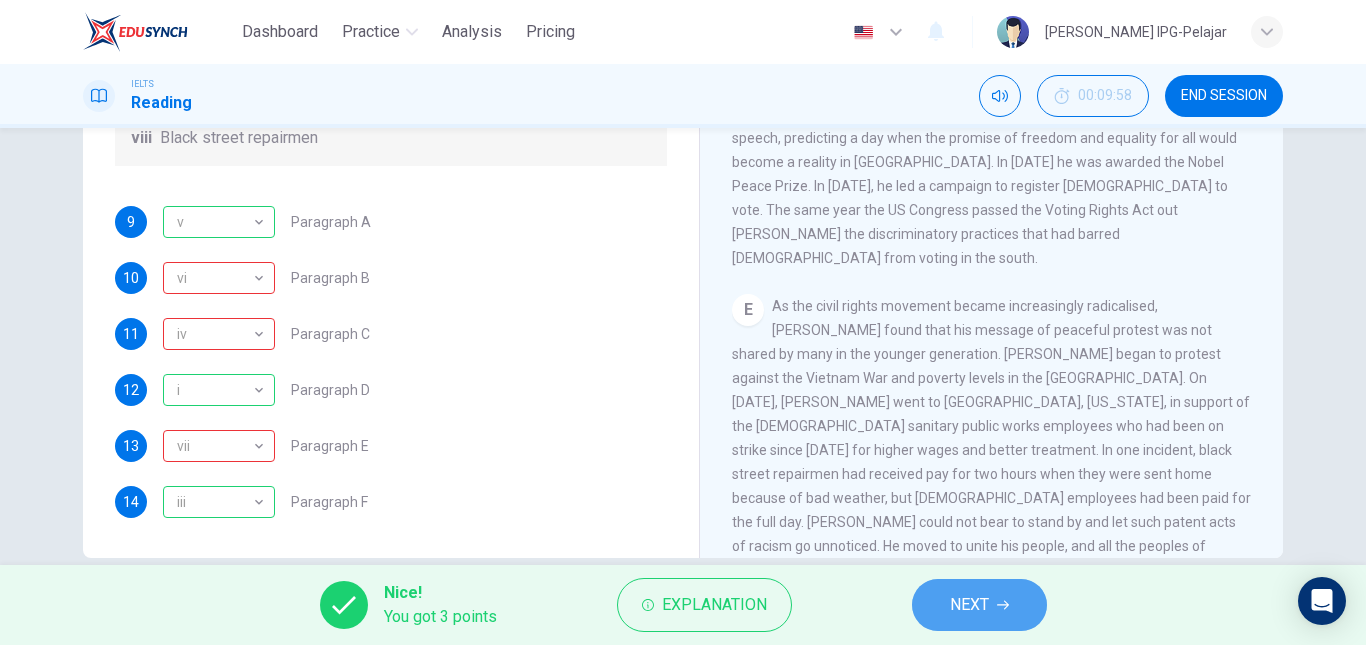 click on "NEXT" at bounding box center [979, 605] 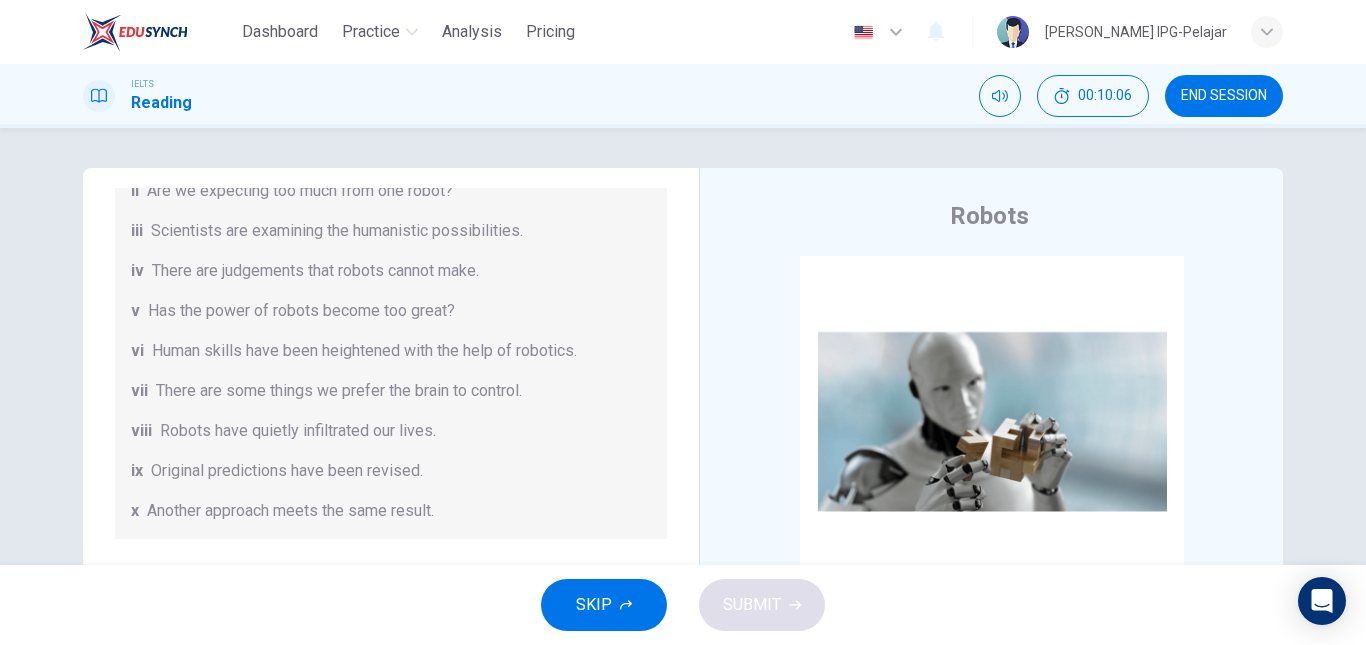 scroll, scrollTop: 385, scrollLeft: 0, axis: vertical 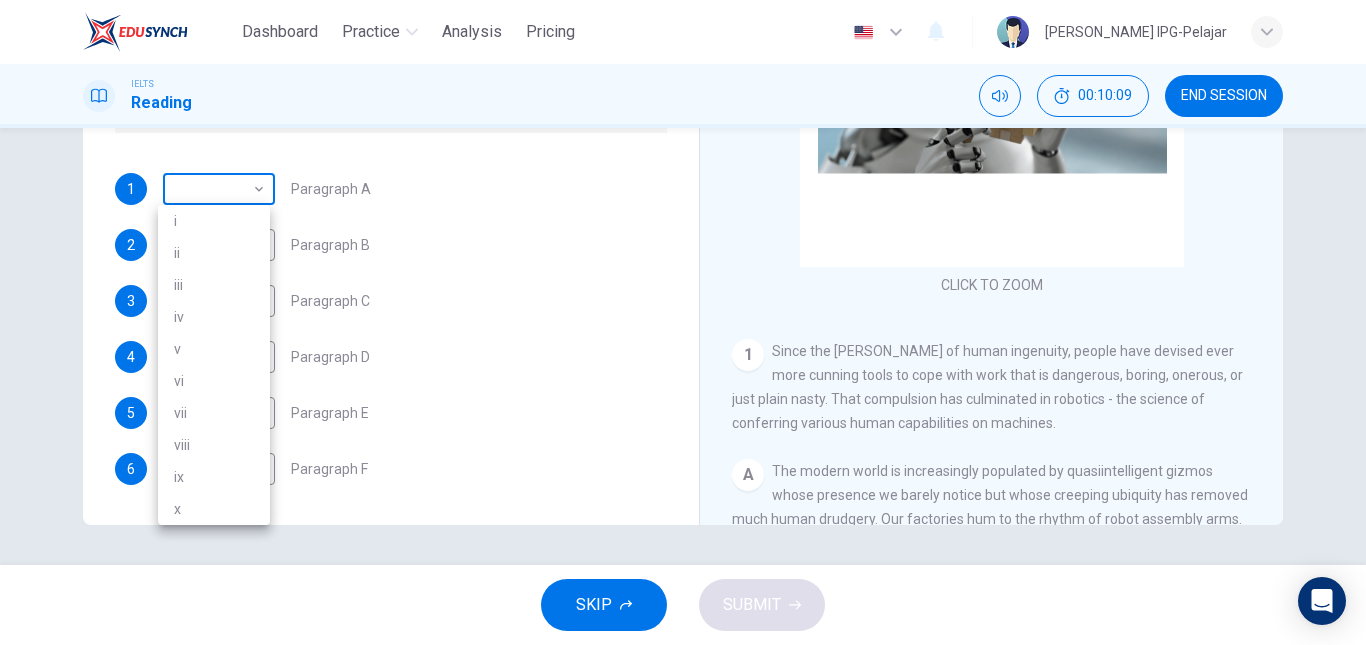 click on "Dashboard Practice Analysis Pricing English en ​ [PERSON_NAME] IPG-Pelajar IELTS Reading 00:10:09 END SESSION Question 15 The Reading Passage has seven paragraphs  A-G .  From the list of headings below choose the most suitable heading for each
paragraph (A-F).
Write the appropriate numbers  (i-x)  in the boxes below. List of Headings i Some success has resulted from observing how the brain functions. ii Are we expecting too much from one robot? iii Scientists are examining the humanistic possibilities. iv There are judgements that robots cannot make. v Has the power of robots become too great? vi Human skills have been heightened with the help of robotics. vii There are some things we prefer the brain to control. viii Robots have quietly infiltrated our lives. ix Original predictions have been revised. x Another approach meets the same result. 1 ​ ​ Paragraph A 2 ​ ​ Paragraph B 3 ​ ​ Paragraph C 4 ​ ​ Paragraph D 5 ​ ​ Paragraph E 6 ​ ​ Paragraph F Robots CLICK TO ZOOM 1 A" at bounding box center [683, 322] 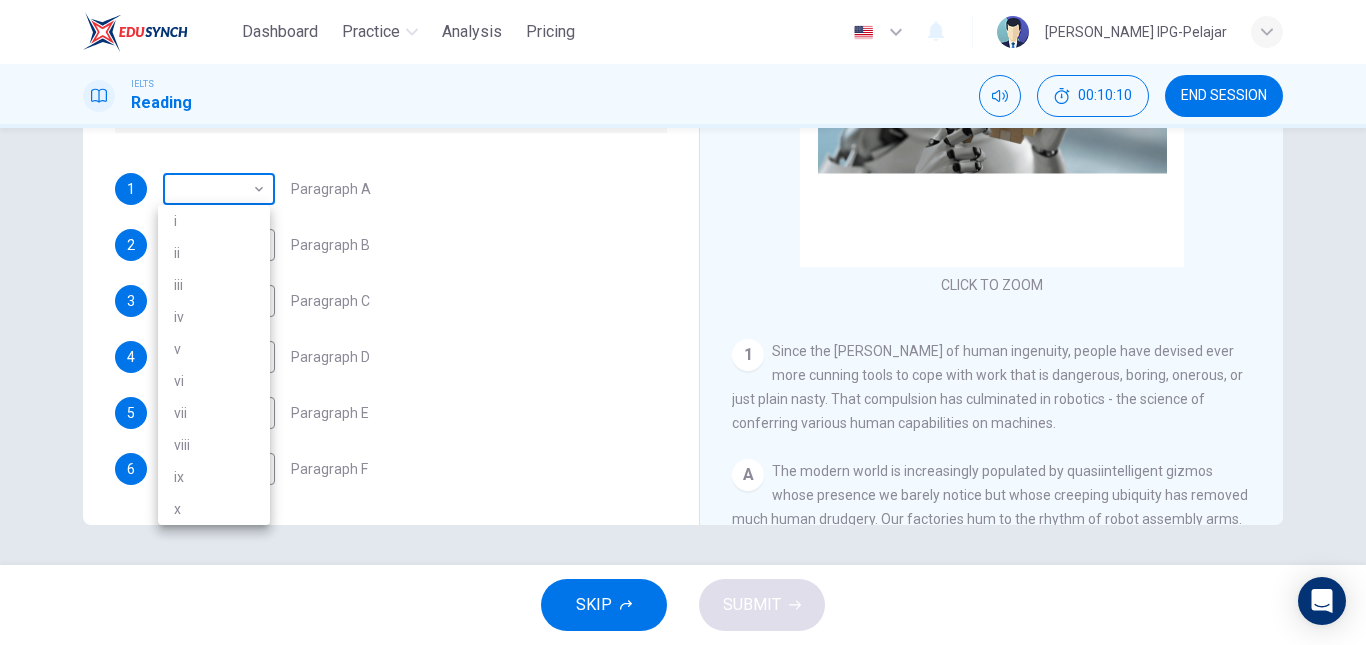click at bounding box center (683, 322) 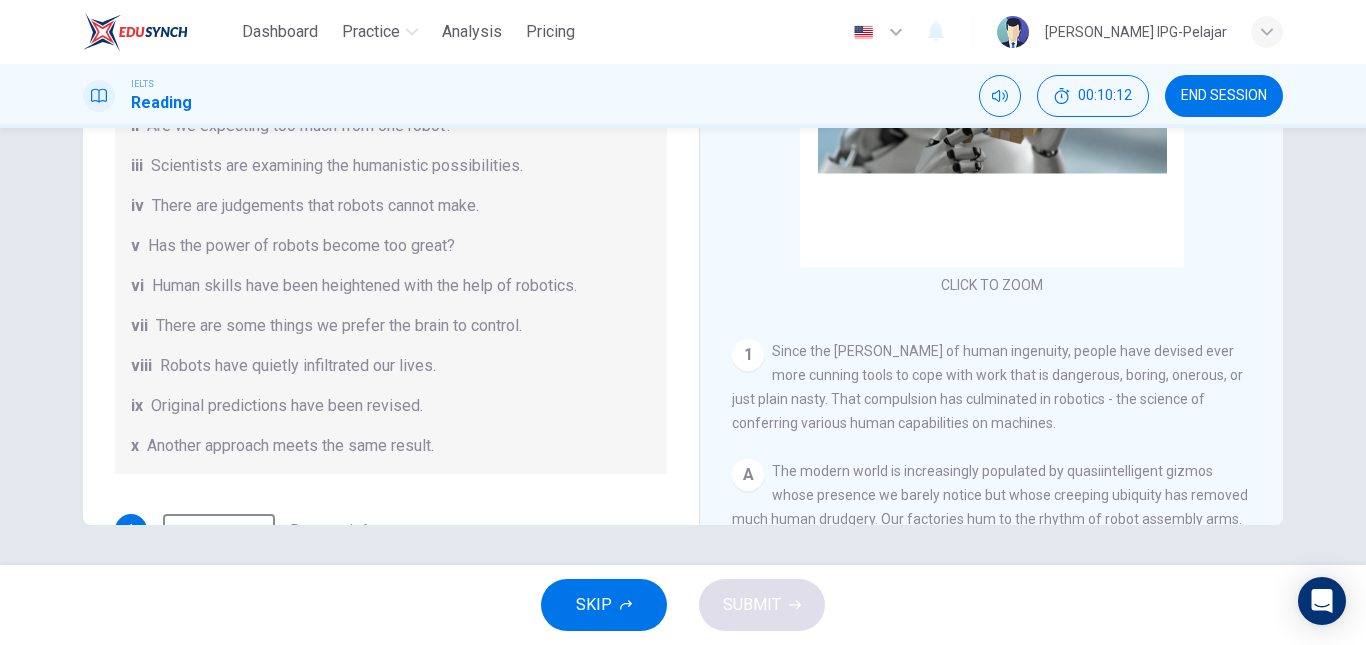 scroll, scrollTop: 0, scrollLeft: 0, axis: both 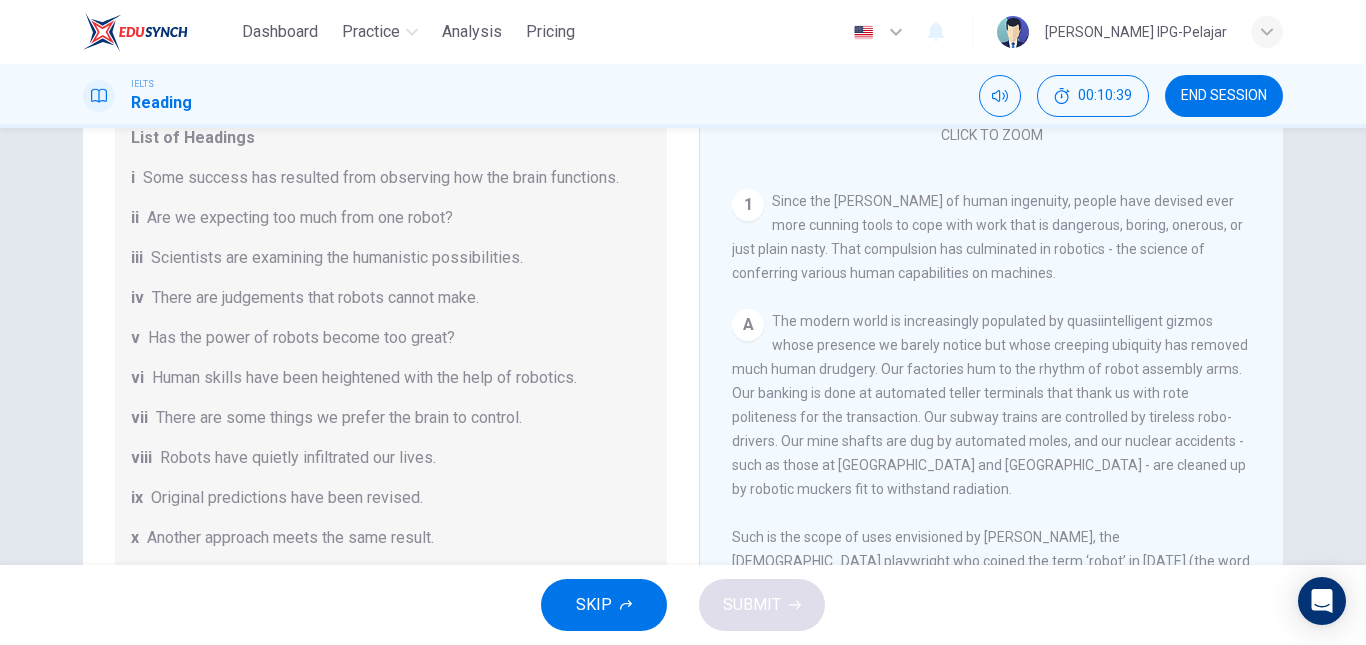 click on "List of Headings i Some success has resulted from observing how the brain functions. ii Are we expecting too much from one robot? iii Scientists are examining the humanistic possibilities. iv There are judgements that robots cannot make. v Has the power of robots become too great? vi Human skills have been heightened with the help of robotics. vii There are some things we prefer the brain to control. viii Robots have quietly infiltrated our lives. ix Original predictions have been revised. x Another approach meets the same result." at bounding box center [391, 338] 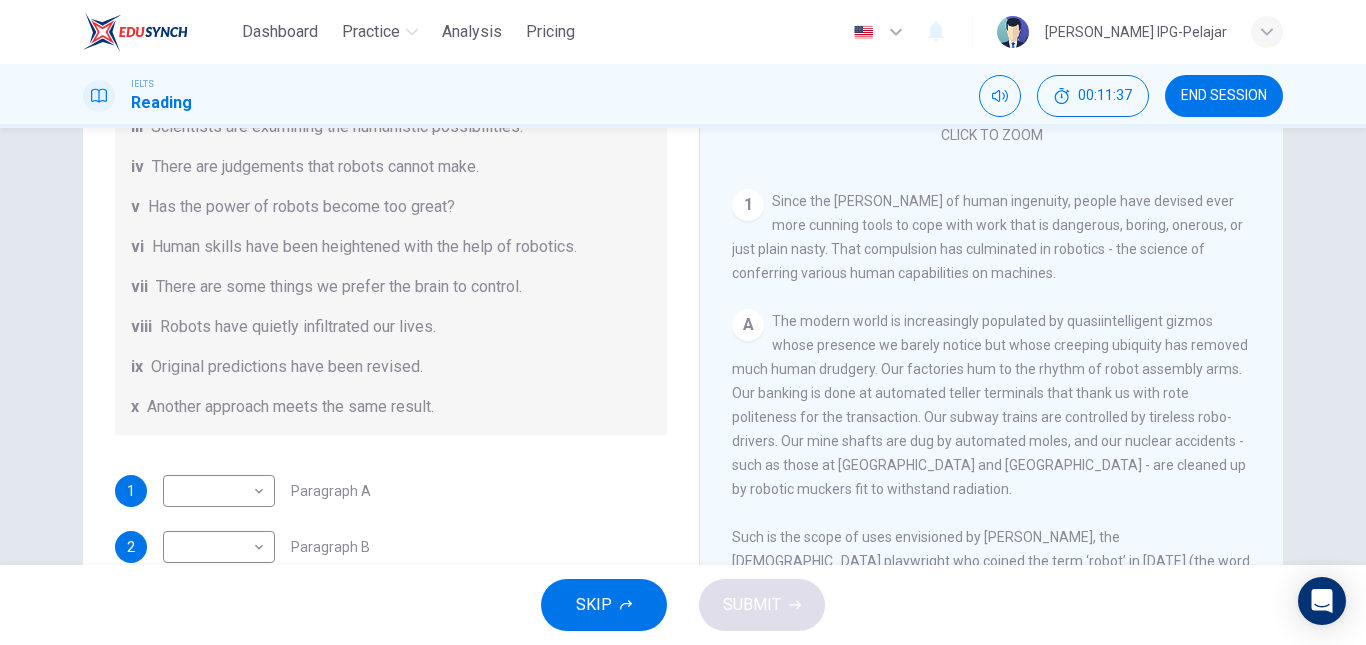 scroll, scrollTop: 195, scrollLeft: 0, axis: vertical 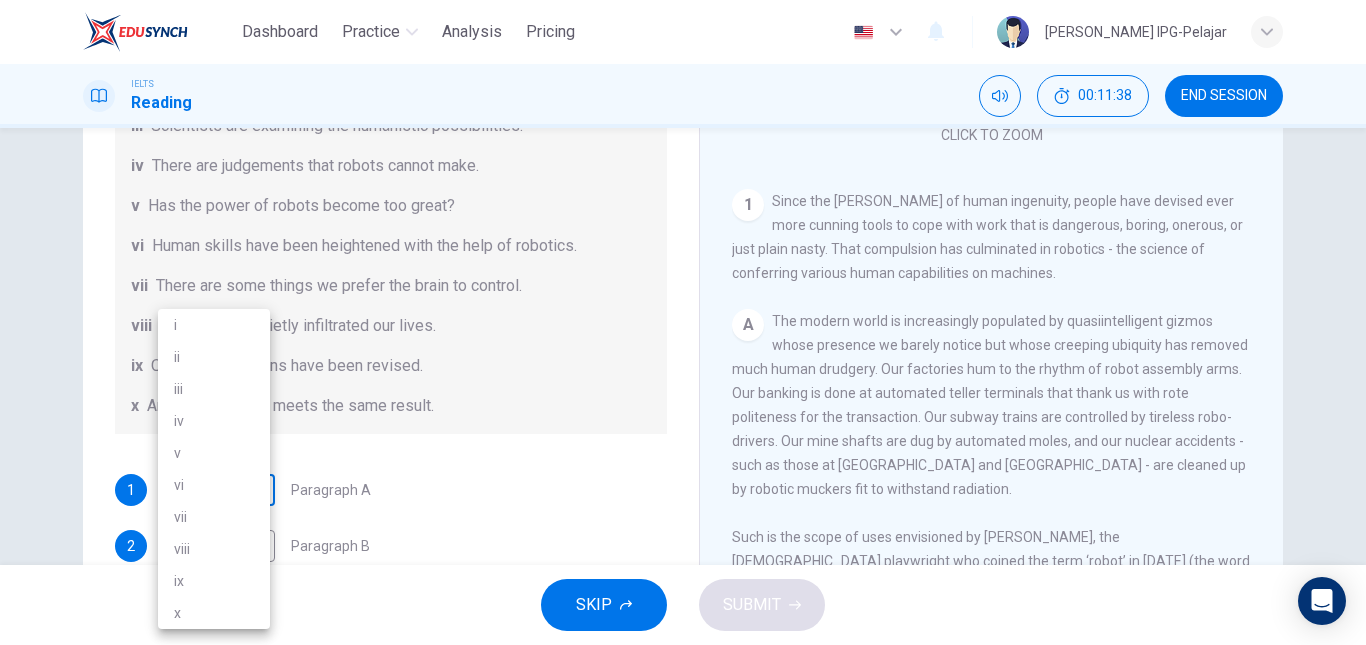 click on "Dashboard Practice Analysis Pricing English en ​ [PERSON_NAME] IPG-Pelajar IELTS Reading 00:11:38 END SESSION Question 15 The Reading Passage has seven paragraphs  A-G .  From the list of headings below choose the most suitable heading for each
paragraph (A-F).
Write the appropriate numbers  (i-x)  in the boxes below. List of Headings i Some success has resulted from observing how the brain functions. ii Are we expecting too much from one robot? iii Scientists are examining the humanistic possibilities. iv There are judgements that robots cannot make. v Has the power of robots become too great? vi Human skills have been heightened with the help of robotics. vii There are some things we prefer the brain to control. viii Robots have quietly infiltrated our lives. ix Original predictions have been revised. x Another approach meets the same result. 1 ​ ​ Paragraph A 2 ​ ​ Paragraph B 3 ​ ​ Paragraph C 4 ​ ​ Paragraph D 5 ​ ​ Paragraph E 6 ​ ​ Paragraph F Robots CLICK TO ZOOM 1 A" at bounding box center [683, 322] 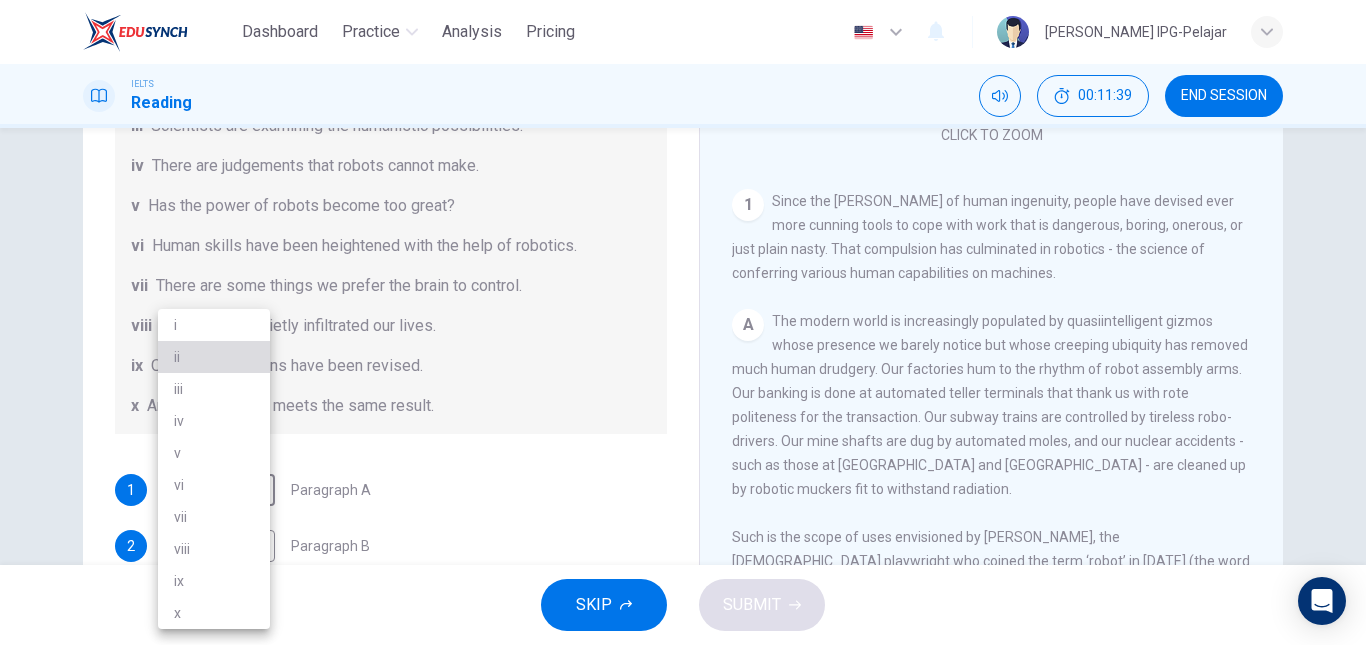 click on "ii" at bounding box center [214, 357] 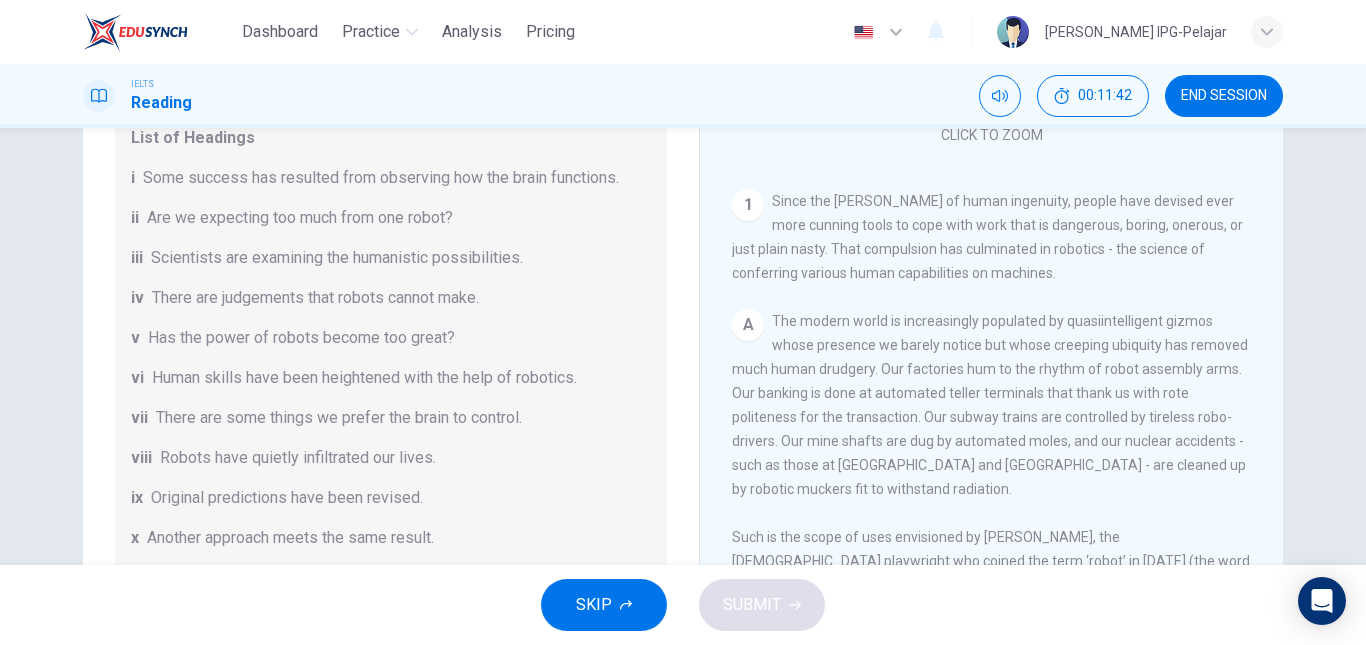 scroll, scrollTop: 62, scrollLeft: 0, axis: vertical 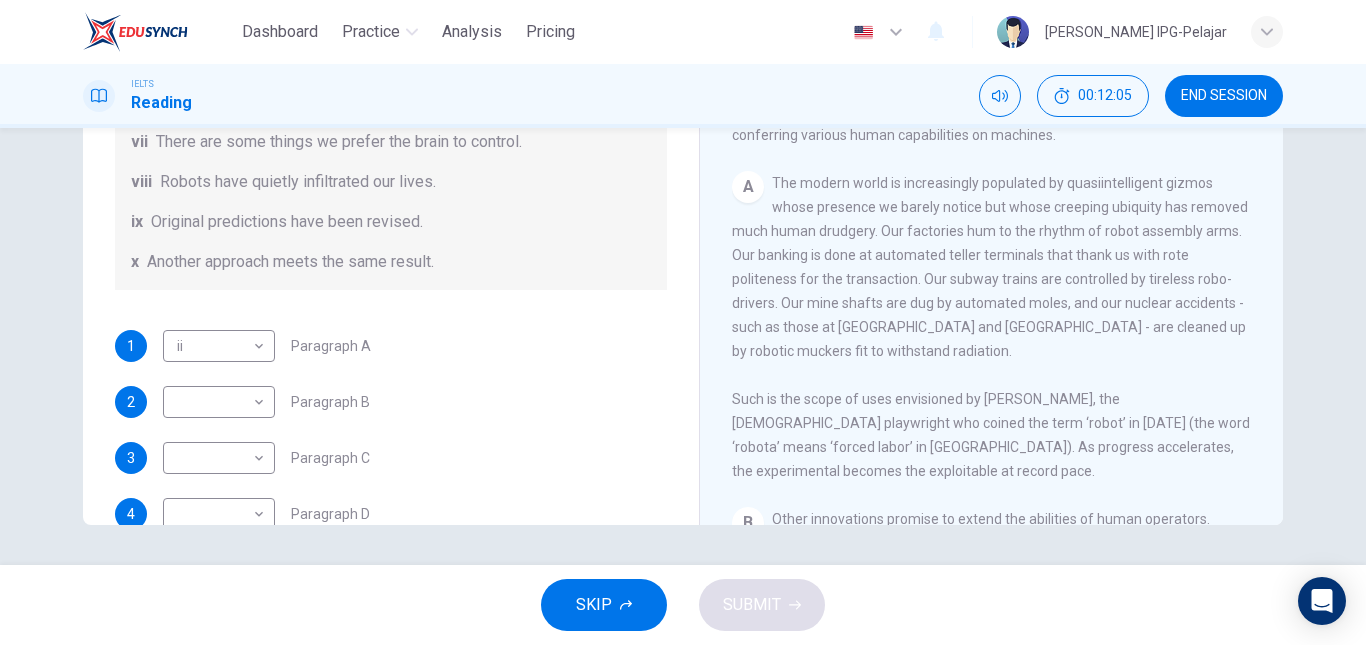 click on "A The modern world is increasingly populated by quasiintelligent
gizmos whose presence we barely notice but whose creeping
ubiquity has removed much human drudgery. Our factories hum to the rhythm of robot assembly arms. Our banking is done at automated teller terminals that thank us with rote politeness for the transaction. Our subway trains are controlled by tireless robo-drivers. Our mine shafts are dug by automated moles, and our nuclear accidents - such as those at [GEOGRAPHIC_DATA] and [GEOGRAPHIC_DATA] - are cleaned up by robotic muckers fit to withstand radiation.   Such is the scope of uses envisioned by [PERSON_NAME], the [DEMOGRAPHIC_DATA] playwright who coined the term ‘robot’ in [DATE] (the word ‘robota’ means ‘forced labor’ in [GEOGRAPHIC_DATA]). As progress accelerates, the experimental becomes the exploitable at record pace." at bounding box center [992, 327] 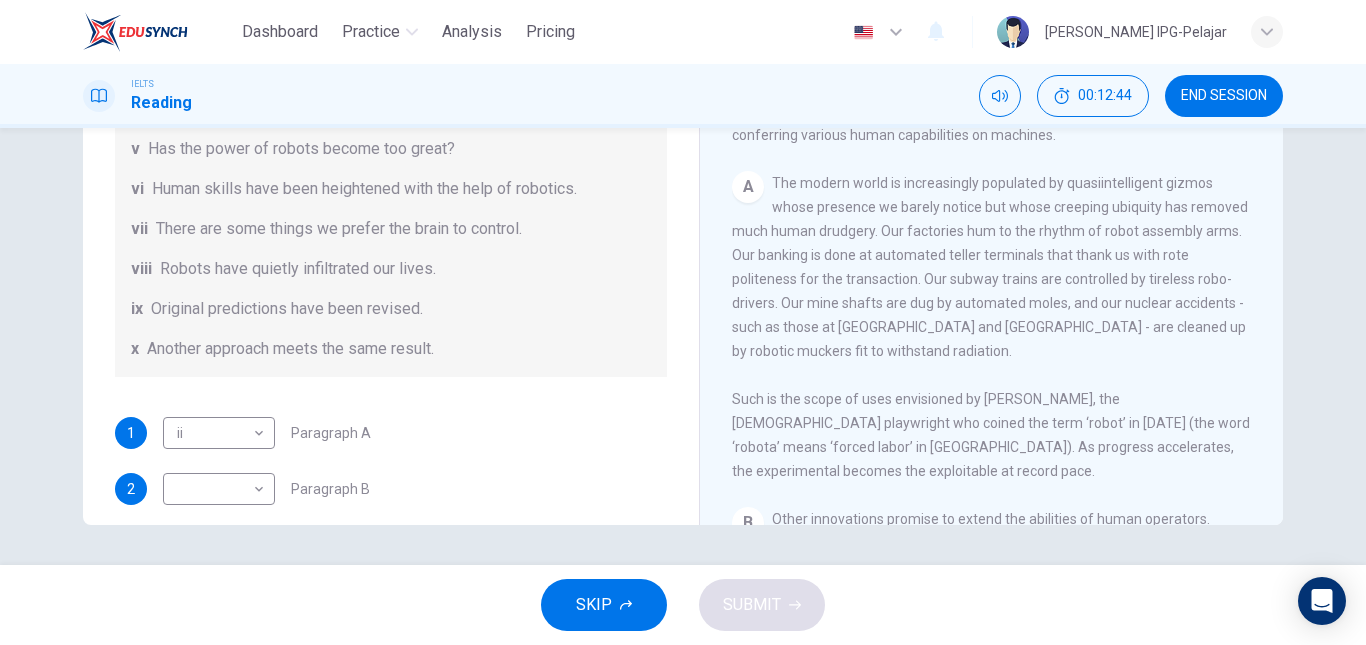 scroll, scrollTop: 171, scrollLeft: 0, axis: vertical 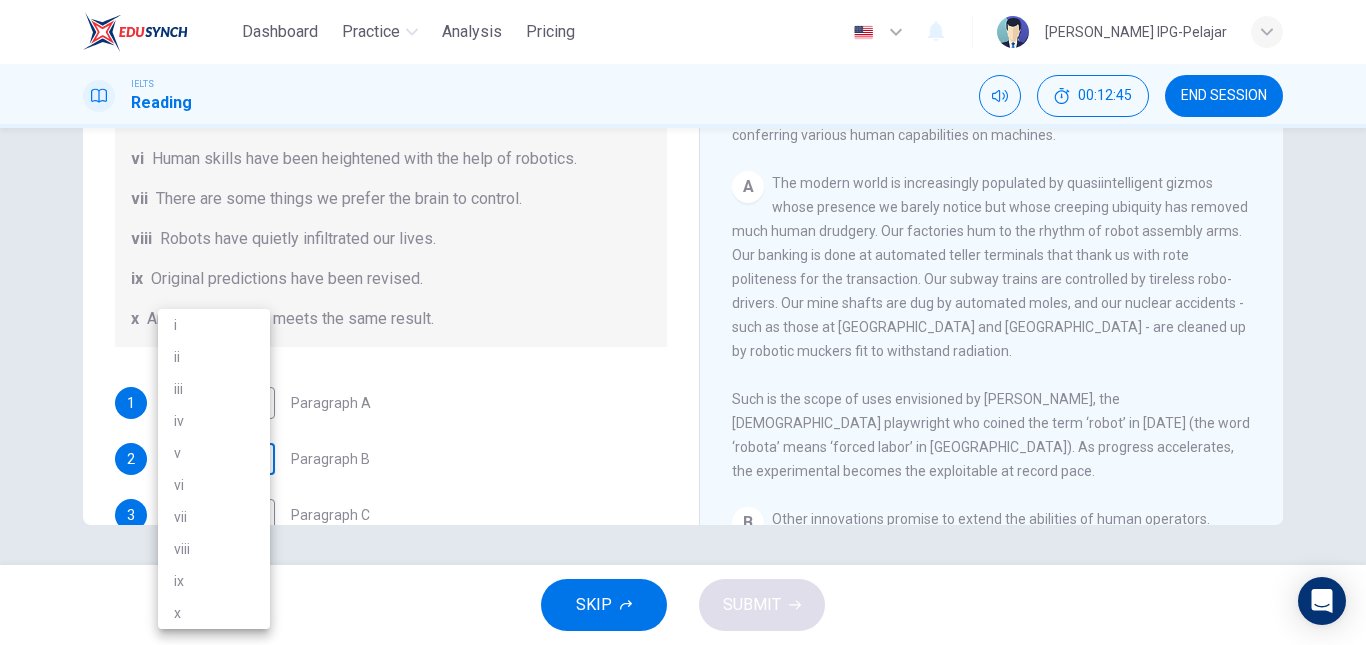 click on "Dashboard Practice Analysis Pricing English en ​ [PERSON_NAME] IPG-Pelajar IELTS Reading 00:12:45 END SESSION Question 15 The Reading Passage has seven paragraphs  A-G .  From the list of headings below choose the most suitable heading for each
paragraph (A-F).
Write the appropriate numbers  (i-x)  in the boxes below. List of Headings i Some success has resulted from observing how the brain functions. ii Are we expecting too much from one robot? iii Scientists are examining the humanistic possibilities. iv There are judgements that robots cannot make. v Has the power of robots become too great? vi Human skills have been heightened with the help of robotics. vii There are some things we prefer the brain to control. viii Robots have quietly infiltrated our lives. ix Original predictions have been revised. x Another approach meets the same result. 1 ii ii ​ Paragraph A 2 ​ ​ Paragraph B 3 ​ ​ Paragraph C 4 ​ ​ Paragraph D 5 ​ ​ Paragraph E 6 ​ ​ Paragraph F Robots CLICK TO ZOOM 1" at bounding box center [683, 322] 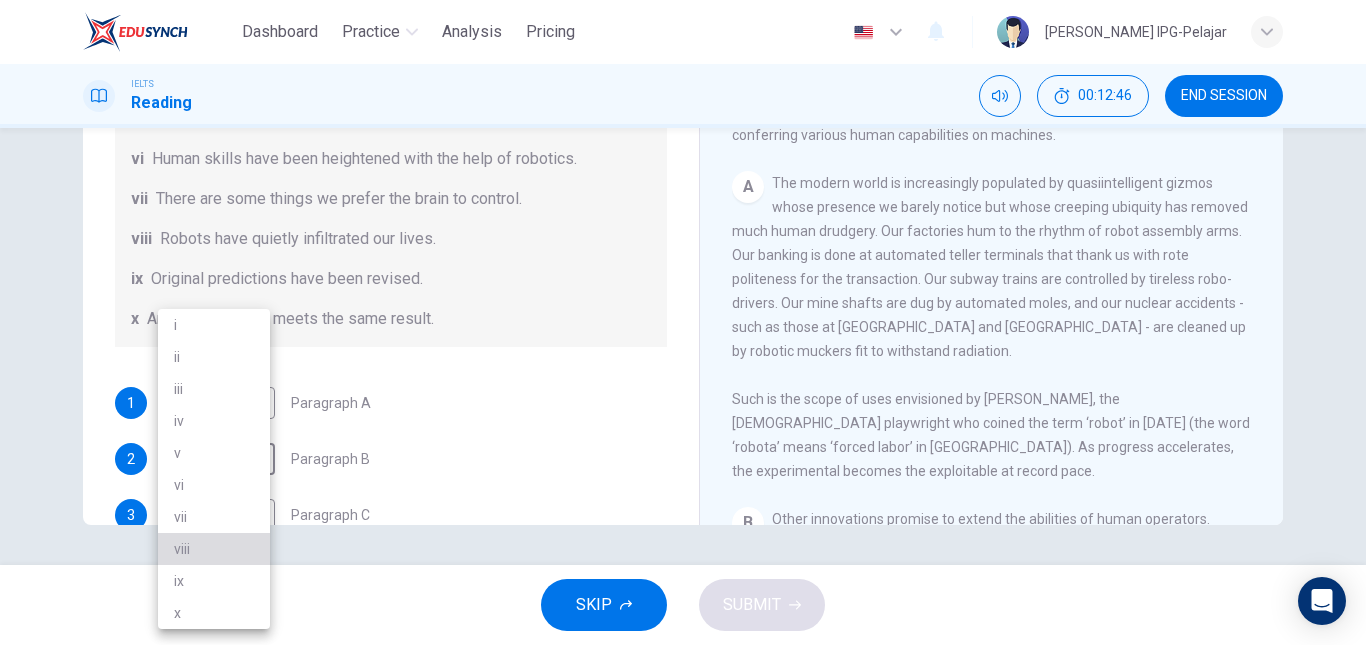 click on "viii" at bounding box center (214, 549) 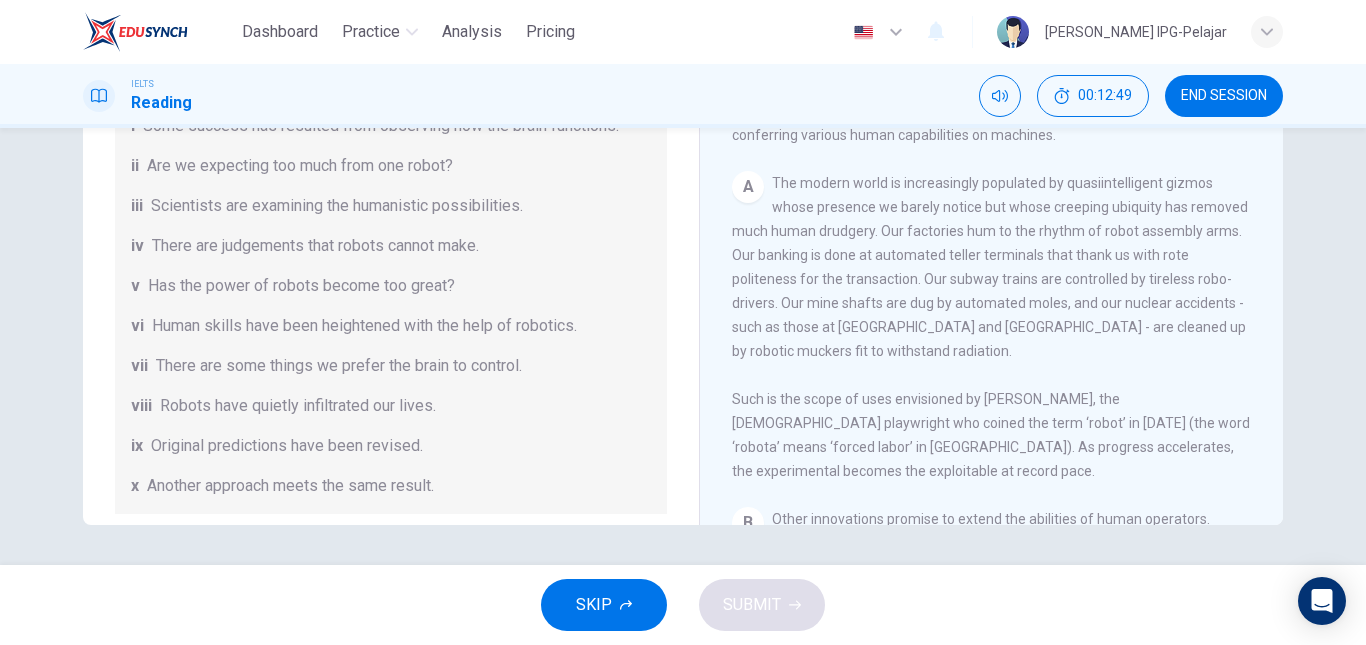scroll, scrollTop: 0, scrollLeft: 0, axis: both 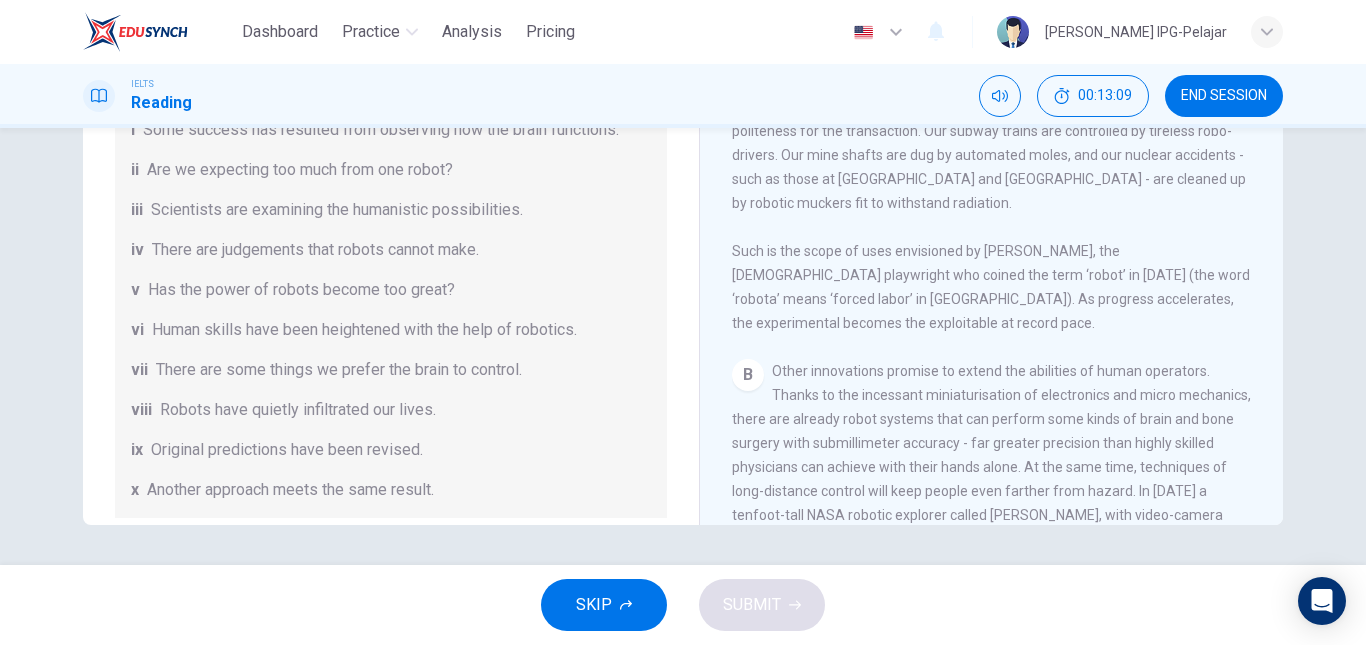 click on "The modern world is increasingly populated by quasiintelligent
gizmos whose presence we barely notice but whose creeping
ubiquity has removed much human drudgery. Our factories hum to the rhythm of robot assembly arms. Our banking is done at automated teller terminals that thank us with rote politeness for the transaction. Our subway trains are controlled by tireless robo-drivers. Our mine shafts are dug by automated moles, and our nuclear accidents - such as those at [GEOGRAPHIC_DATA] and [GEOGRAPHIC_DATA] - are cleaned up by robotic muckers fit to withstand radiation.   Such is the scope of uses envisioned by [PERSON_NAME], the [DEMOGRAPHIC_DATA] playwright who coined the term ‘robot’ in [DATE] (the word ‘robota’ means ‘forced labor’ in [GEOGRAPHIC_DATA]). As progress accelerates, the experimental becomes the exploitable at record pace." at bounding box center [991, 179] 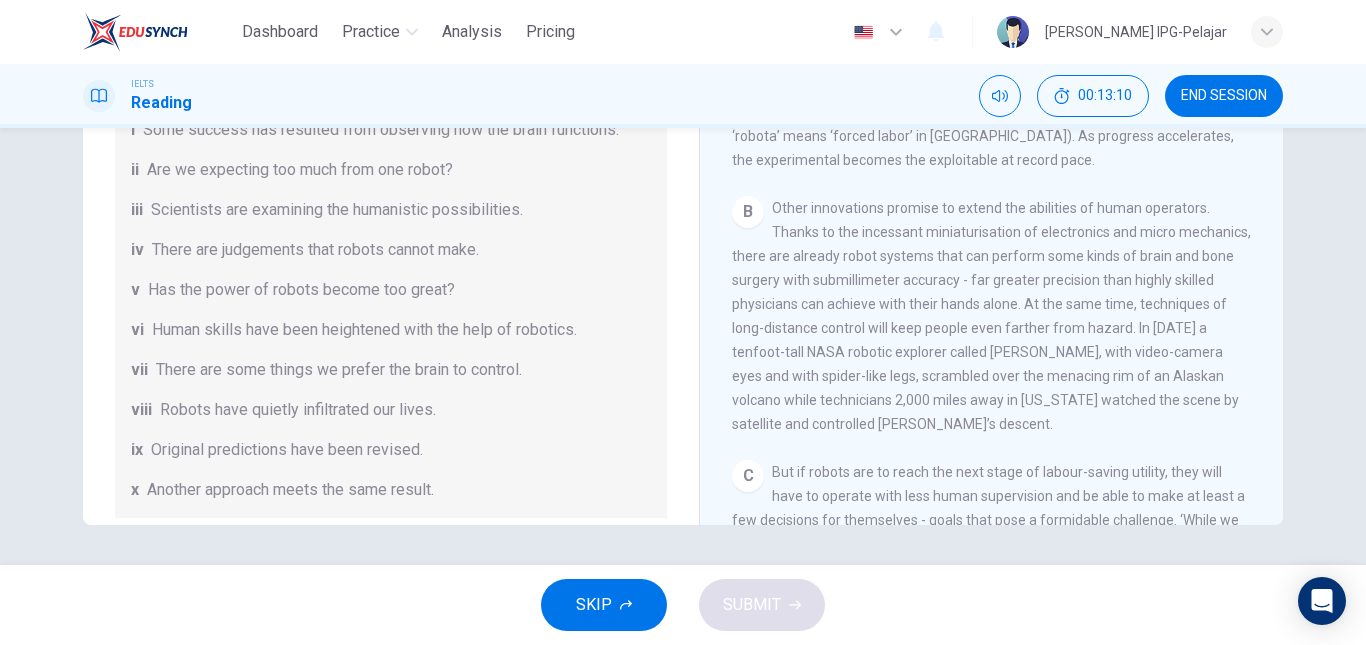 scroll, scrollTop: 600, scrollLeft: 0, axis: vertical 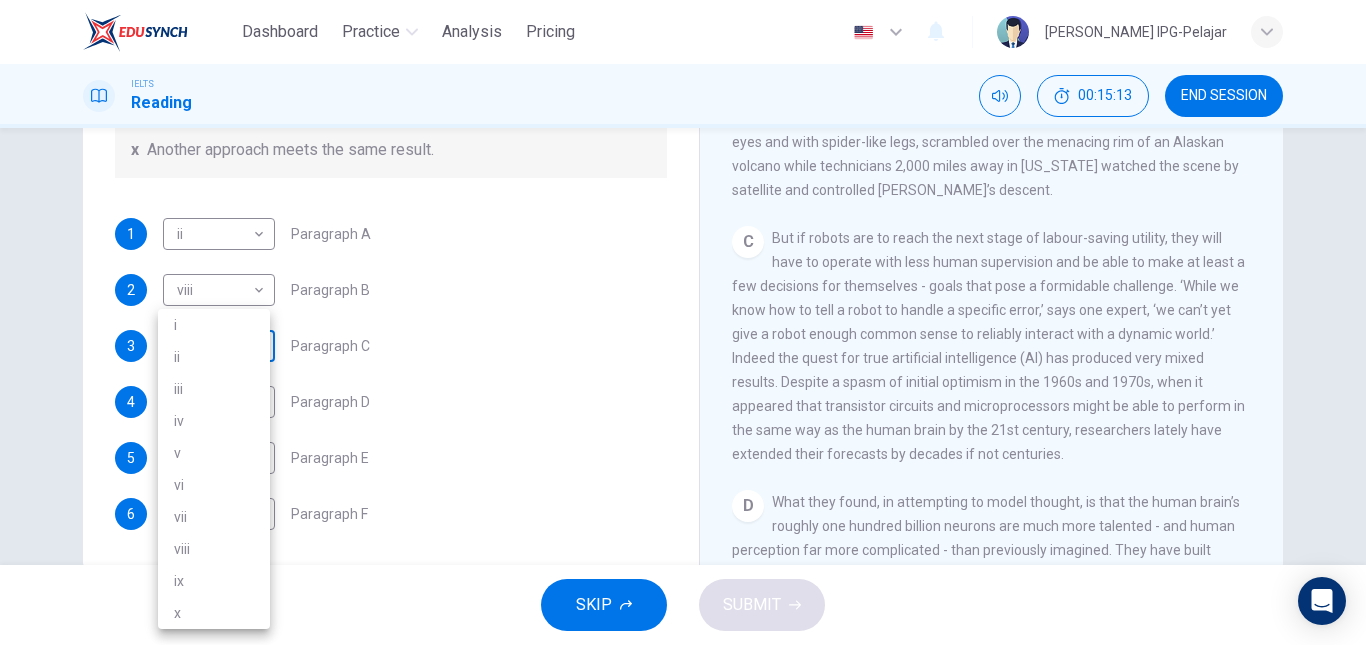 click on "Dashboard Practice Analysis Pricing English en ​ [PERSON_NAME] IPG-Pelajar IELTS Reading 00:15:13 END SESSION Question 15 The Reading Passage has seven paragraphs  A-G .  From the list of headings below choose the most suitable heading for each
paragraph (A-F).
Write the appropriate numbers  (i-x)  in the boxes below. List of Headings i Some success has resulted from observing how the brain functions. ii Are we expecting too much from one robot? iii Scientists are examining the humanistic possibilities. iv There are judgements that robots cannot make. v Has the power of robots become too great? vi Human skills have been heightened with the help of robotics. vii There are some things we prefer the brain to control. viii Robots have quietly infiltrated our lives. ix Original predictions have been revised. x Another approach meets the same result. 1 ii ii ​ Paragraph A 2 viii viii ​ Paragraph B 3 ​ ​ Paragraph C 4 ​ ​ Paragraph D 5 ​ ​ Paragraph E 6 ​ ​ Paragraph F Robots 1 A B C D" at bounding box center [683, 322] 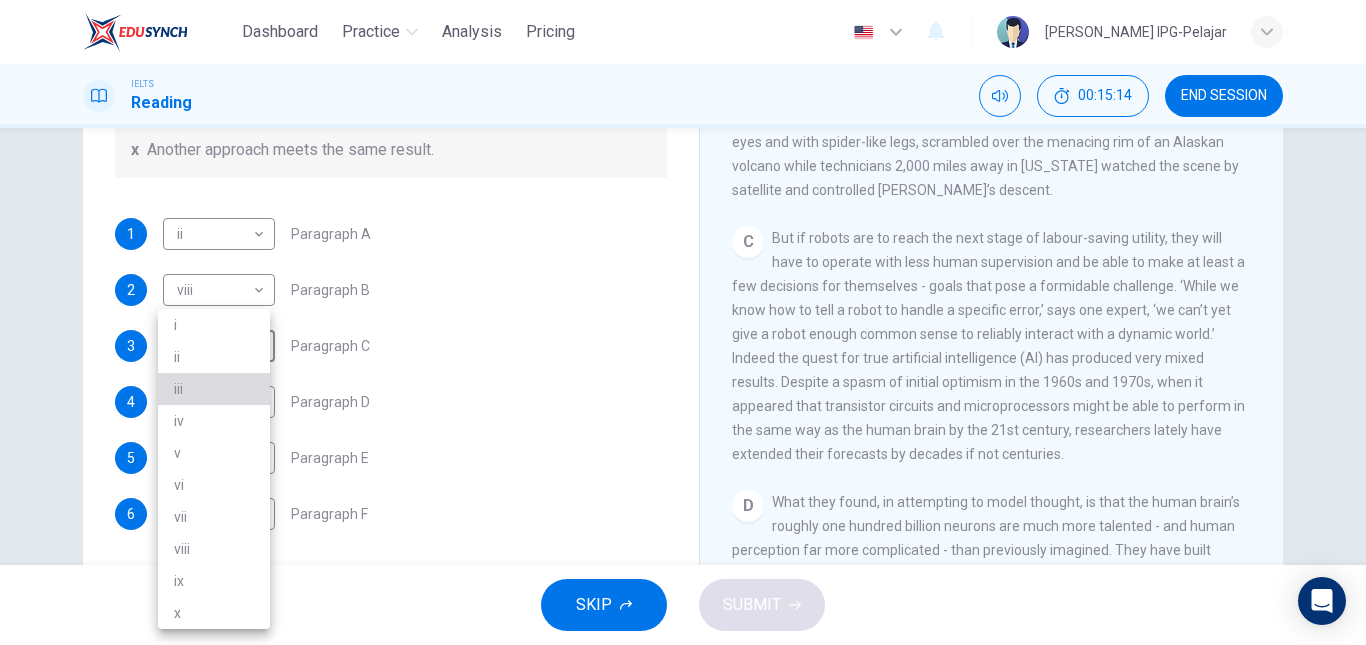 click on "iii" at bounding box center [214, 389] 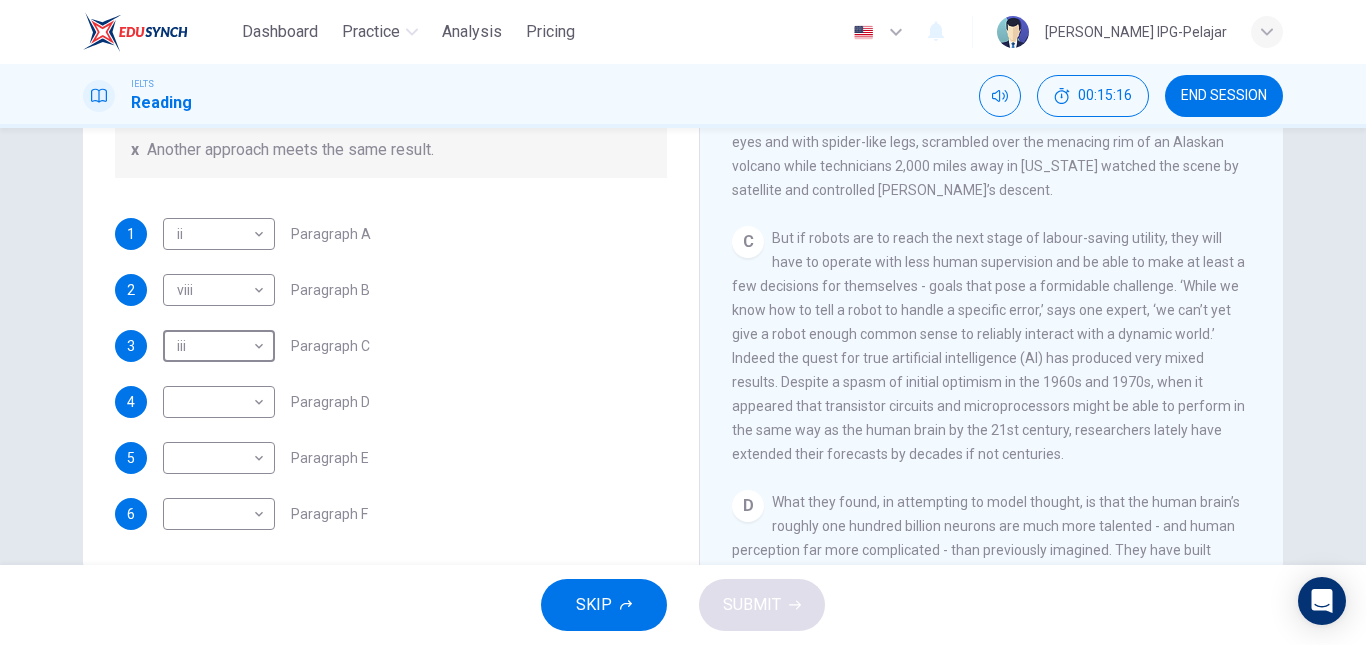 scroll, scrollTop: 1166, scrollLeft: 0, axis: vertical 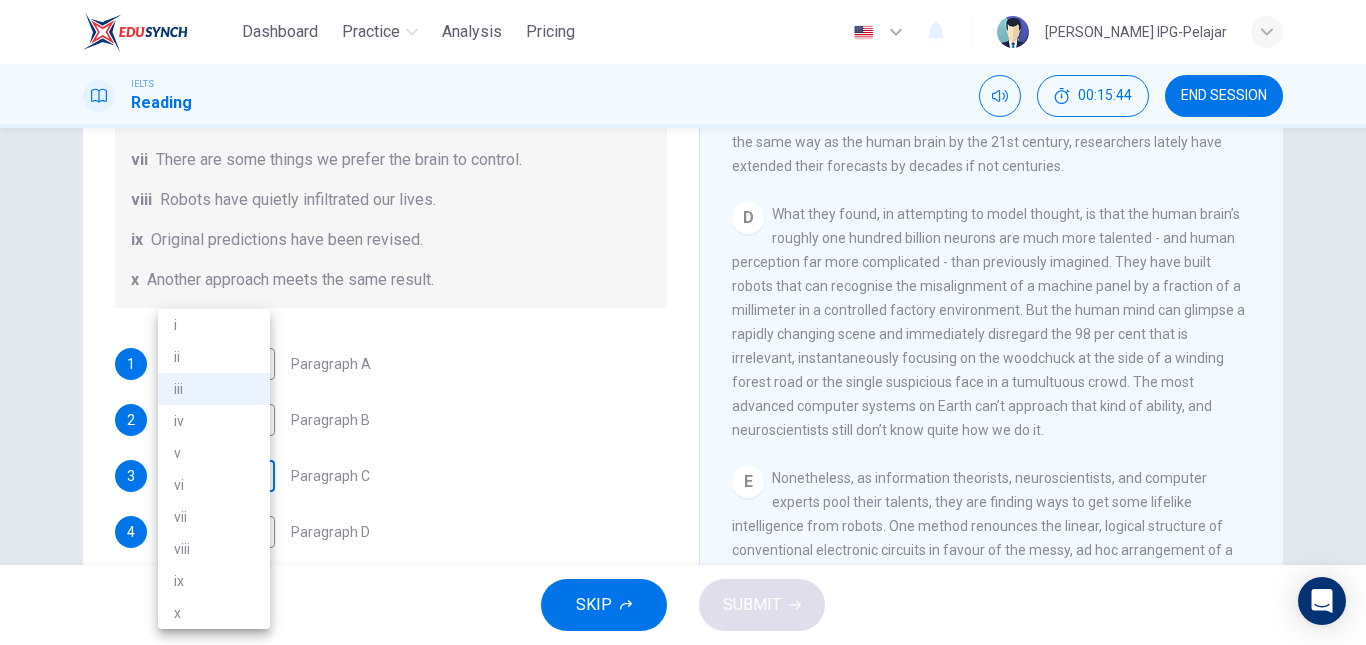 click on "Dashboard Practice Analysis Pricing English en ​ [PERSON_NAME] IPG-Pelajar IELTS Reading 00:15:44 END SESSION Question 15 The Reading Passage has seven paragraphs  A-G .  From the list of headings below choose the most suitable heading for each
paragraph (A-F).
Write the appropriate numbers  (i-x)  in the boxes below. List of Headings i Some success has resulted from observing how the brain functions. ii Are we expecting too much from one robot? iii Scientists are examining the humanistic possibilities. iv There are judgements that robots cannot make. v Has the power of robots become too great? vi Human skills have been heightened with the help of robotics. vii There are some things we prefer the brain to control. viii Robots have quietly infiltrated our lives. ix Original predictions have been revised. x Another approach meets the same result. 1 ii ii ​ Paragraph A 2 viii viii ​ Paragraph B 3 iii iii ​ Paragraph C 4 ​ ​ Paragraph D 5 ​ ​ Paragraph E 6 ​ ​ Paragraph F Robots 1 A B" at bounding box center [683, 322] 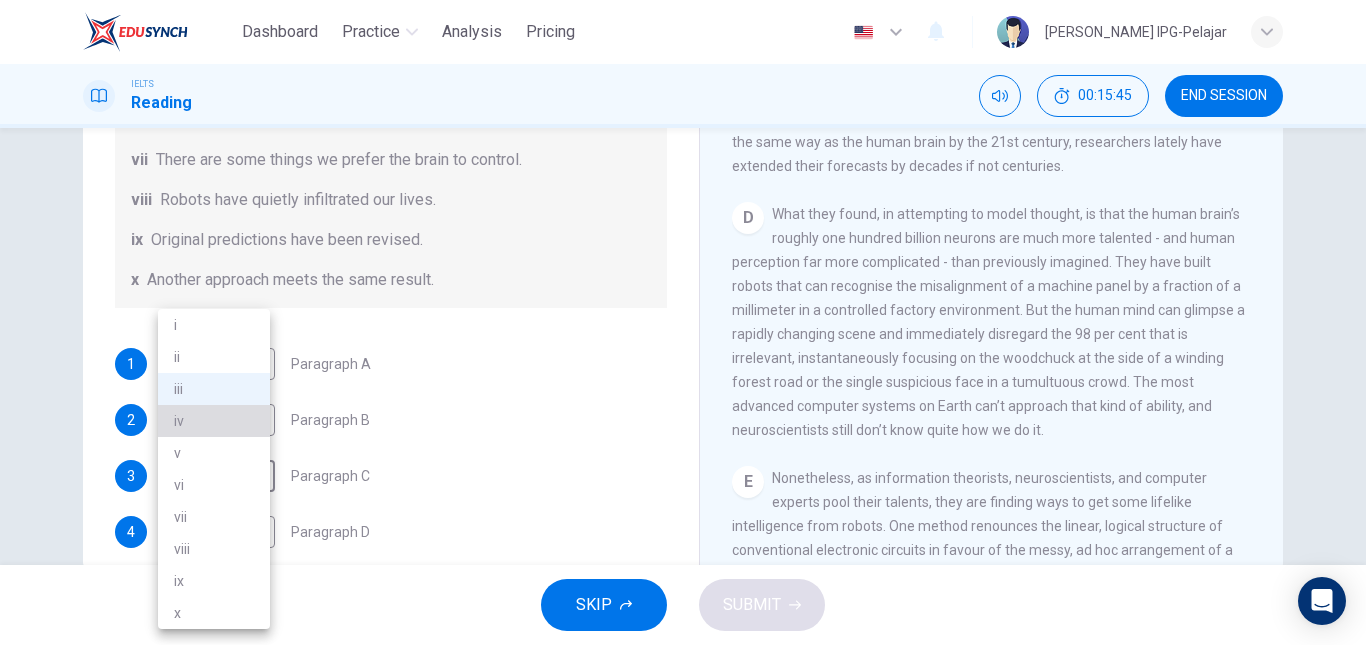 click on "iv" at bounding box center [214, 421] 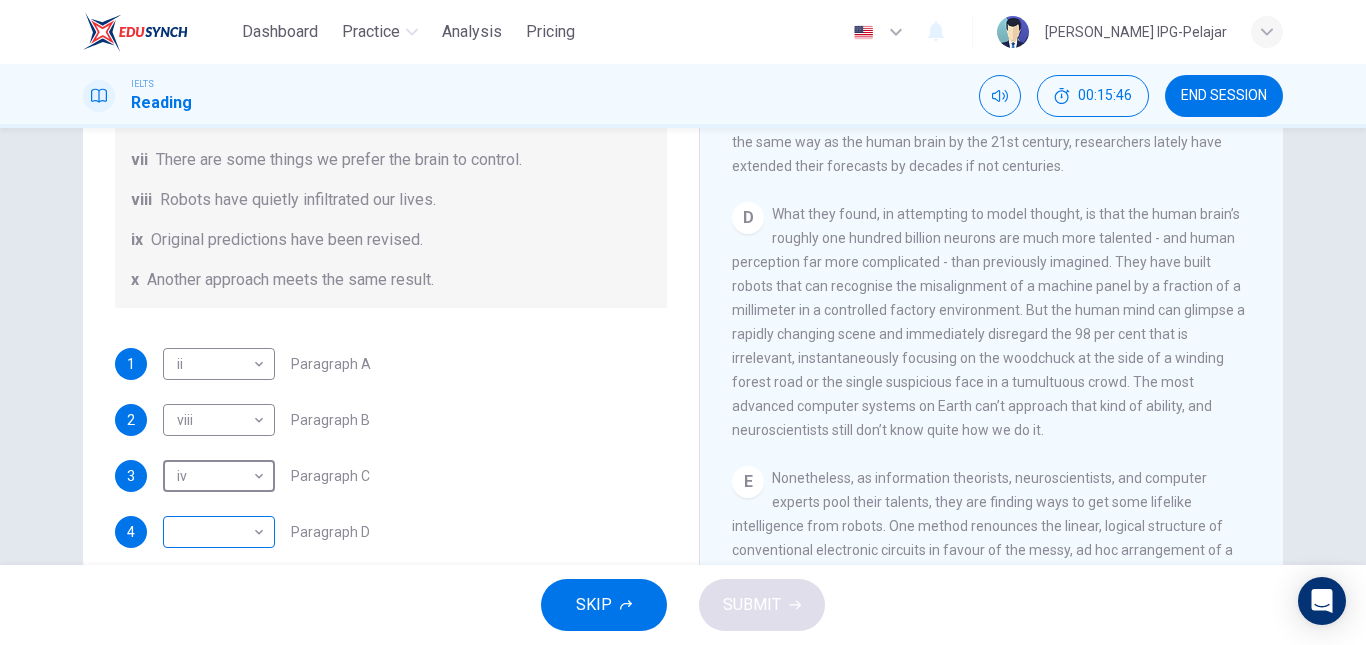 click on "Dashboard Practice Analysis Pricing English en ​ [PERSON_NAME] IPG-Pelajar IELTS Reading 00:15:46 END SESSION Question 15 The Reading Passage has seven paragraphs  A-G .  From the list of headings below choose the most suitable heading for each
paragraph (A-F).
Write the appropriate numbers  (i-x)  in the boxes below. List of Headings i Some success has resulted from observing how the brain functions. ii Are we expecting too much from one robot? iii Scientists are examining the humanistic possibilities. iv There are judgements that robots cannot make. v Has the power of robots become too great? vi Human skills have been heightened with the help of robotics. vii There are some things we prefer the brain to control. viii Robots have quietly infiltrated our lives. ix Original predictions have been revised. x Another approach meets the same result. 1 ii ii ​ Paragraph A 2 viii viii ​ Paragraph B 3 iv iv ​ Paragraph C 4 ​ ​ Paragraph D 5 ​ ​ Paragraph E 6 ​ ​ Paragraph F Robots 1 A B C" at bounding box center (683, 322) 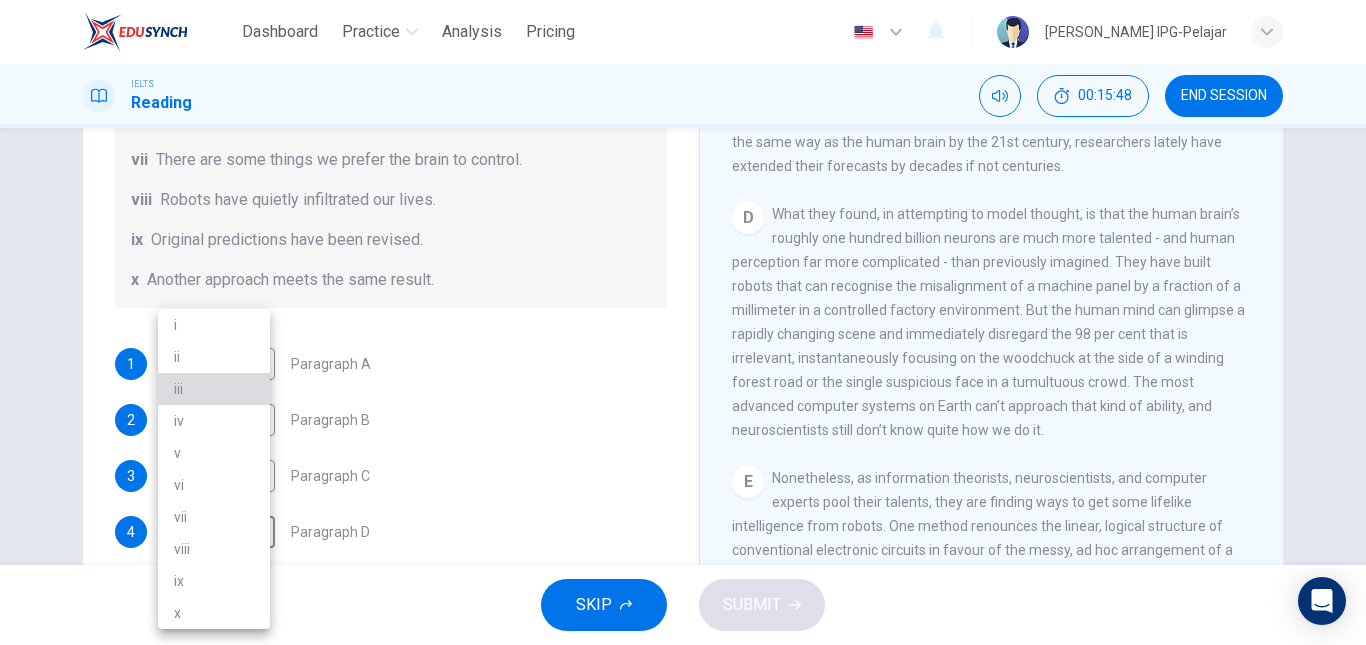 click on "iii" at bounding box center (214, 389) 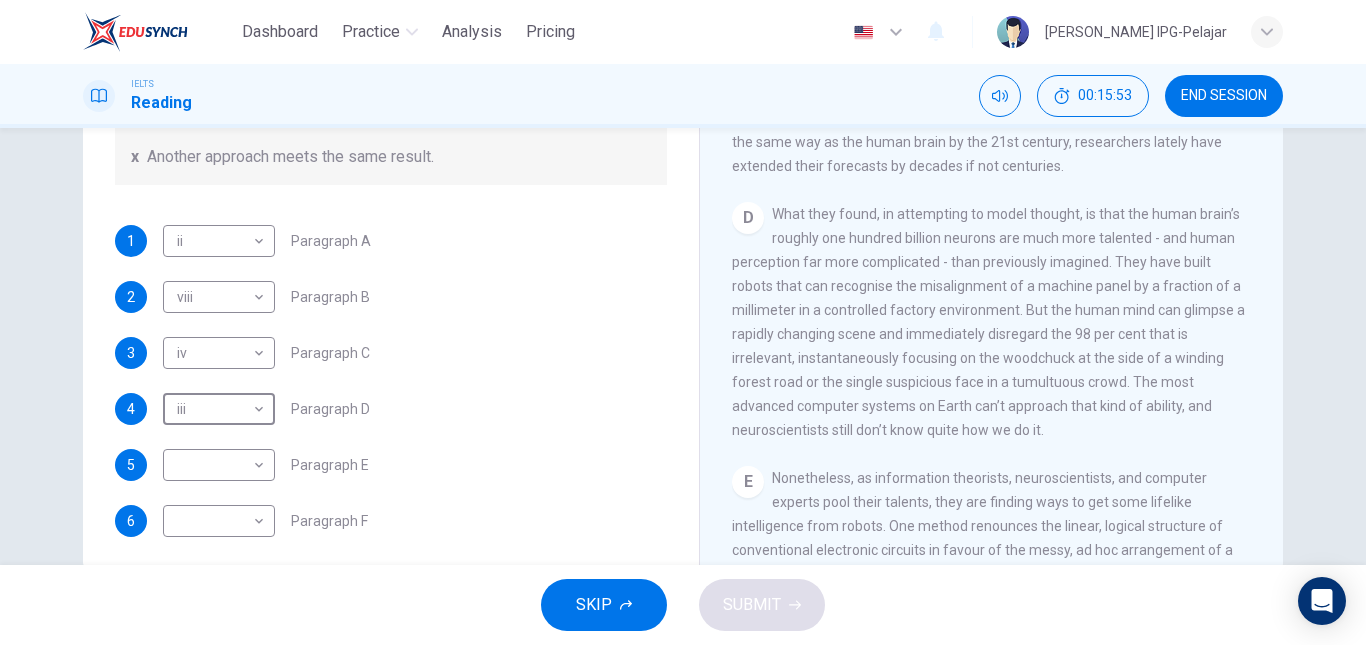 scroll, scrollTop: 379, scrollLeft: 0, axis: vertical 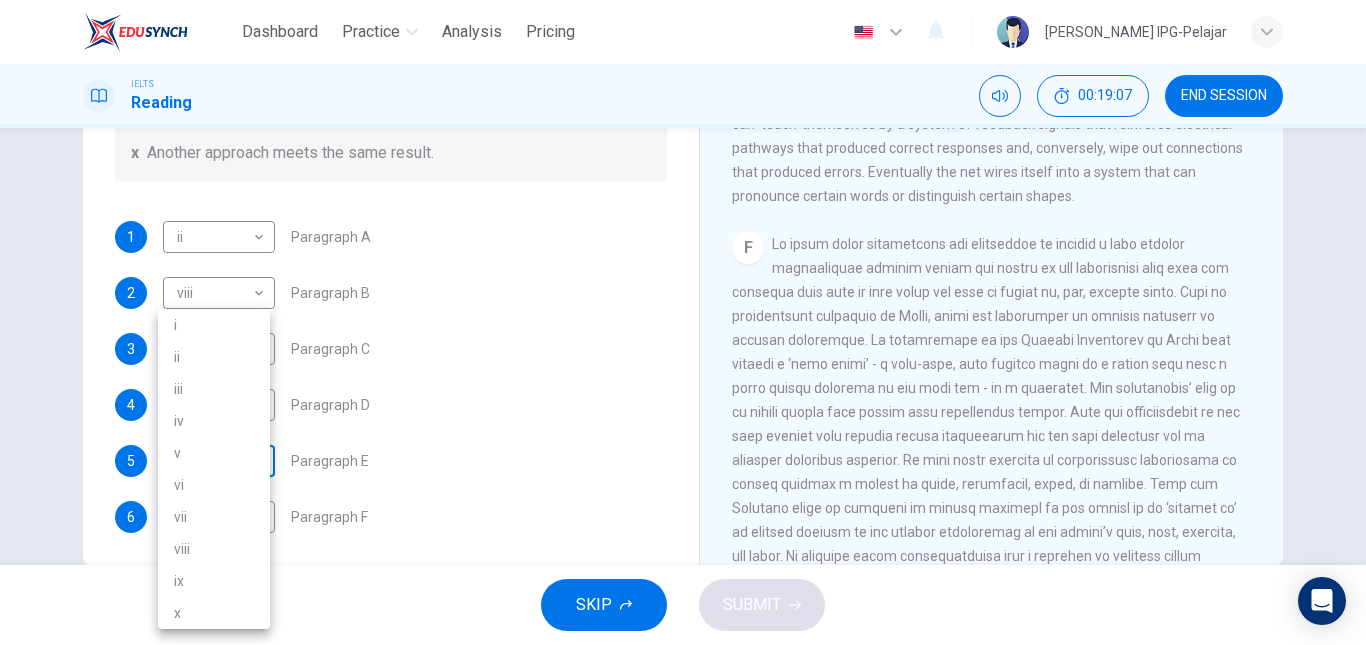 click on "Dashboard Practice Analysis Pricing English en ​ [PERSON_NAME] IPG-Pelajar IELTS Reading 00:19:07 END SESSION Question 15 The Reading Passage has seven paragraphs  A-G .  From the list of headings below choose the most suitable heading for each
paragraph (A-F).
Write the appropriate numbers  (i-x)  in the boxes below. List of Headings i Some success has resulted from observing how the brain functions. ii Are we expecting too much from one robot? iii Scientists are examining the humanistic possibilities. iv There are judgements that robots cannot make. v Has the power of robots become too great? vi Human skills have been heightened with the help of robotics. vii There are some things we prefer the brain to control. viii Robots have quietly infiltrated our lives. ix Original predictions have been revised. x Another approach meets the same result. 1 ii ii ​ Paragraph A 2 viii viii ​ Paragraph B 3 iv iv ​ Paragraph C 4 iii iii ​ Paragraph D 5 ​ ​ Paragraph E 6 ​ ​ Paragraph F Robots 1 A" at bounding box center (683, 322) 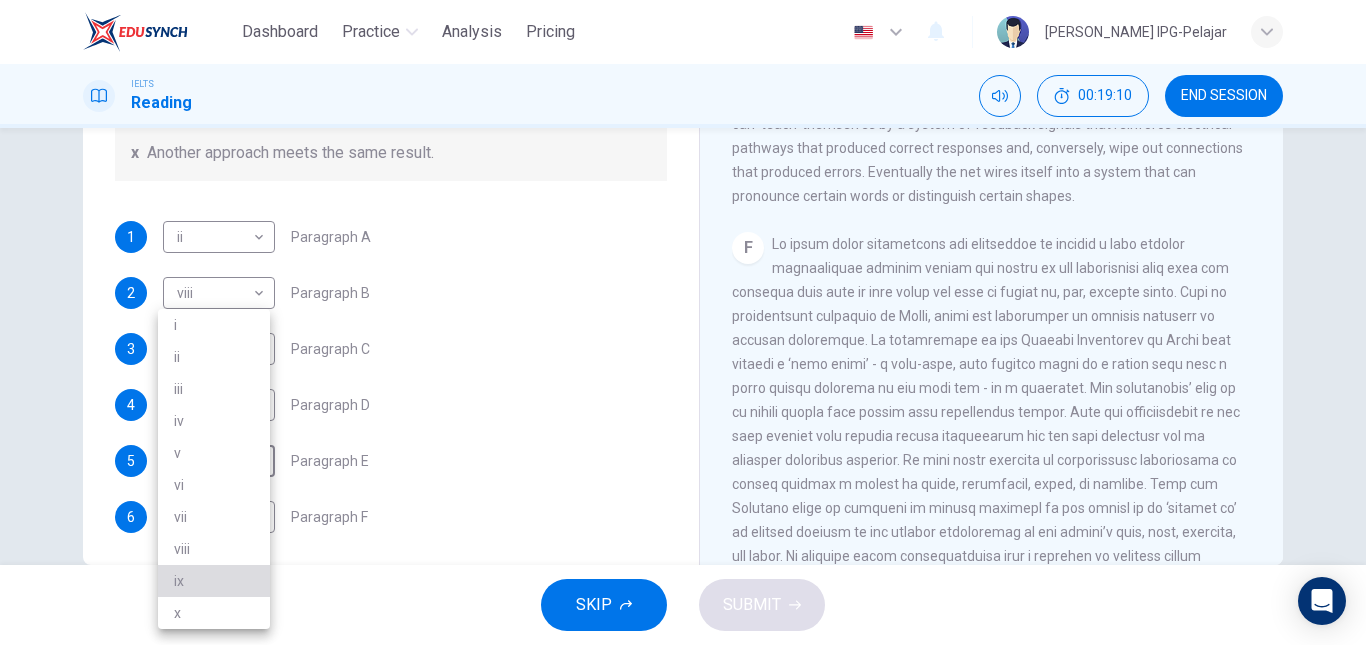 click on "ix" at bounding box center [214, 581] 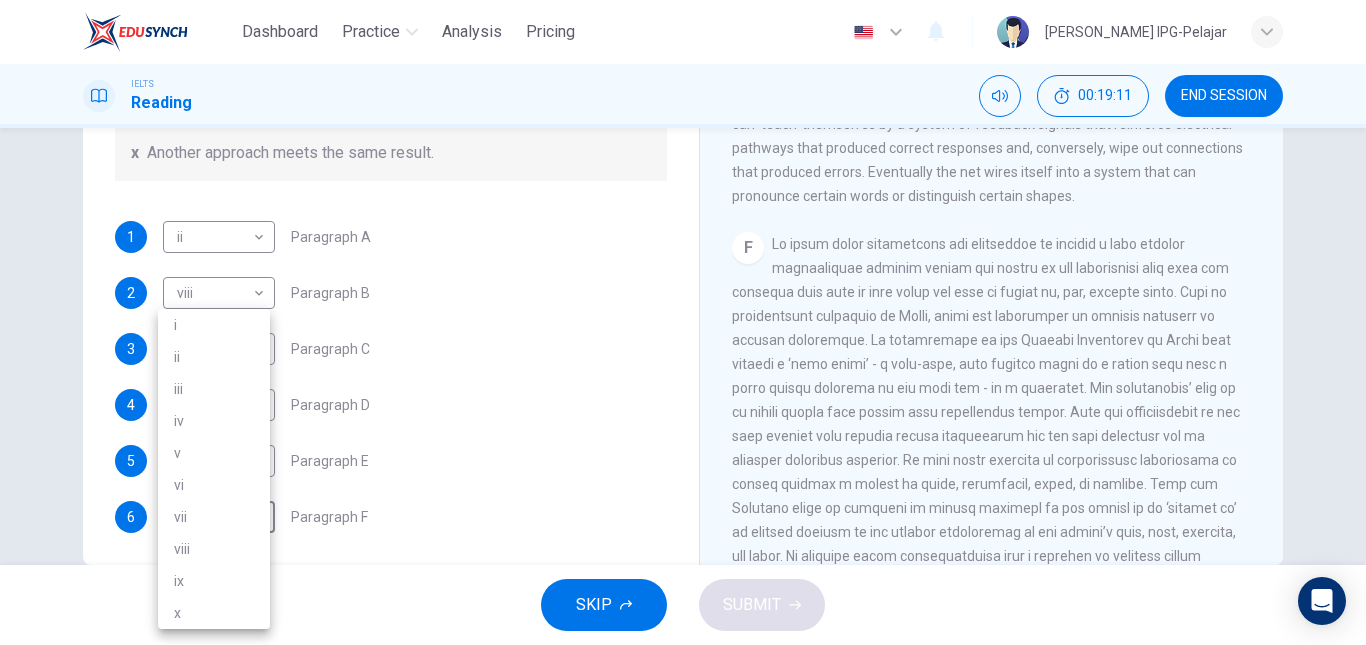 click on "Dashboard Practice Analysis Pricing English en ​ [PERSON_NAME] IPG-Pelajar IELTS Reading 00:19:11 END SESSION Question 15 The Reading Passage has seven paragraphs  A-G .  From the list of headings below choose the most suitable heading for each
paragraph (A-F).
Write the appropriate numbers  (i-x)  in the boxes below. List of Headings i Some success has resulted from observing how the brain functions. ii Are we expecting too much from one robot? iii Scientists are examining the humanistic possibilities. iv There are judgements that robots cannot make. v Has the power of robots become too great? vi Human skills have been heightened with the help of robotics. vii There are some things we prefer the brain to control. viii Robots have quietly infiltrated our lives. ix Original predictions have been revised. x Another approach meets the same result. 1 ii ii ​ Paragraph A 2 viii viii ​ Paragraph B 3 iv iv ​ Paragraph C 4 iii iii ​ Paragraph D 5 ix ix ​ Paragraph E 6 ​ ​ Paragraph F Robots 1" at bounding box center [683, 322] 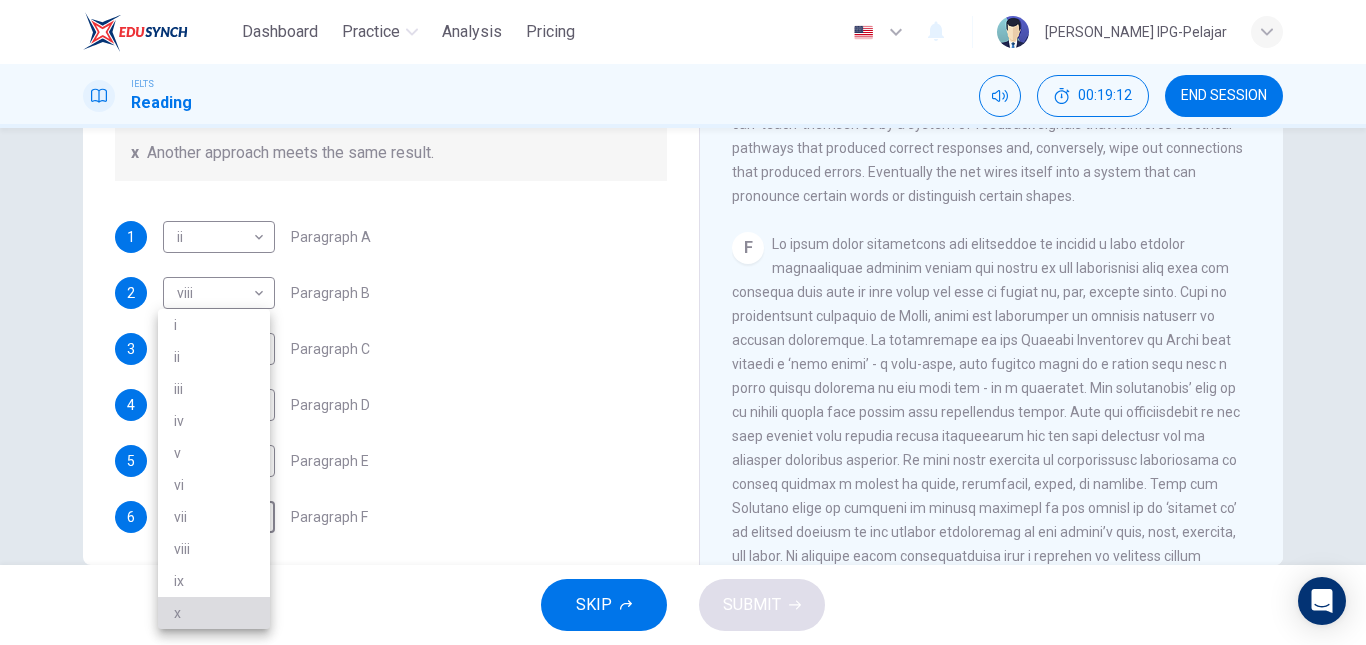 click on "x" at bounding box center [214, 613] 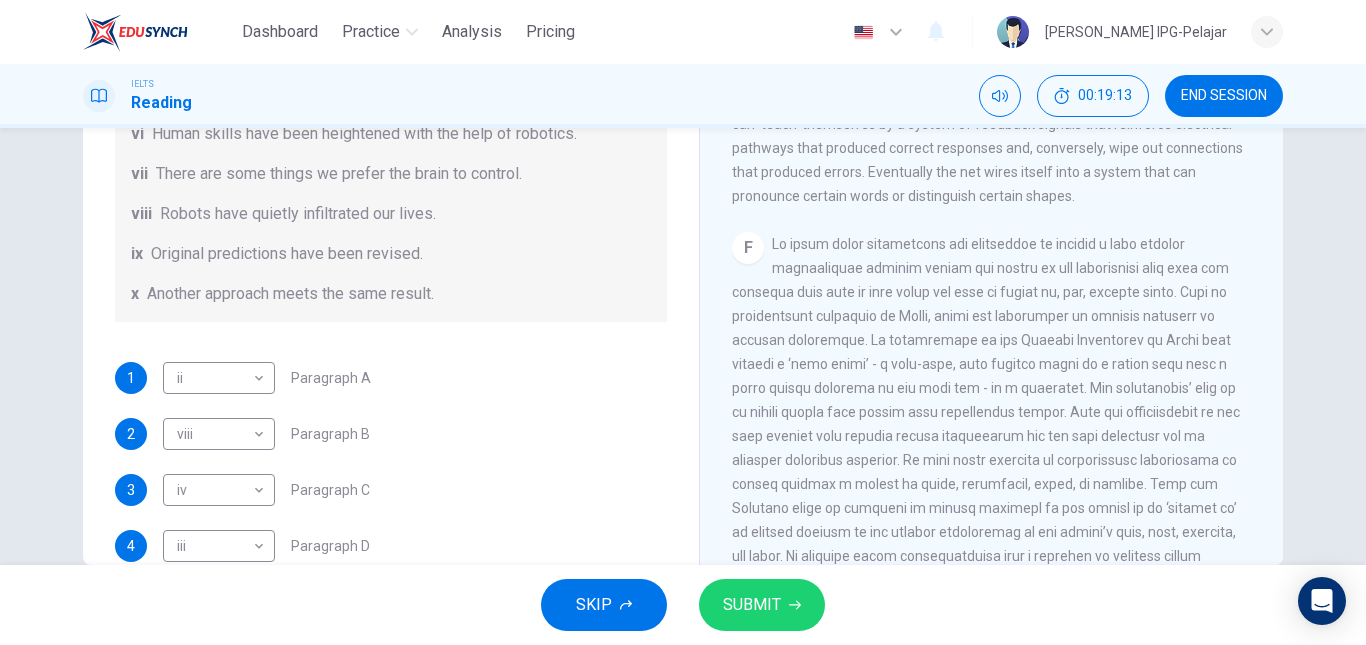 scroll, scrollTop: 230, scrollLeft: 0, axis: vertical 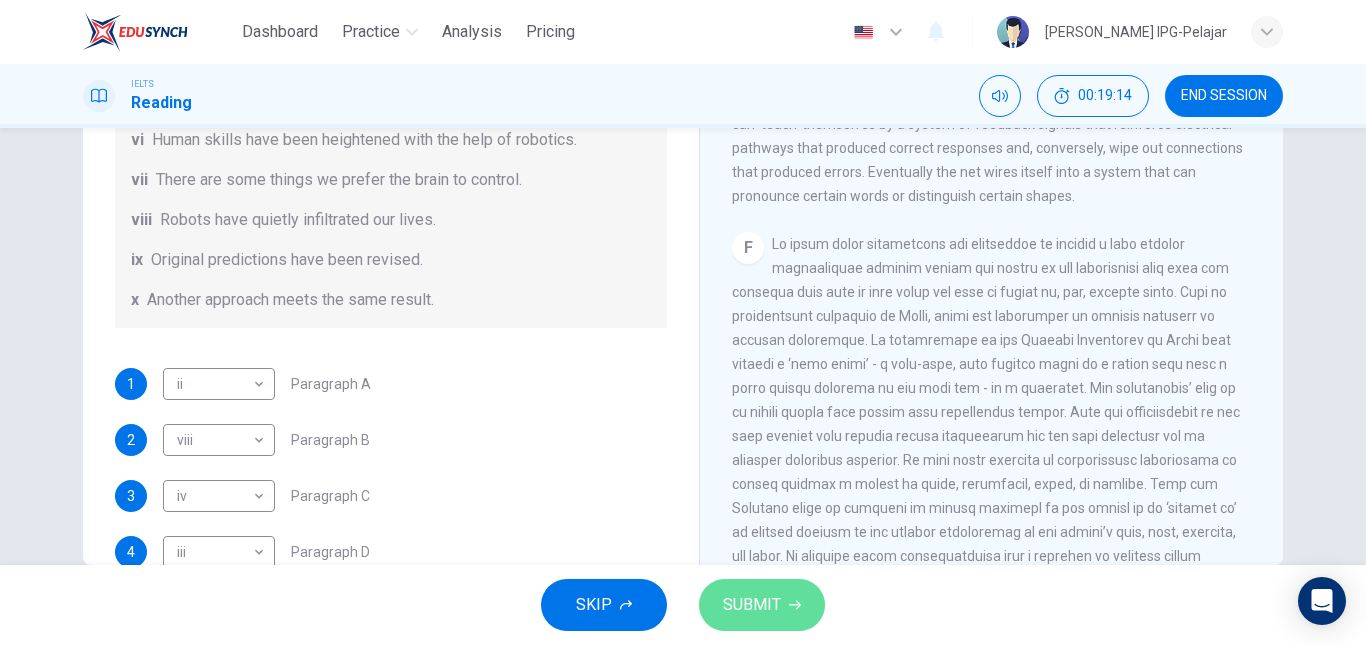 click on "SUBMIT" at bounding box center [762, 605] 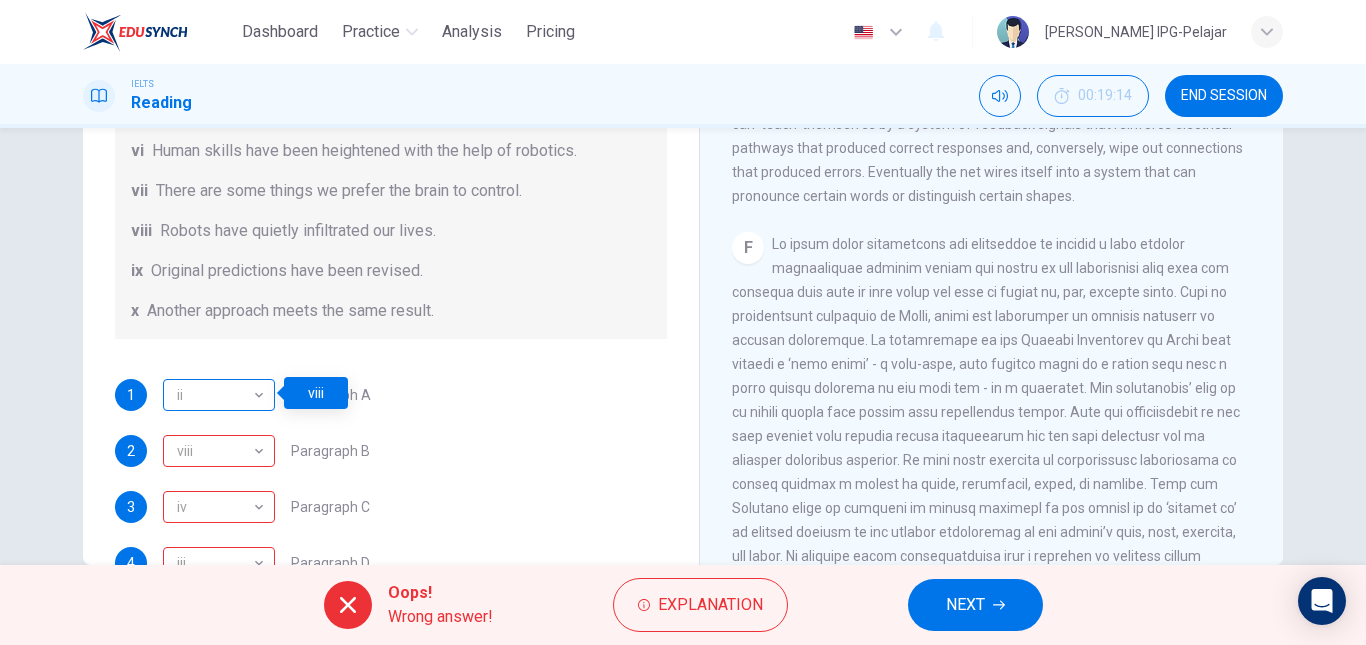 scroll, scrollTop: 217, scrollLeft: 0, axis: vertical 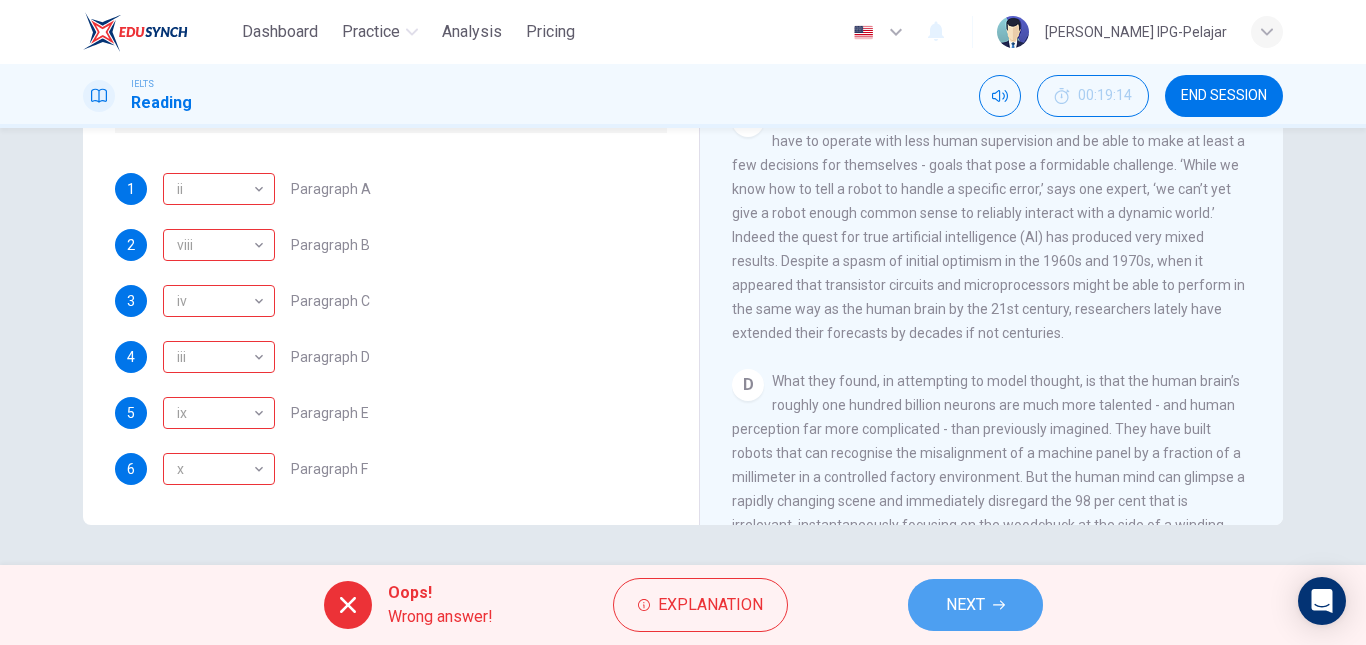 click on "NEXT" at bounding box center (965, 605) 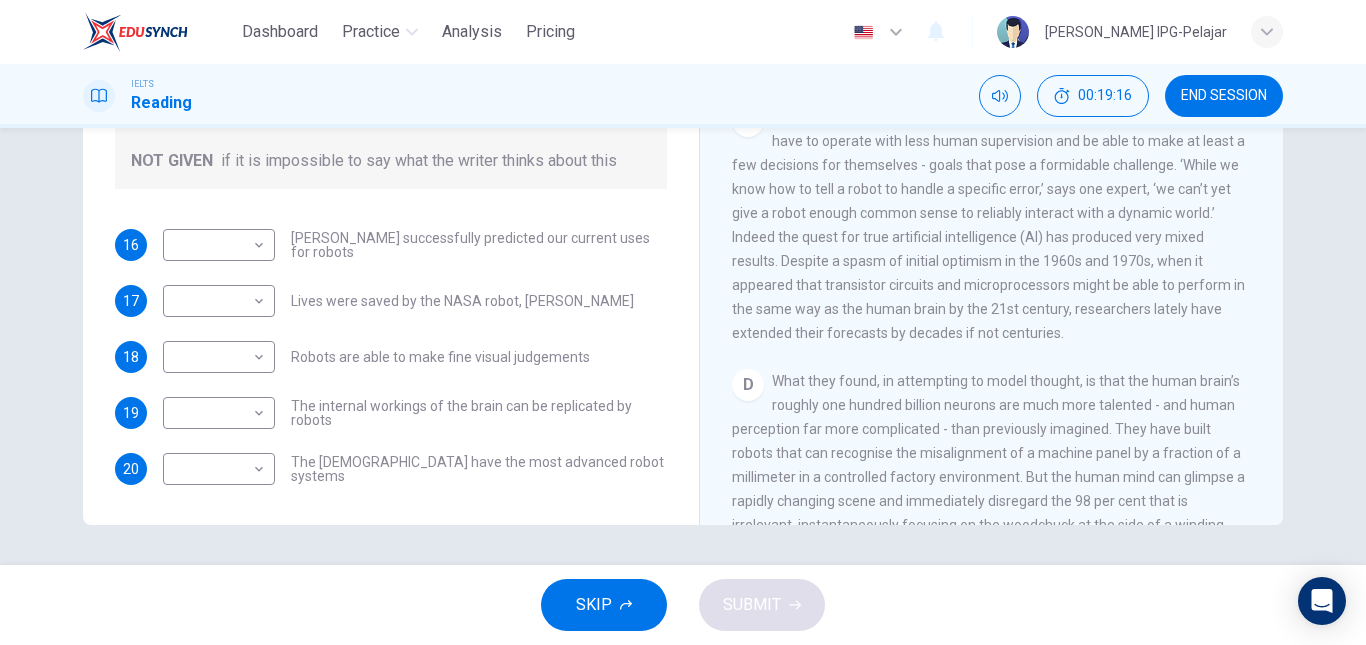 scroll, scrollTop: 0, scrollLeft: 0, axis: both 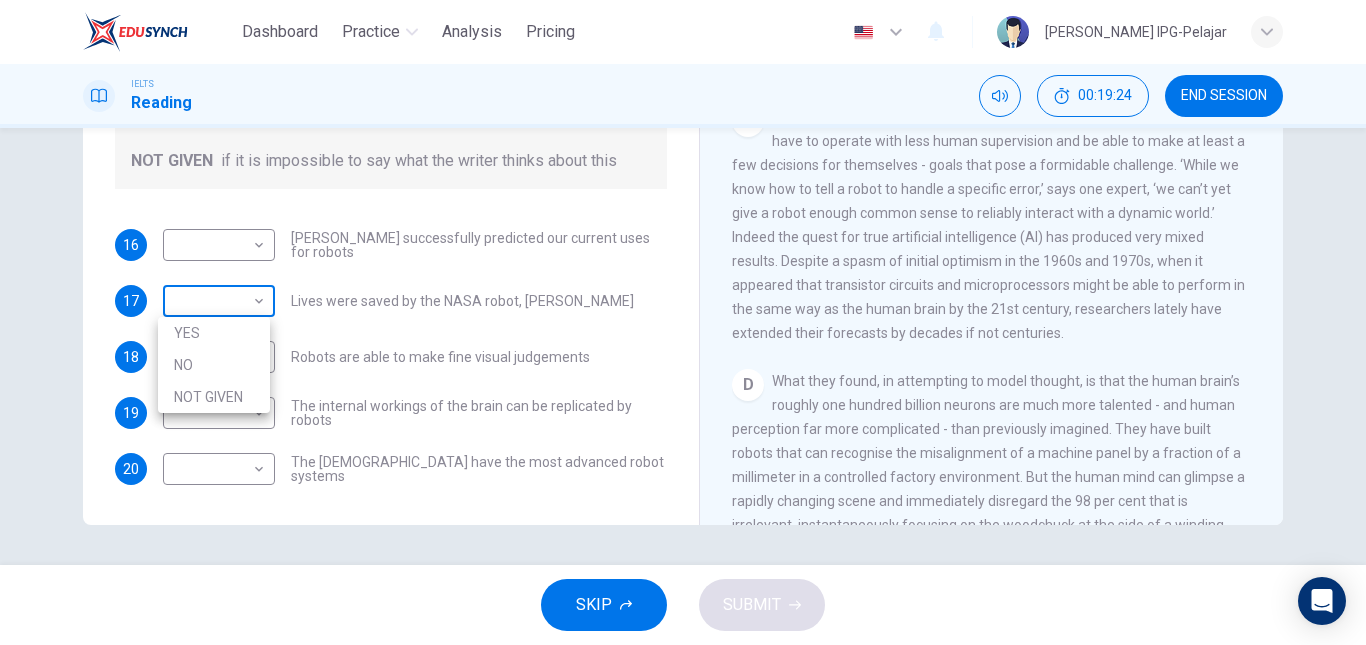 click on "Dashboard Practice Analysis Pricing English en ​ [PERSON_NAME] IPG-Pelajar IELTS Reading 00:19:24 END SESSION Questions 16 - 20 Do the following statements agree with the information given in the Reading Passage?  In the boxes below, write YES if the statement agrees with the views of the writer NO if the statement contradicts the views of the writer NOT GIVEN if it is impossible to say what the writer thinks about this 16 ​ ​ [PERSON_NAME] successfully predicted our current uses for robots 17 ​ ​ Lives were saved by the NASA robot, [PERSON_NAME] 18 ​ ​ Robots are able to make fine visual judgements 19 ​ ​ The internal workings of the brain can be replicated by robots 20 ​ ​ The [DEMOGRAPHIC_DATA] have the most advanced robot systems Robots CLICK TO ZOOM Click to Zoom 1 A B C D E F G SKIP SUBMIT EduSynch - Online Language Proficiency Testing
Dashboard Practice Analysis Pricing   Notifications © Copyright  2025 YES NO NOT GIVEN" at bounding box center [683, 322] 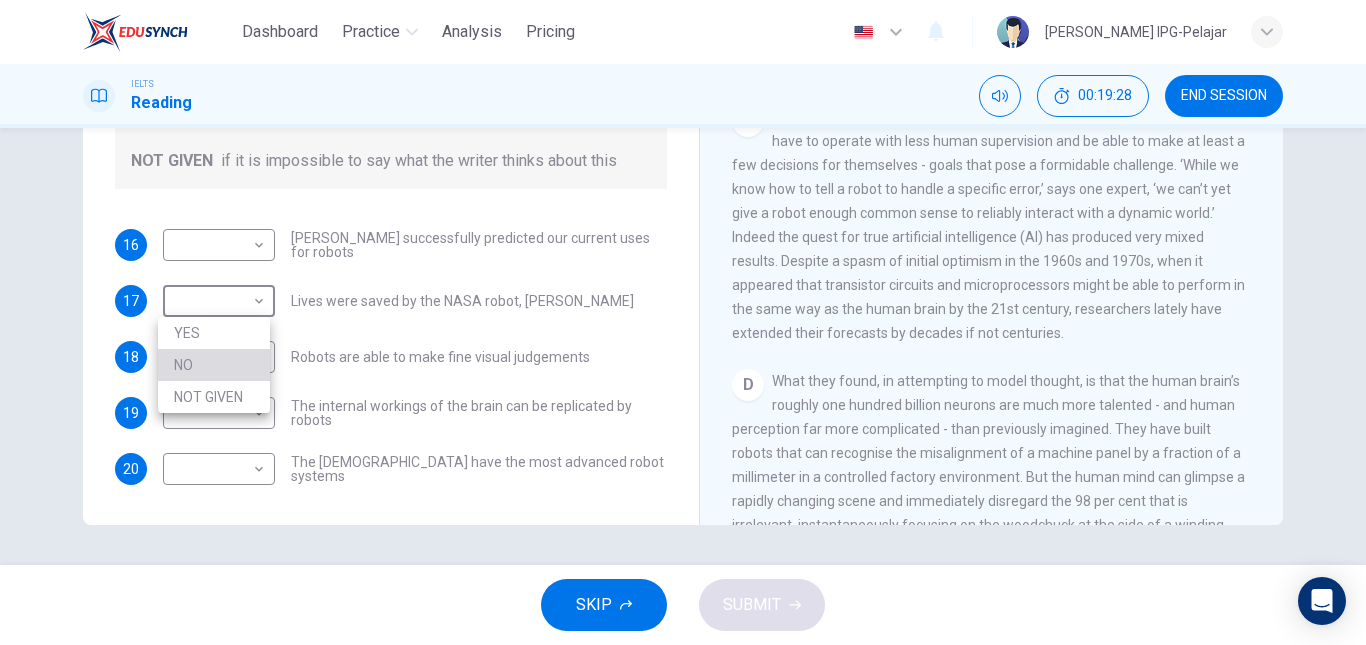 click on "NO" at bounding box center (214, 365) 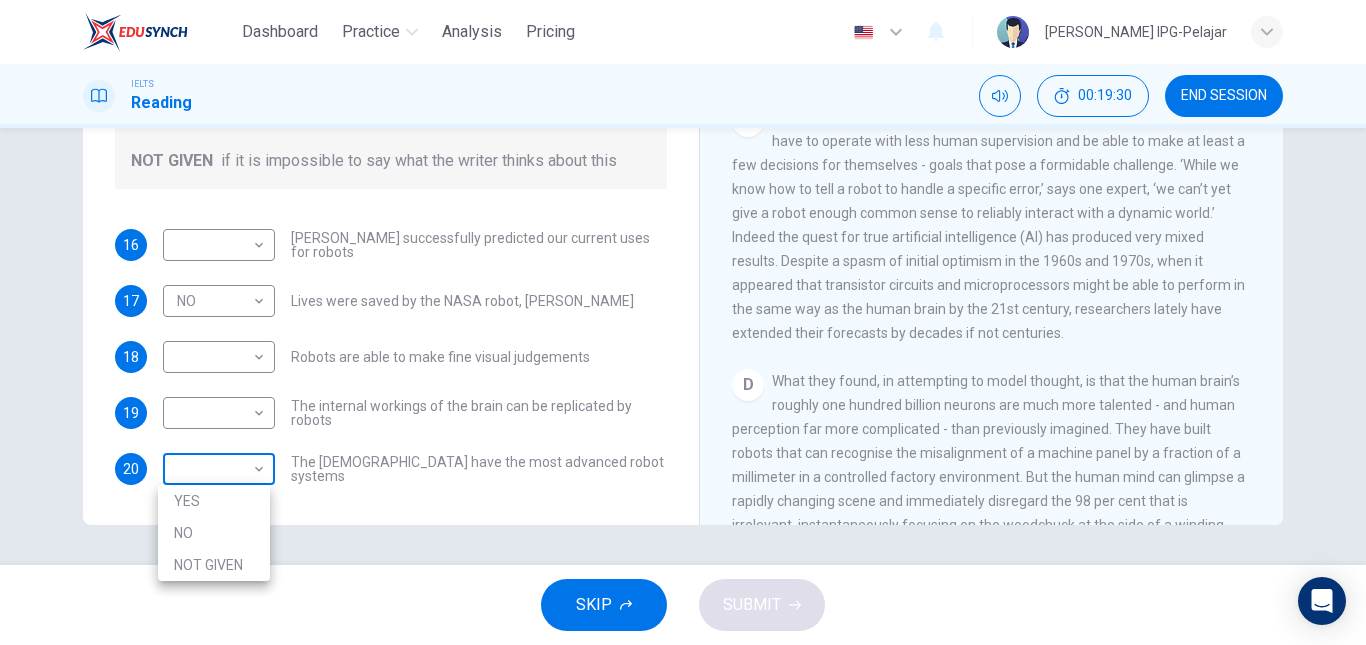 click on "Dashboard Practice Analysis Pricing English en ​ [PERSON_NAME] IPG-Pelajar IELTS Reading 00:19:30 END SESSION Questions 16 - 20 Do the following statements agree with the information given in the Reading Passage?  In the boxes below, write YES if the statement agrees with the views of the writer NO if the statement contradicts the views of the writer NOT GIVEN if it is impossible to say what the writer thinks about this 16 ​ ​ [PERSON_NAME] successfully predicted our current uses for robots 17 NO NO ​ Lives were saved by the NASA robot, [PERSON_NAME] 18 ​ ​ Robots are able to make fine visual judgements 19 ​ ​ The internal workings of the brain can be replicated by robots 20 ​ ​ The [DEMOGRAPHIC_DATA] have the most advanced robot systems Robots CLICK TO ZOOM Click to Zoom 1 A B C D E F G SKIP SUBMIT EduSynch - Online Language Proficiency Testing
Dashboard Practice Analysis Pricing   Notifications © Copyright  2025 YES NO NOT GIVEN" at bounding box center (683, 322) 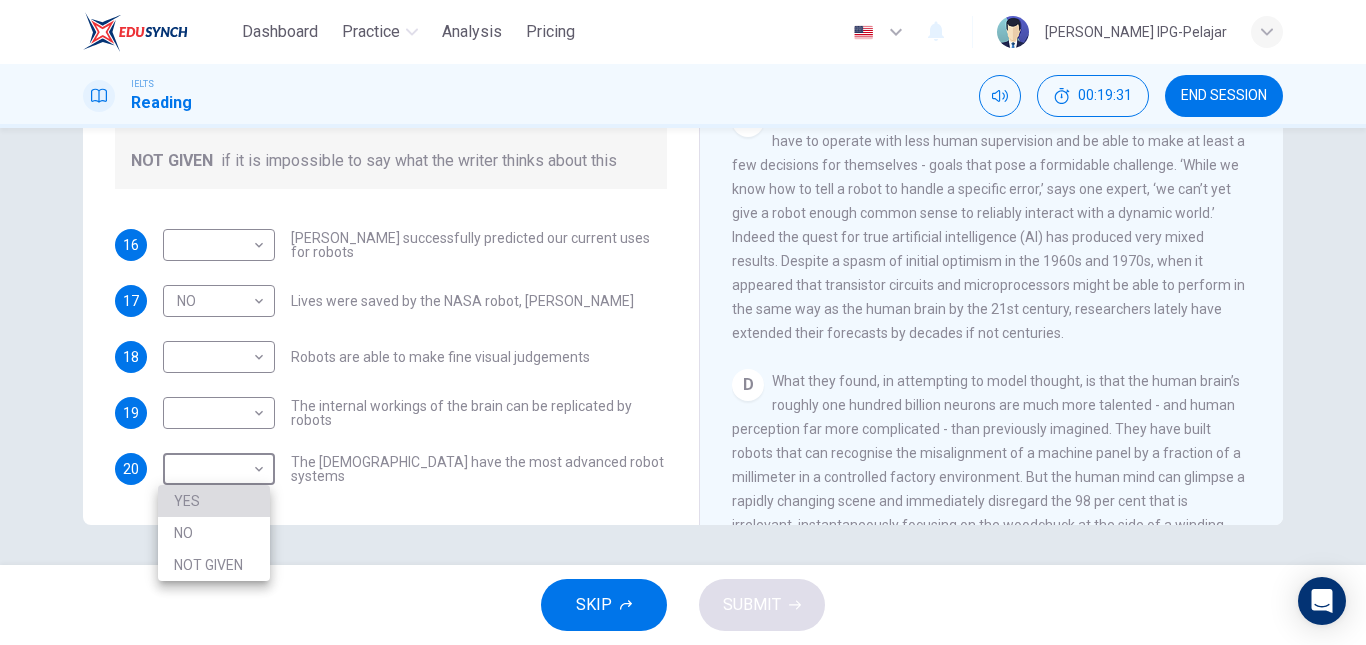click on "YES" at bounding box center (214, 501) 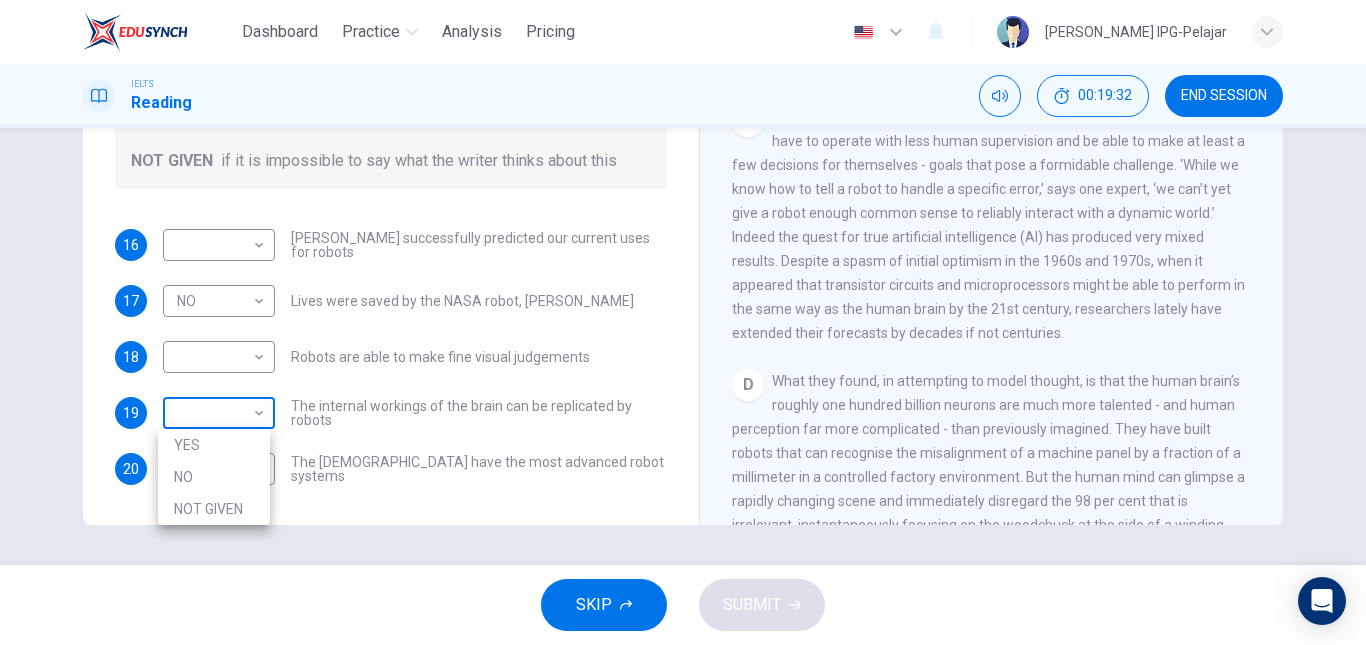 click on "Dashboard Practice Analysis Pricing English en ​ [PERSON_NAME] IPG-Pelajar IELTS Reading 00:19:32 END SESSION Questions 16 - 20 Do the following statements agree with the information given in the Reading Passage?  In the boxes below, write YES if the statement agrees with the views of the writer NO if the statement contradicts the views of the writer NOT GIVEN if it is impossible to say what the writer thinks about this 16 ​ ​ [PERSON_NAME] successfully predicted our current uses for robots 17 NO NO ​ Lives were saved by the NASA robot, [PERSON_NAME] 18 ​ ​ Robots are able to make fine visual judgements 19 ​ ​ The internal workings of the brain can be replicated by robots 20 YES YES ​ The [DEMOGRAPHIC_DATA] have the most advanced robot systems Robots CLICK TO ZOOM Click to Zoom 1 A B C D E F G SKIP SUBMIT EduSynch - Online Language Proficiency Testing
Dashboard Practice Analysis Pricing   Notifications © Copyright  2025 YES NO NOT GIVEN" at bounding box center (683, 322) 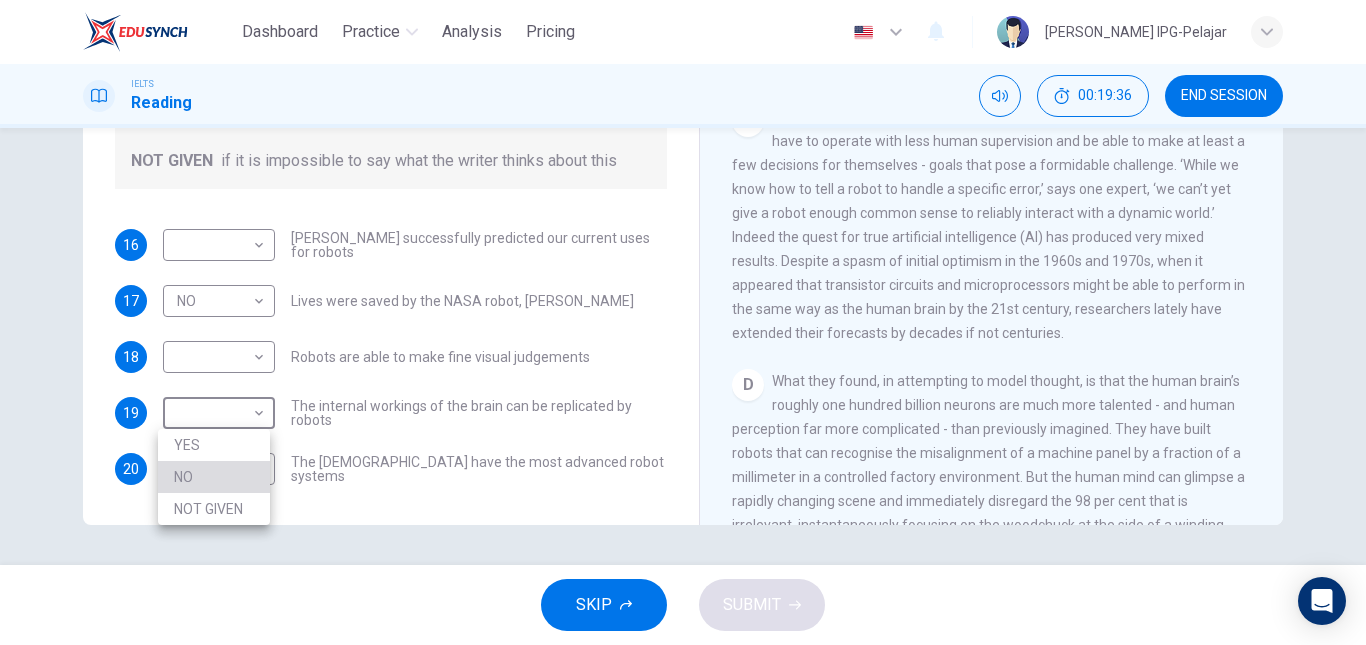click on "NO" at bounding box center (214, 477) 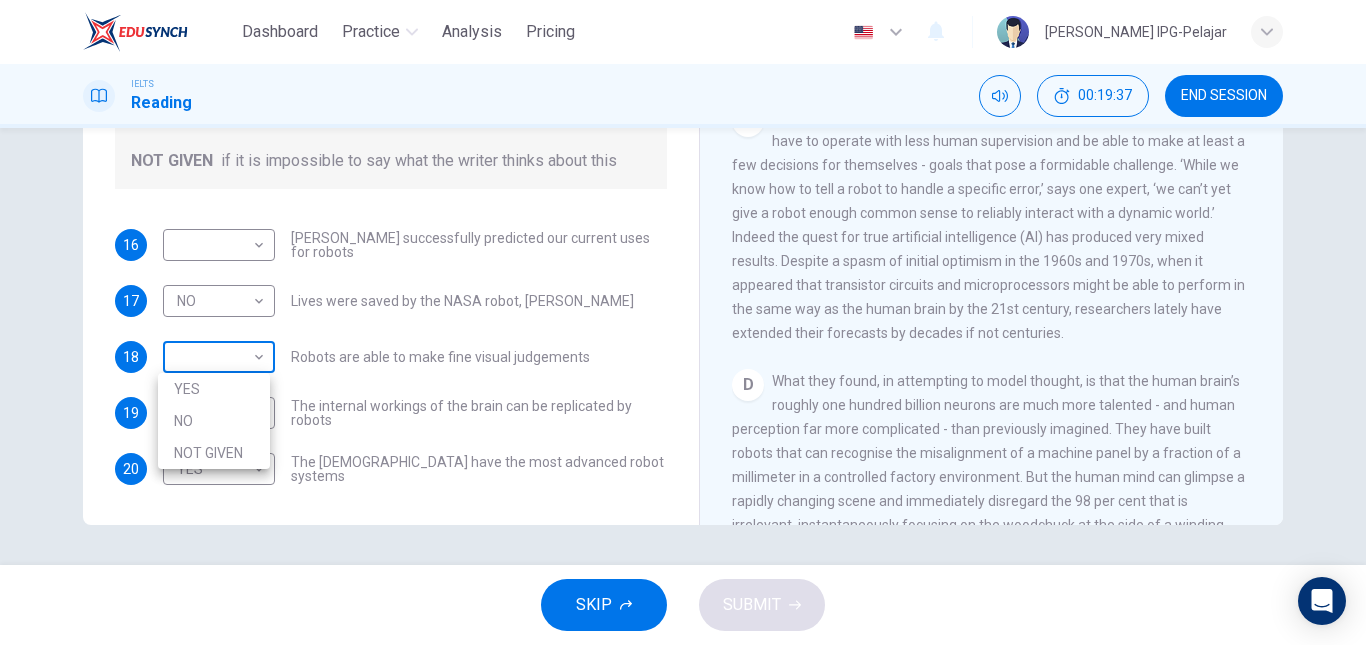 click on "Dashboard Practice Analysis Pricing English en ​ [PERSON_NAME] IPG-Pelajar IELTS Reading 00:19:37 END SESSION Questions 16 - 20 Do the following statements agree with the information given in the Reading Passage?  In the boxes below, write YES if the statement agrees with the views of the writer NO if the statement contradicts the views of the writer NOT GIVEN if it is impossible to say what the writer thinks about this 16 ​ ​ [PERSON_NAME] successfully predicted our current uses for robots 17 NO NO ​ Lives were saved by the NASA robot, [PERSON_NAME] 18 ​ ​ Robots are able to make fine visual judgements 19 NO NO ​ The internal workings of the brain can be replicated by robots 20 YES YES ​ The [DEMOGRAPHIC_DATA] have the most advanced robot systems Robots CLICK TO ZOOM Click to Zoom 1 A B C D E F G SKIP SUBMIT EduSynch - Online Language Proficiency Testing
Dashboard Practice Analysis Pricing   Notifications © Copyright  2025 YES NO NOT GIVEN" at bounding box center [683, 322] 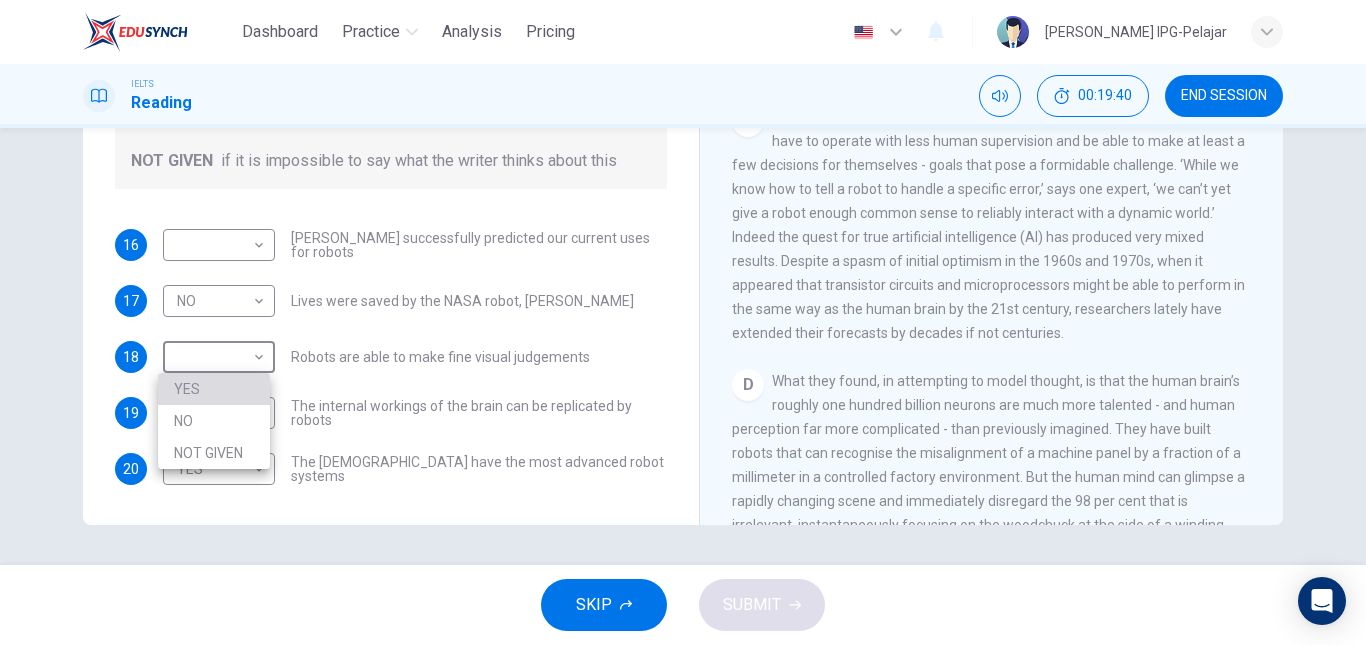 click on "YES" at bounding box center (214, 389) 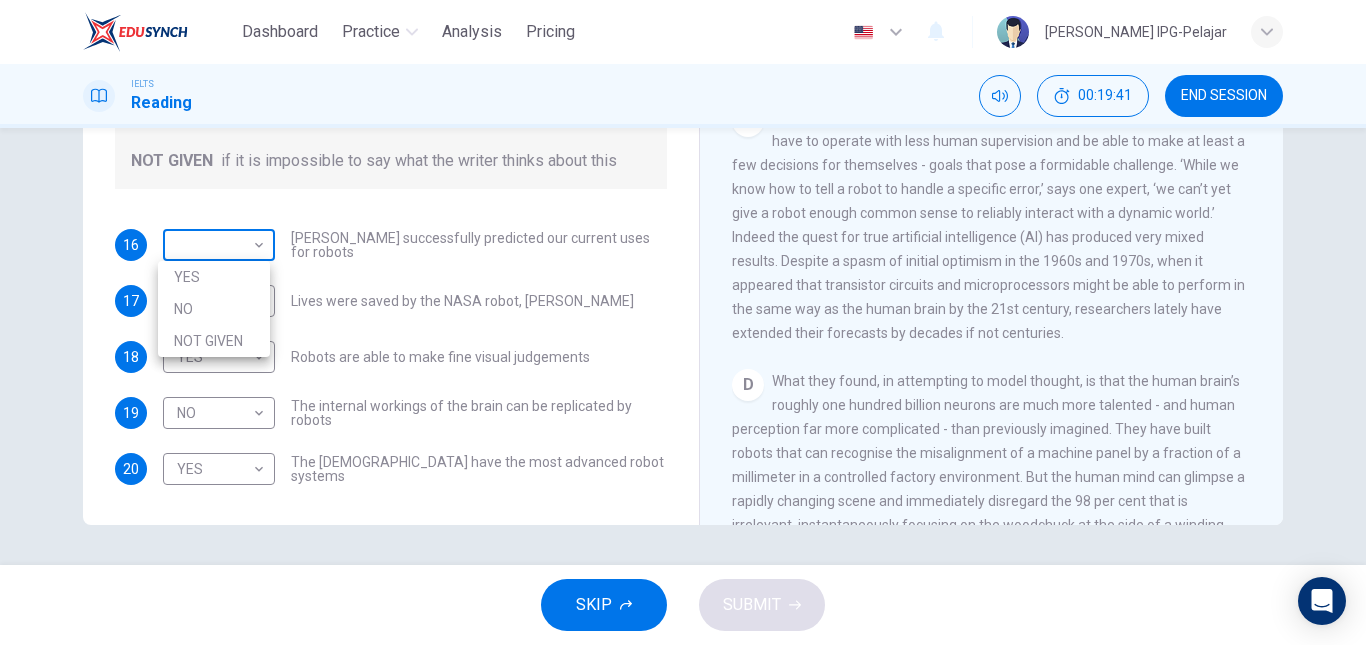 click on "Dashboard Practice Analysis Pricing English en ​ [PERSON_NAME] IPG-Pelajar IELTS Reading 00:19:41 END SESSION Questions 16 - 20 Do the following statements agree with the information given in the Reading Passage?  In the boxes below, write YES if the statement agrees with the views of the writer NO if the statement contradicts the views of the writer NOT GIVEN if it is impossible to say what the writer thinks about this 16 ​ ​ [PERSON_NAME] successfully predicted our current uses for robots 17 NO NO ​ Lives were saved by the NASA robot, [PERSON_NAME] 18 YES YES ​ Robots are able to make fine visual judgements 19 NO NO ​ The internal workings of the brain can be replicated by robots 20 YES YES ​ The [DEMOGRAPHIC_DATA] have the most advanced robot systems Robots CLICK TO ZOOM Click to Zoom 1 A B C D E F G SKIP SUBMIT EduSynch - Online Language Proficiency Testing
Dashboard Practice Analysis Pricing   Notifications © Copyright  2025 YES NO NOT GIVEN" at bounding box center [683, 322] 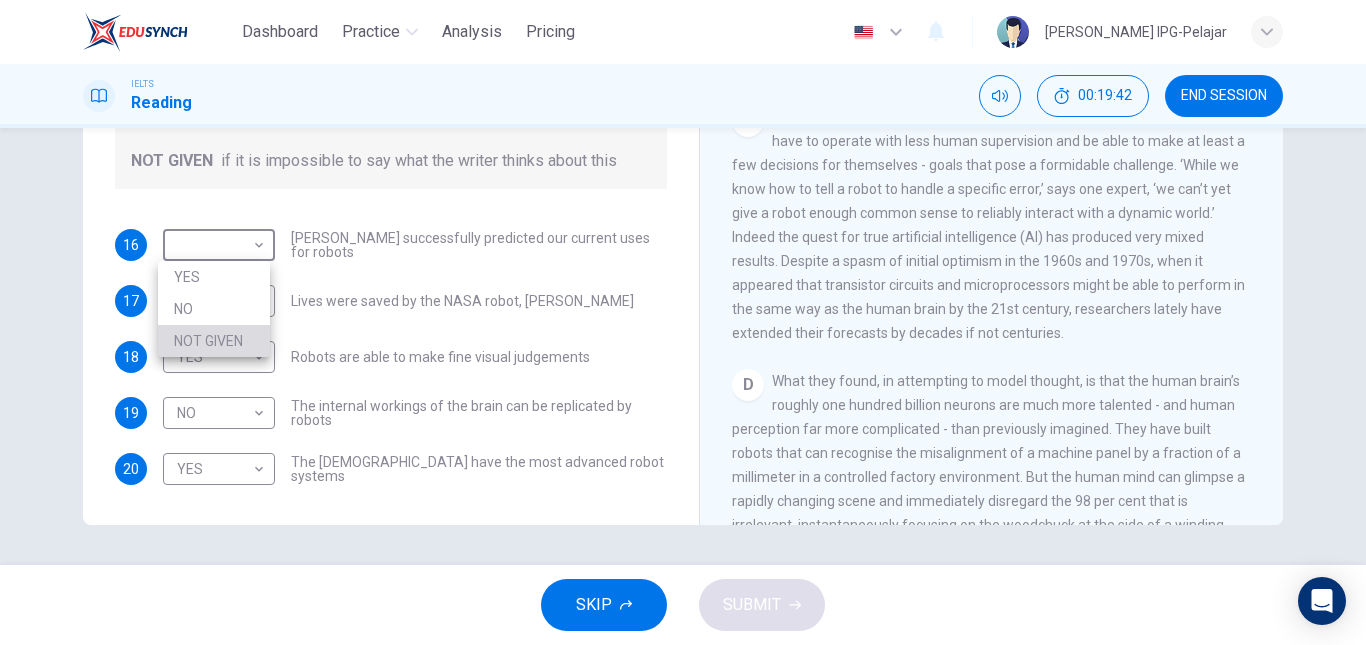 click on "NOT GIVEN" at bounding box center (214, 341) 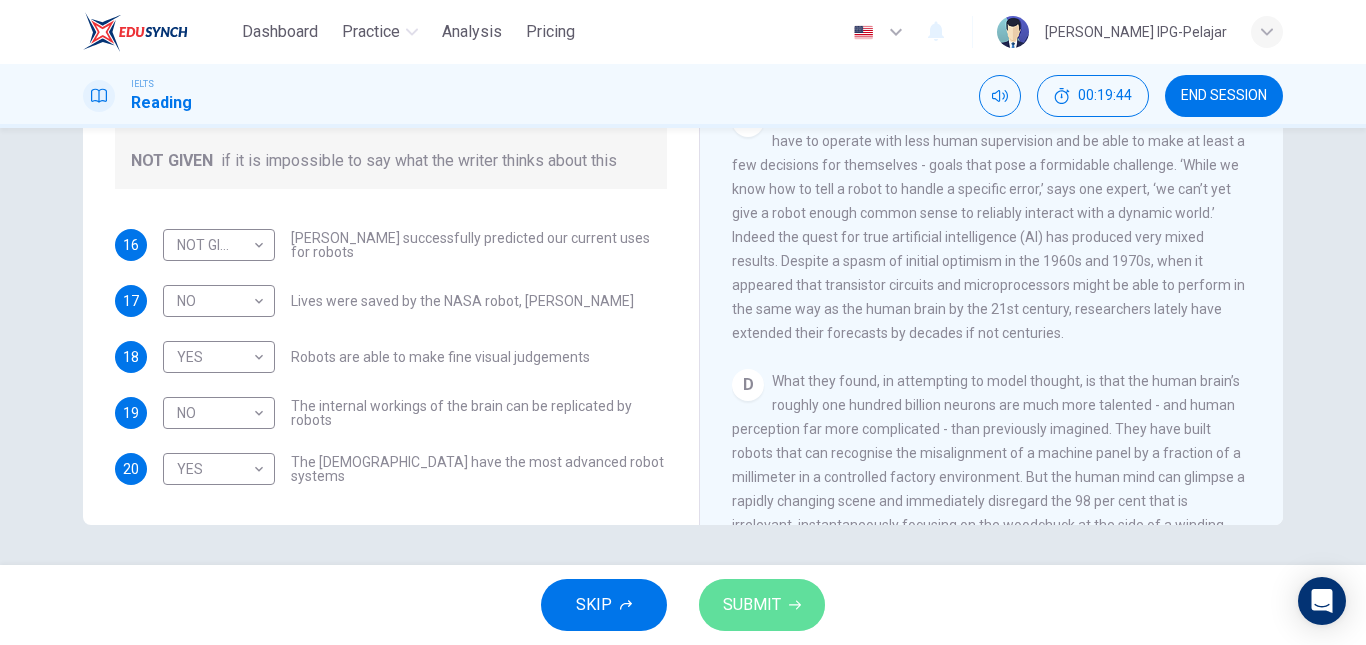 click on "SUBMIT" at bounding box center (762, 605) 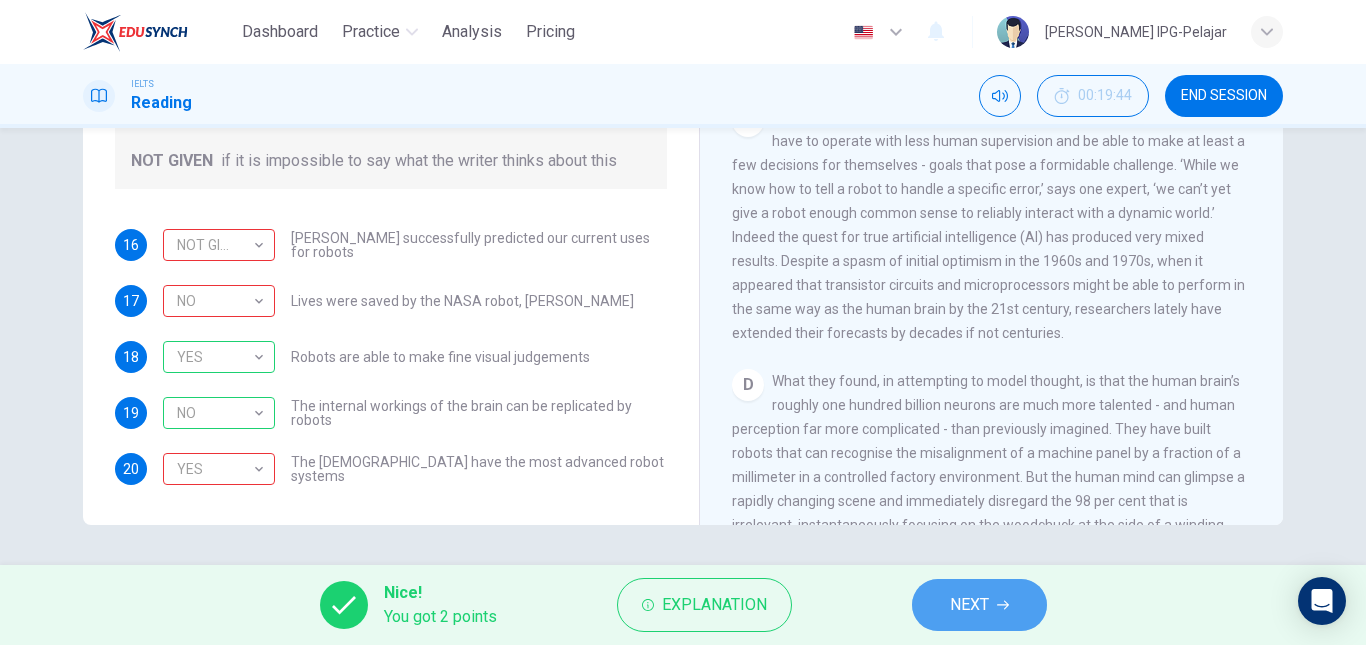 click on "NEXT" at bounding box center (979, 605) 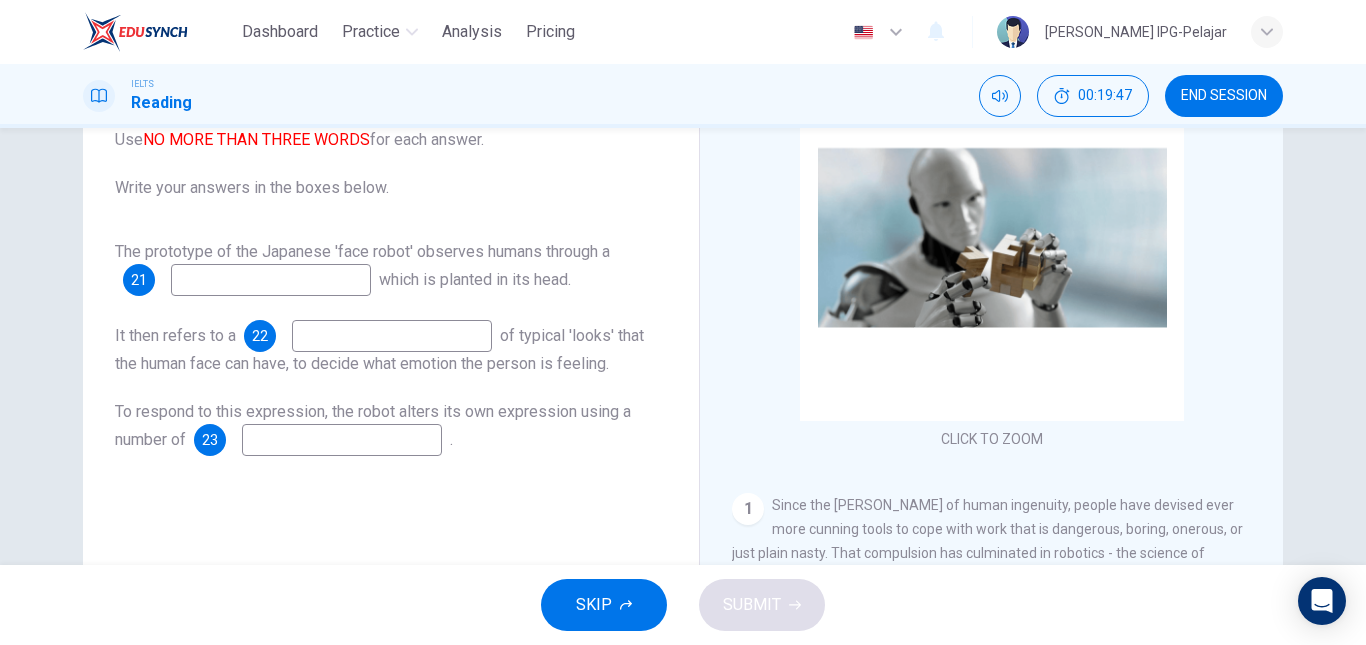 scroll, scrollTop: 185, scrollLeft: 0, axis: vertical 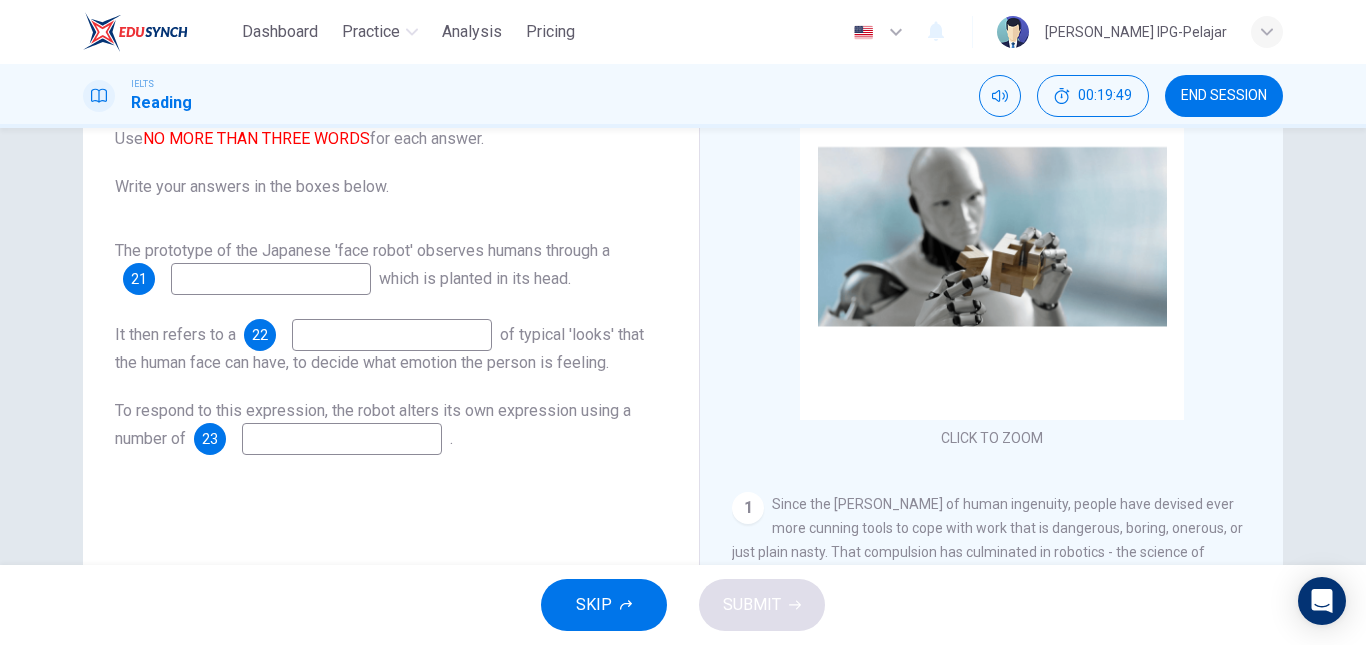 click at bounding box center [271, 279] 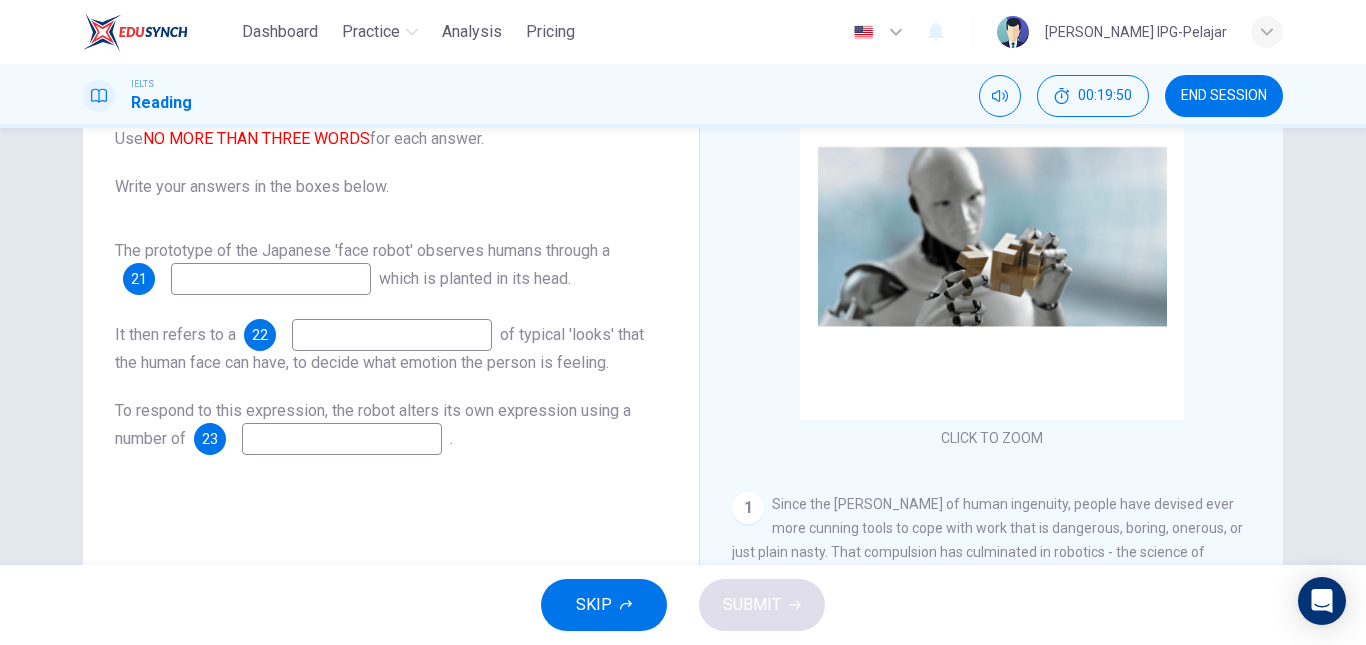 click at bounding box center [271, 279] 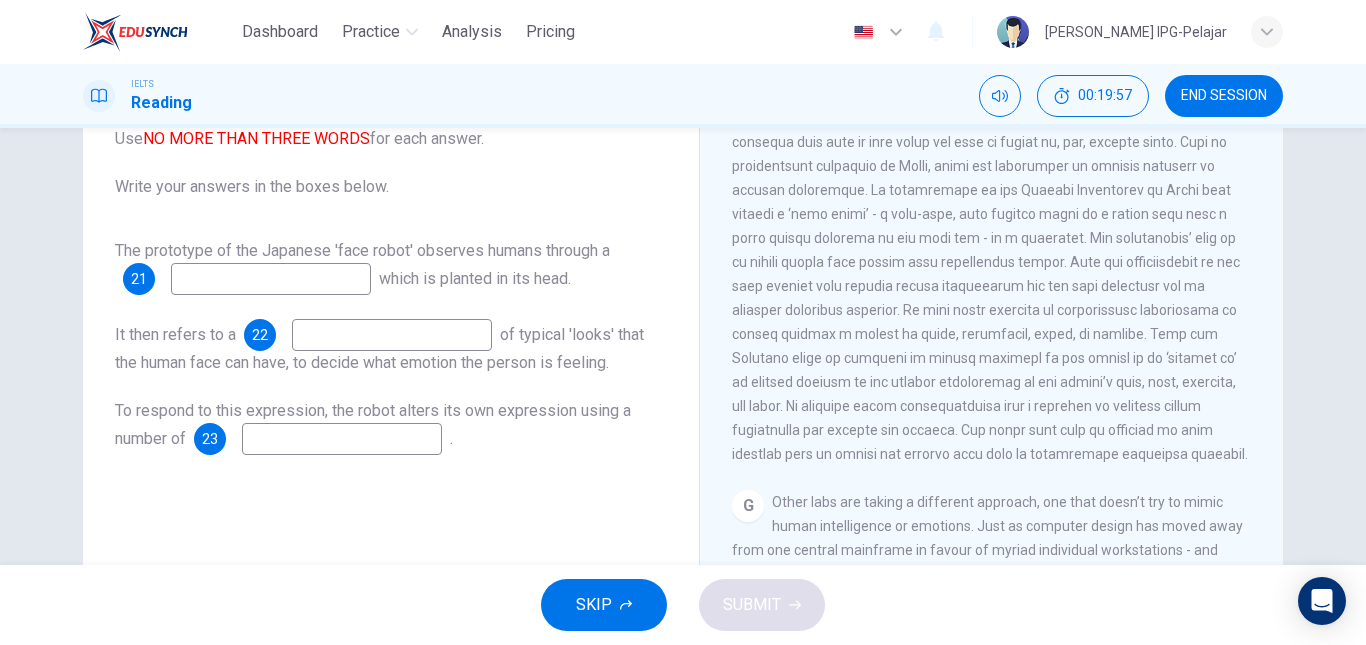 scroll, scrollTop: 1899, scrollLeft: 0, axis: vertical 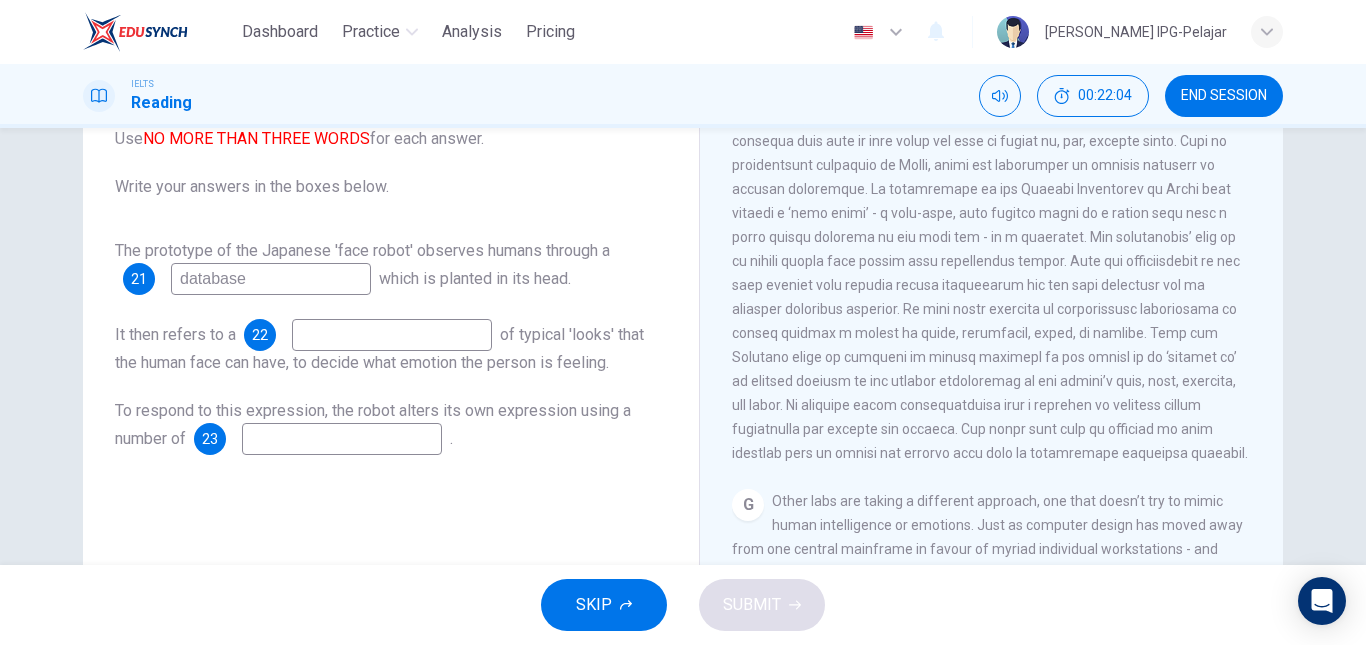 type on "database" 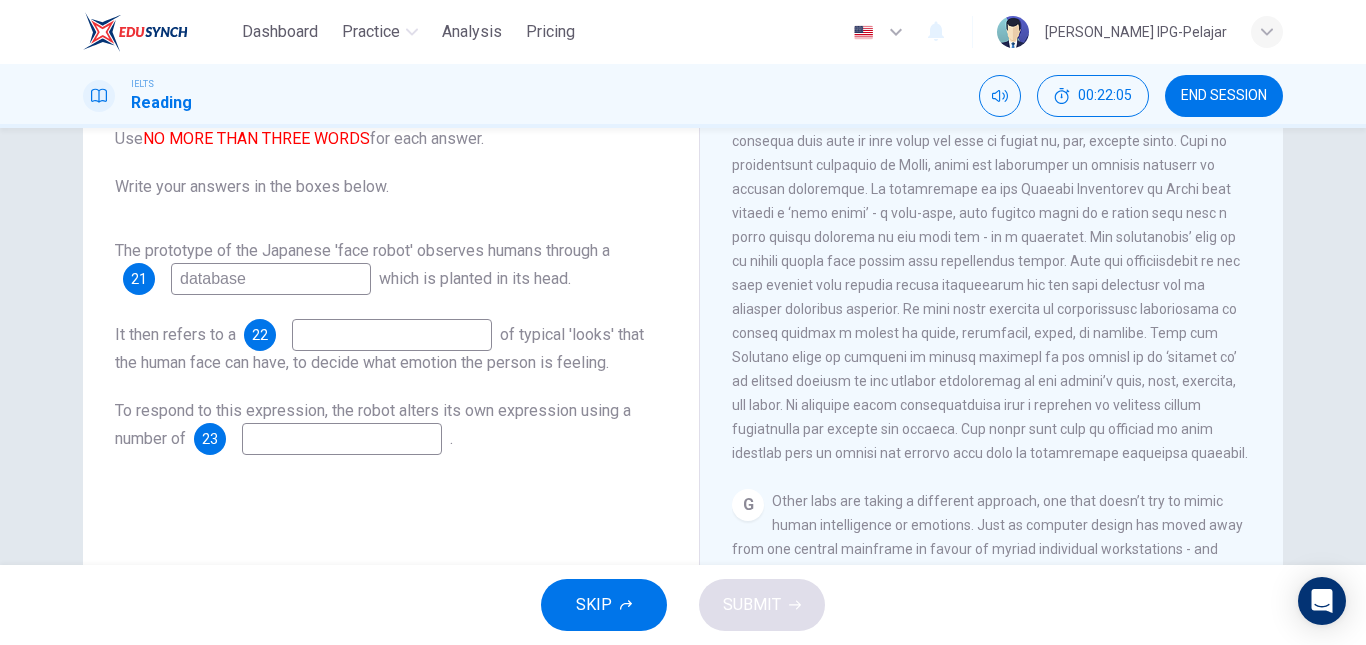click at bounding box center [392, 335] 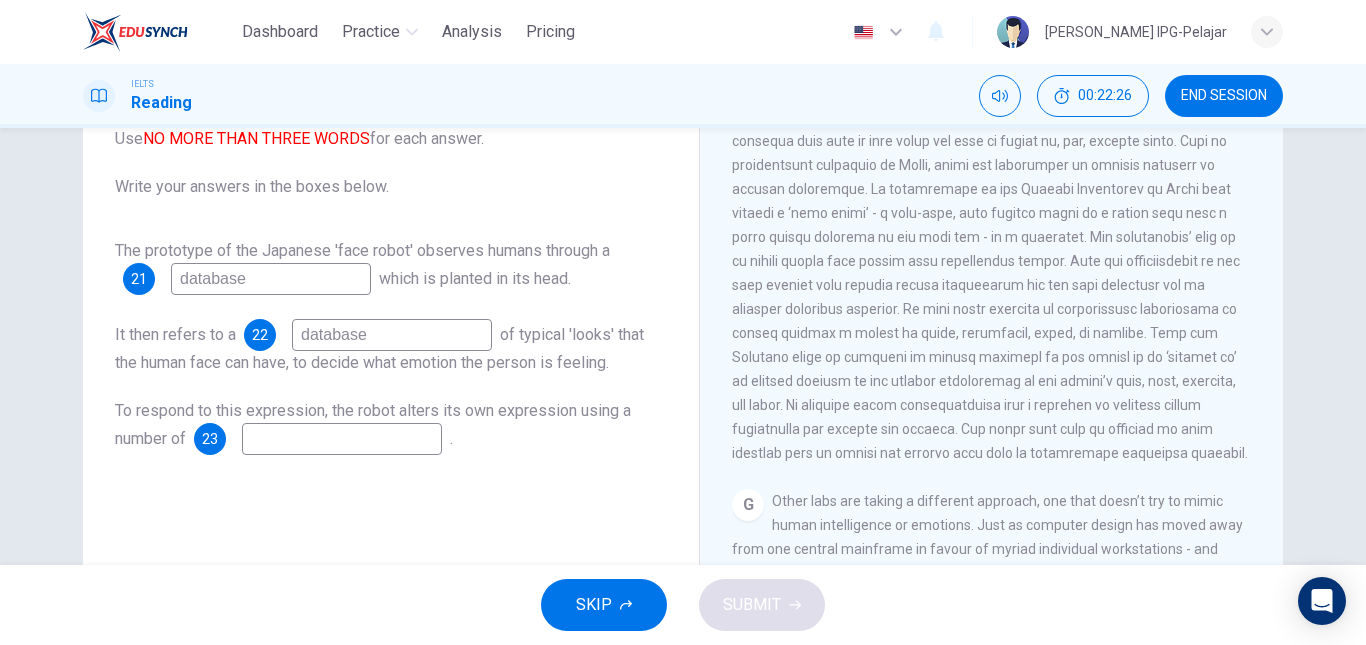 type on "database" 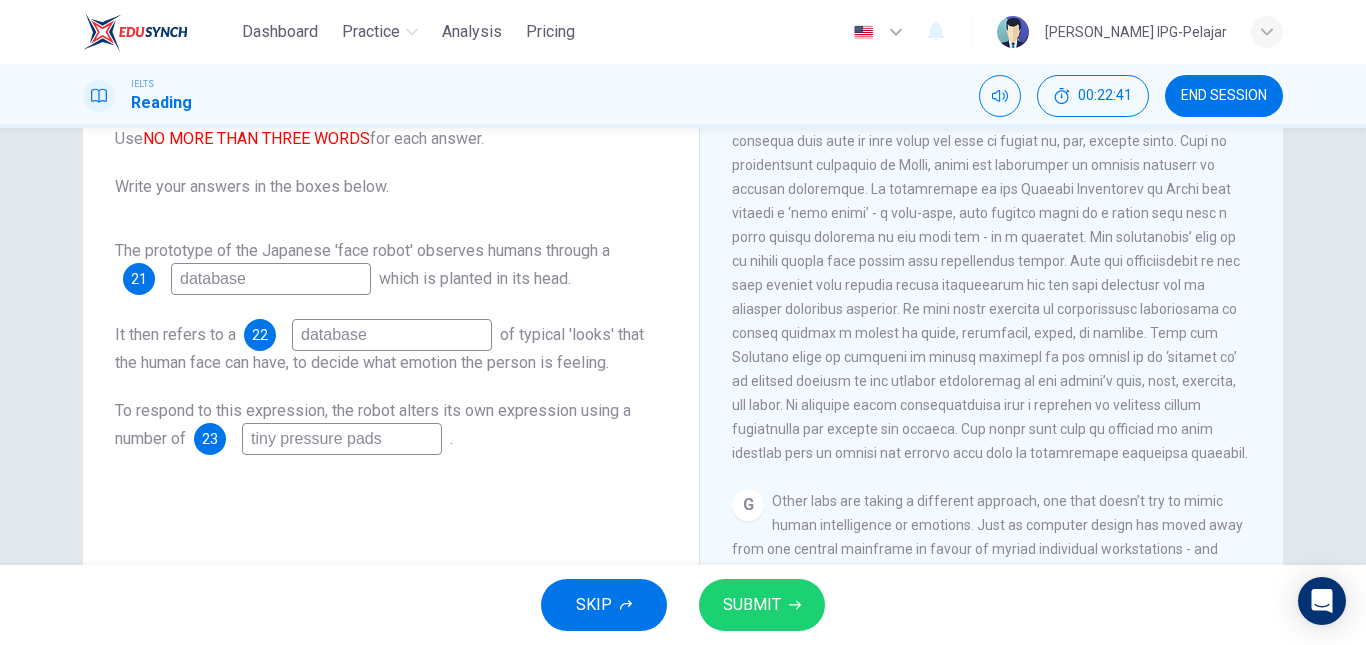 type on "tiny pressure pads" 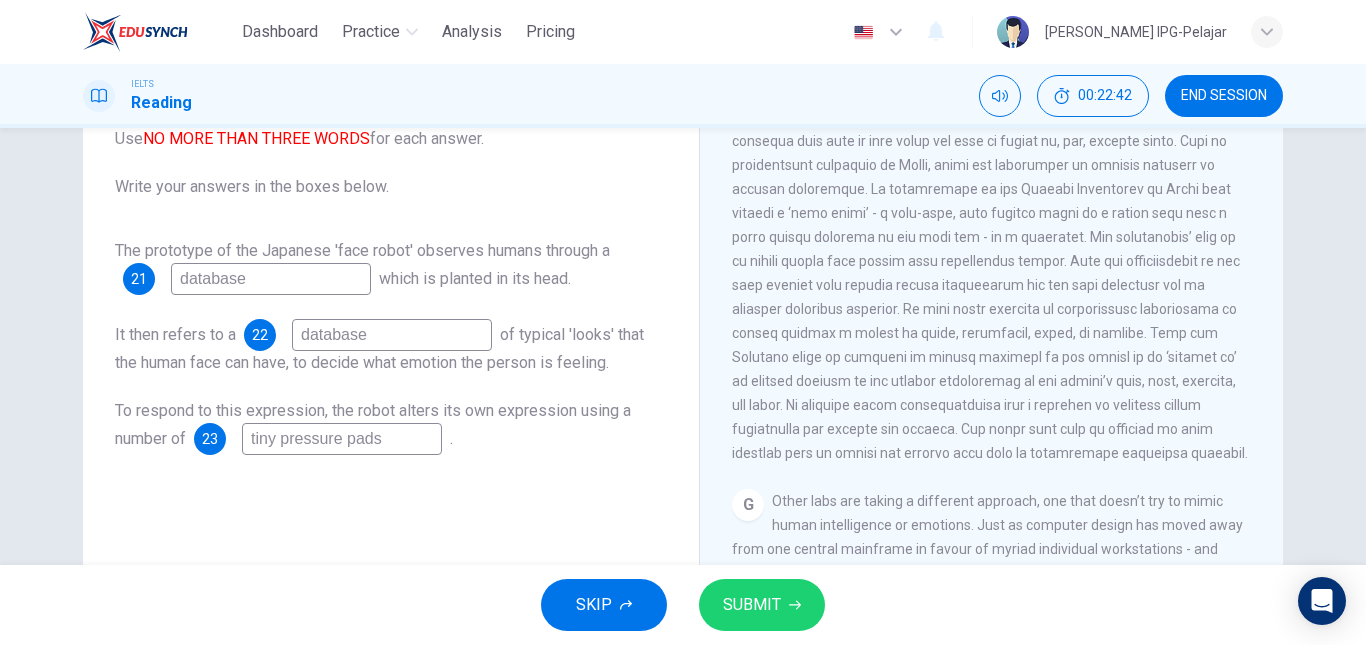 drag, startPoint x: 284, startPoint y: 280, endPoint x: 148, endPoint y: 270, distance: 136.36716 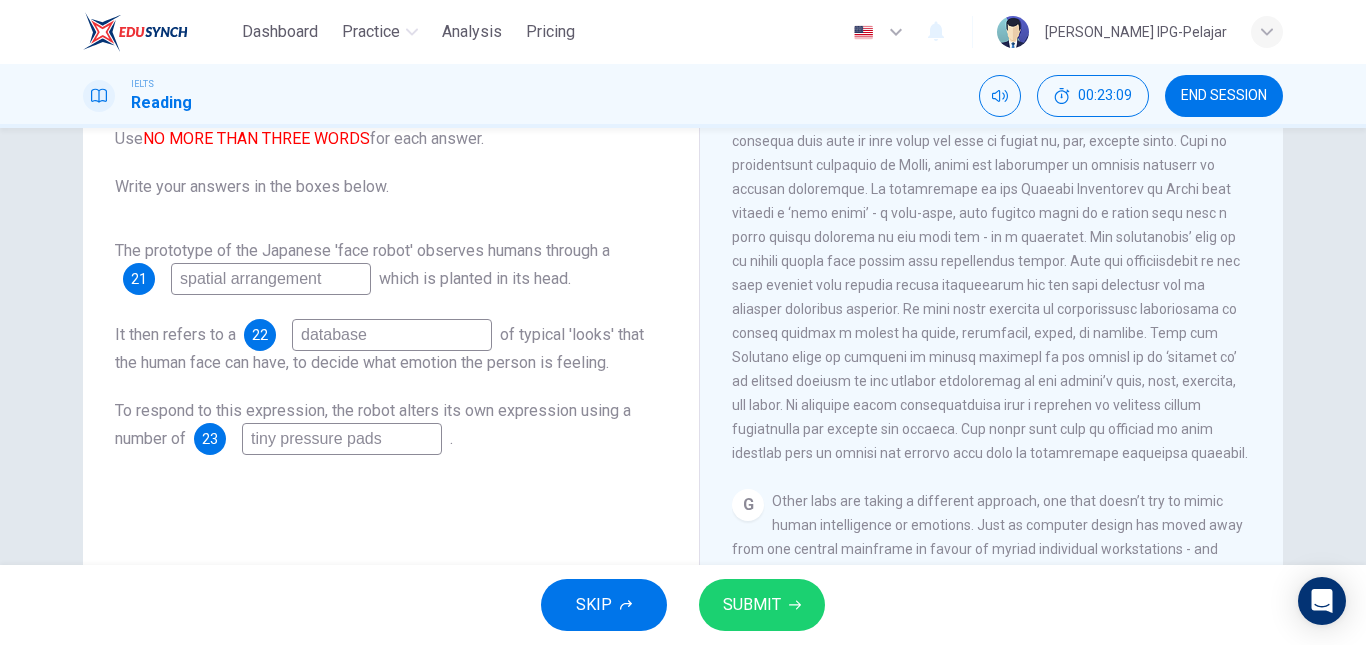 type on "spatial arrangement" 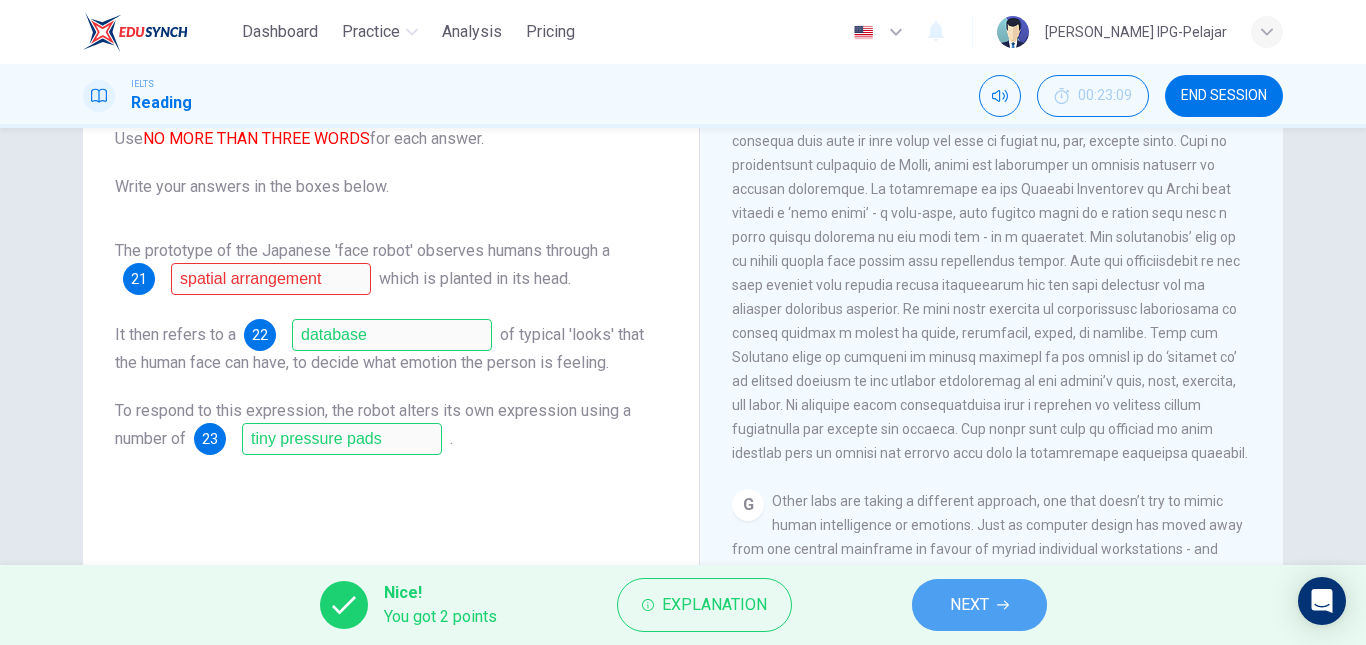click on "NEXT" at bounding box center (969, 605) 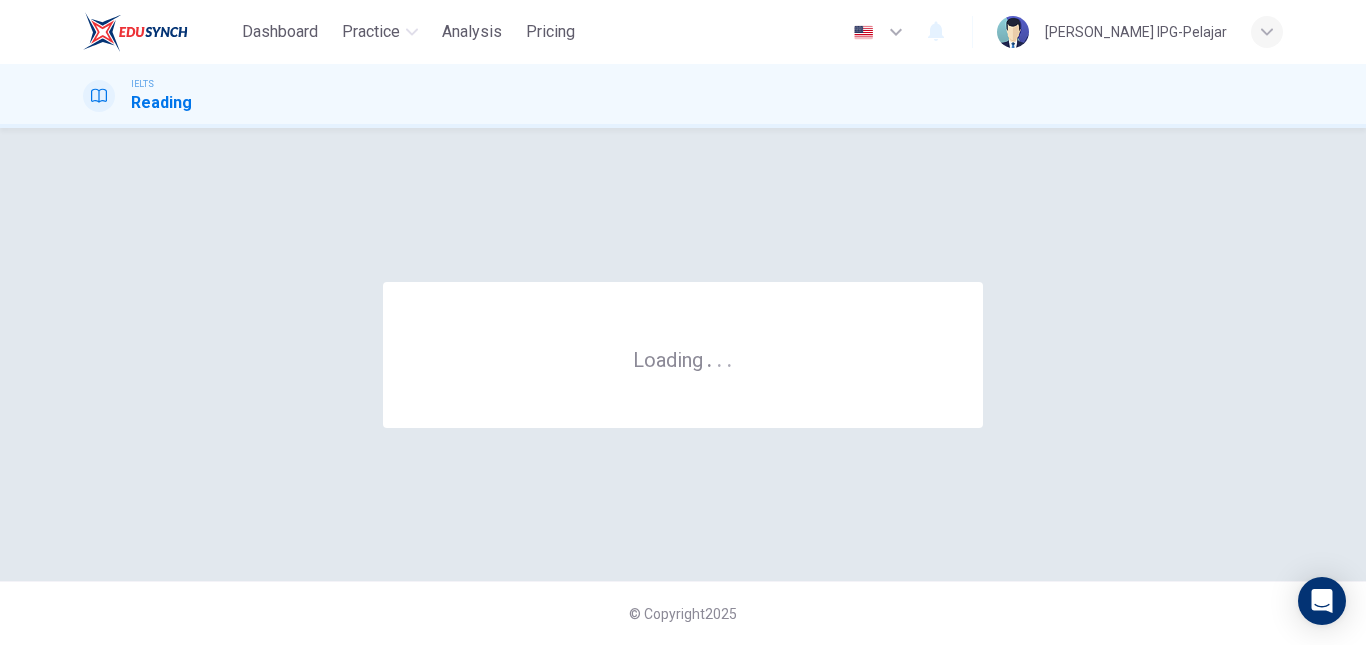 scroll, scrollTop: 0, scrollLeft: 0, axis: both 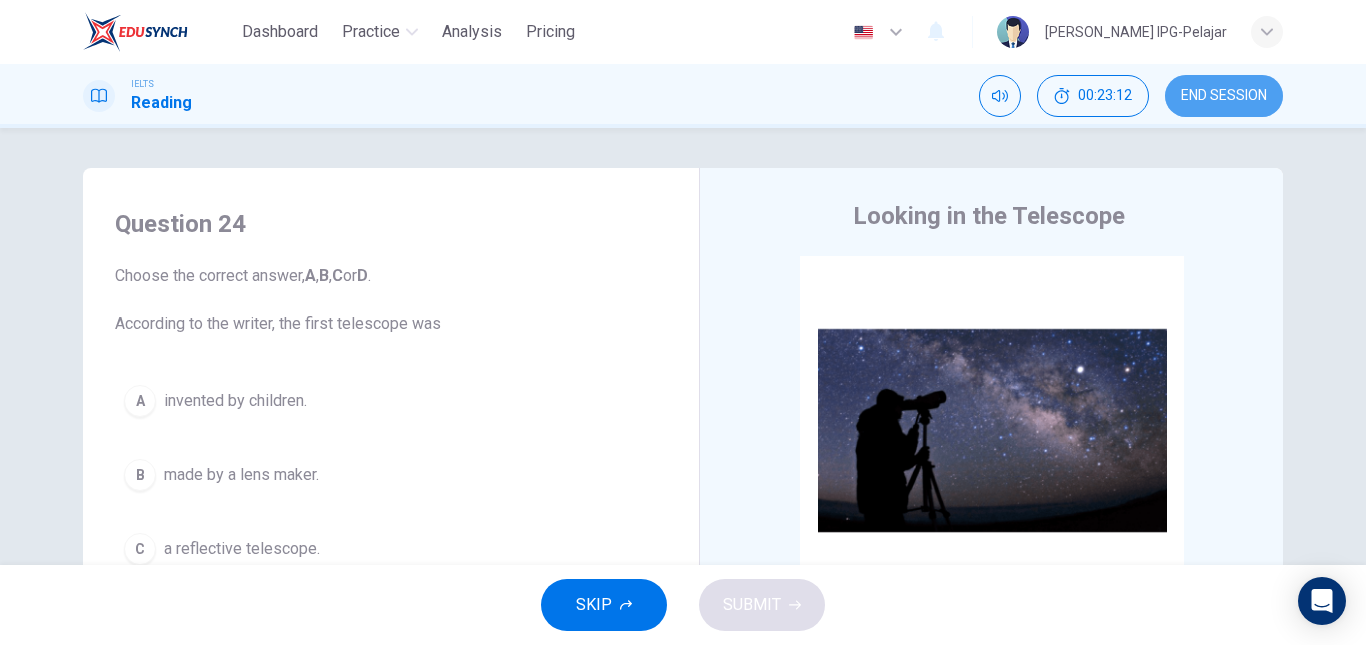 click on "END SESSION" at bounding box center (1224, 96) 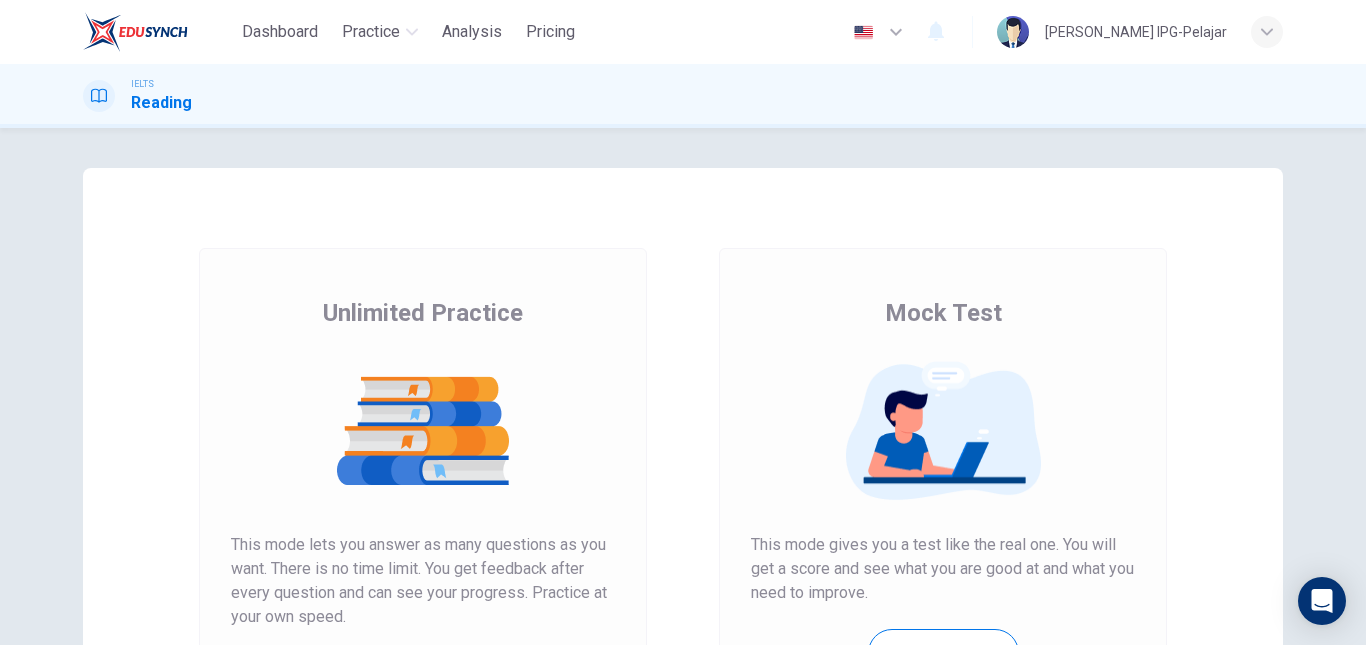 scroll, scrollTop: 0, scrollLeft: 0, axis: both 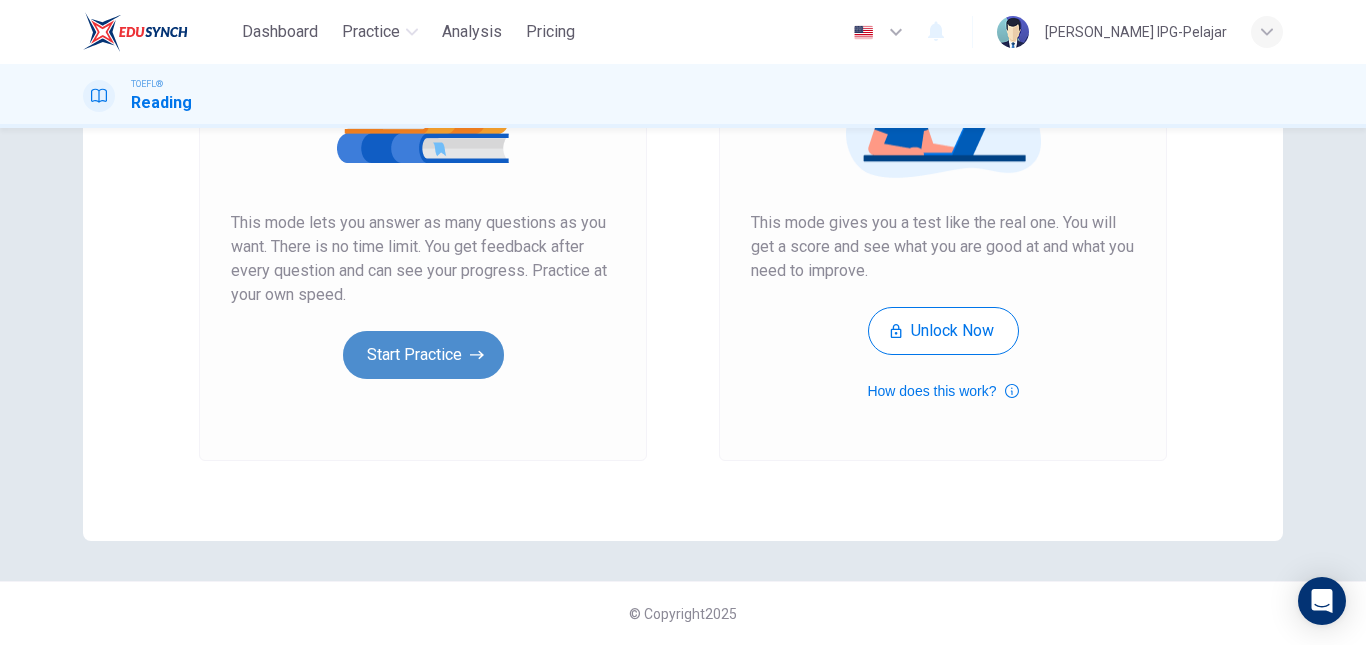 click on "Start Practice" at bounding box center (423, 355) 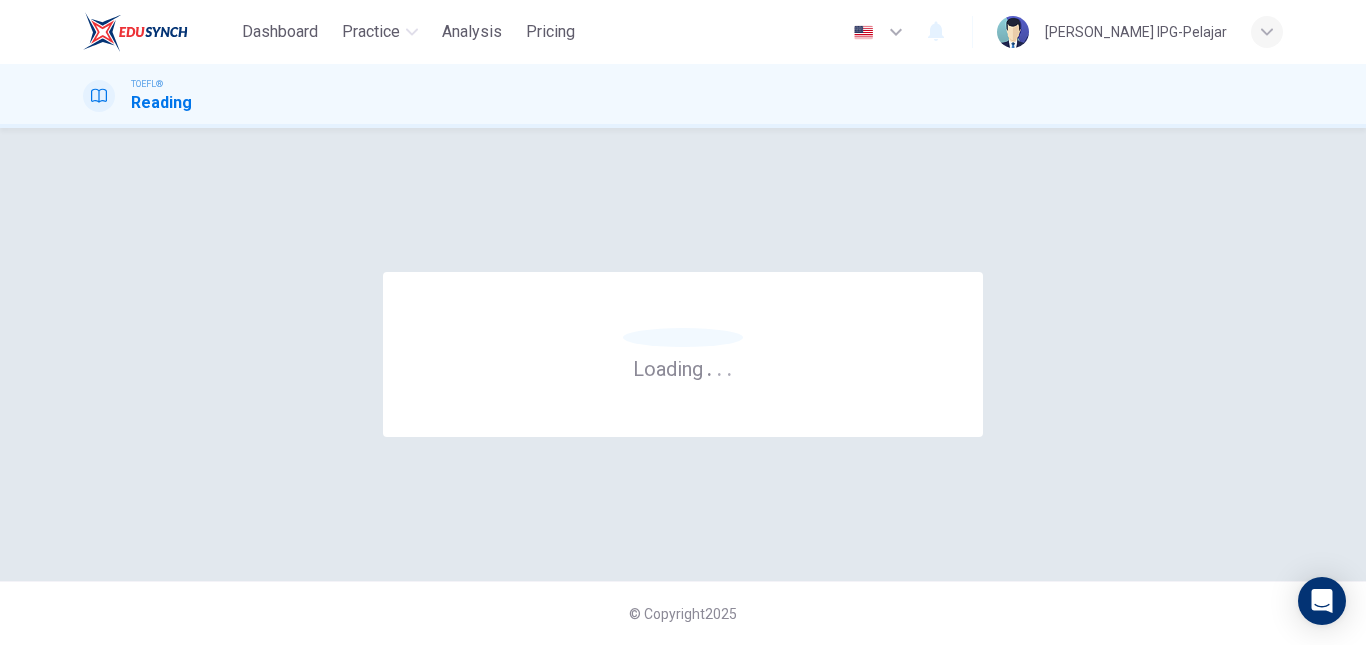 scroll, scrollTop: 0, scrollLeft: 0, axis: both 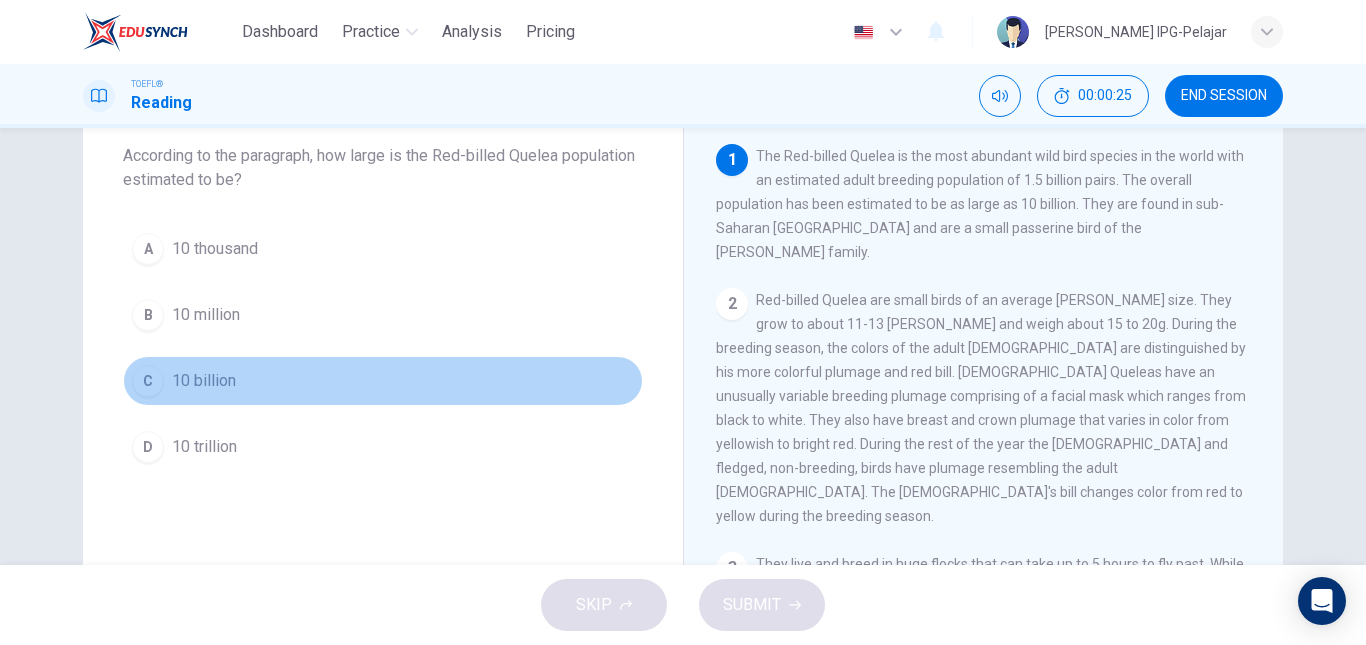 click on "C 10 billion" at bounding box center (383, 381) 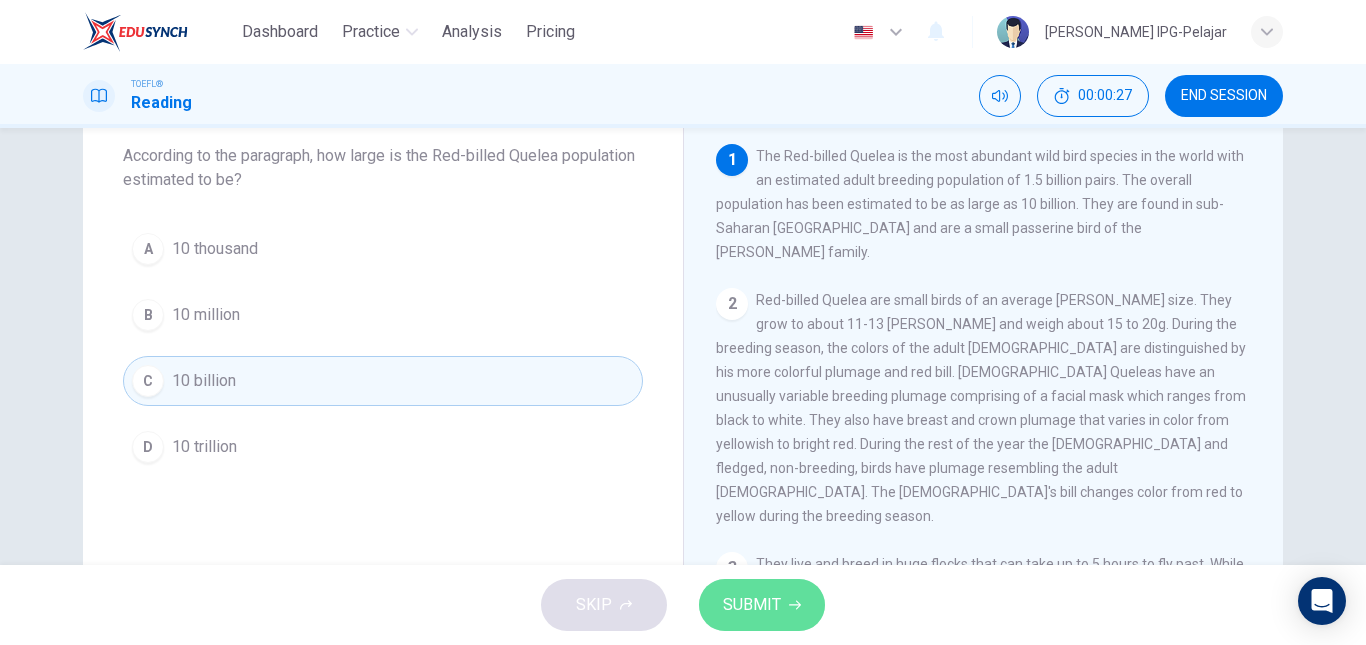click on "SUBMIT" at bounding box center (752, 605) 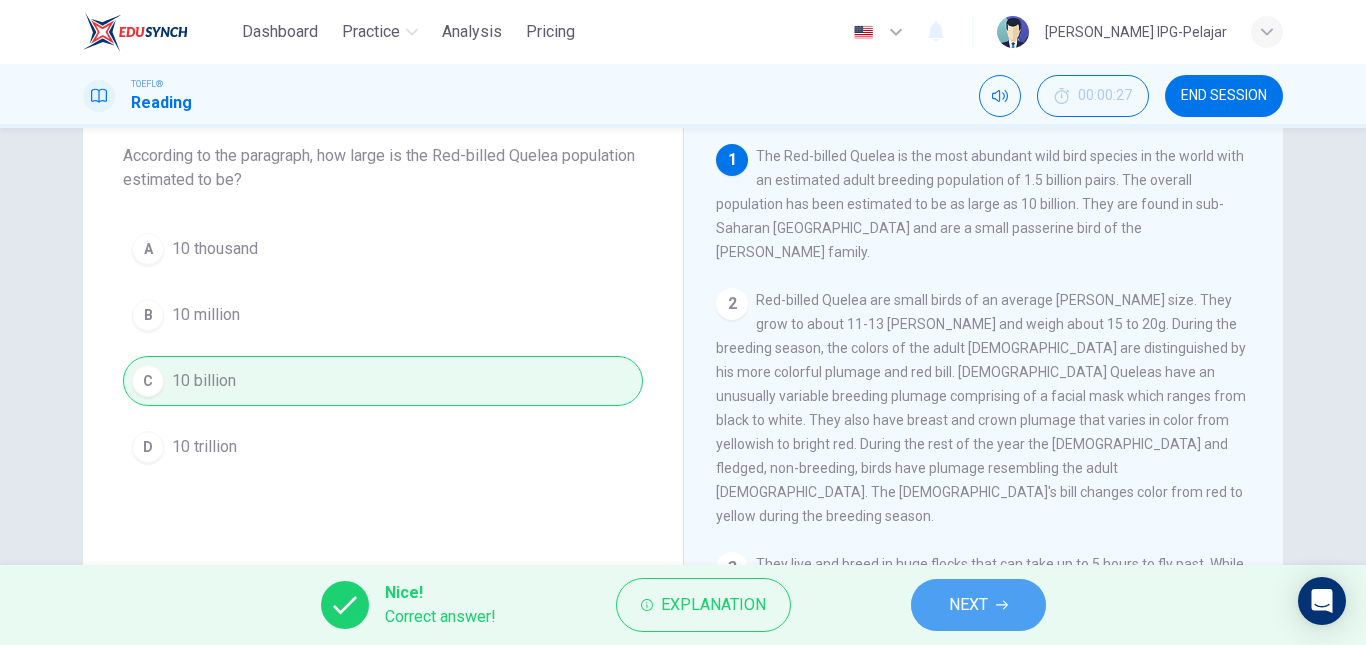 click on "NEXT" at bounding box center [978, 605] 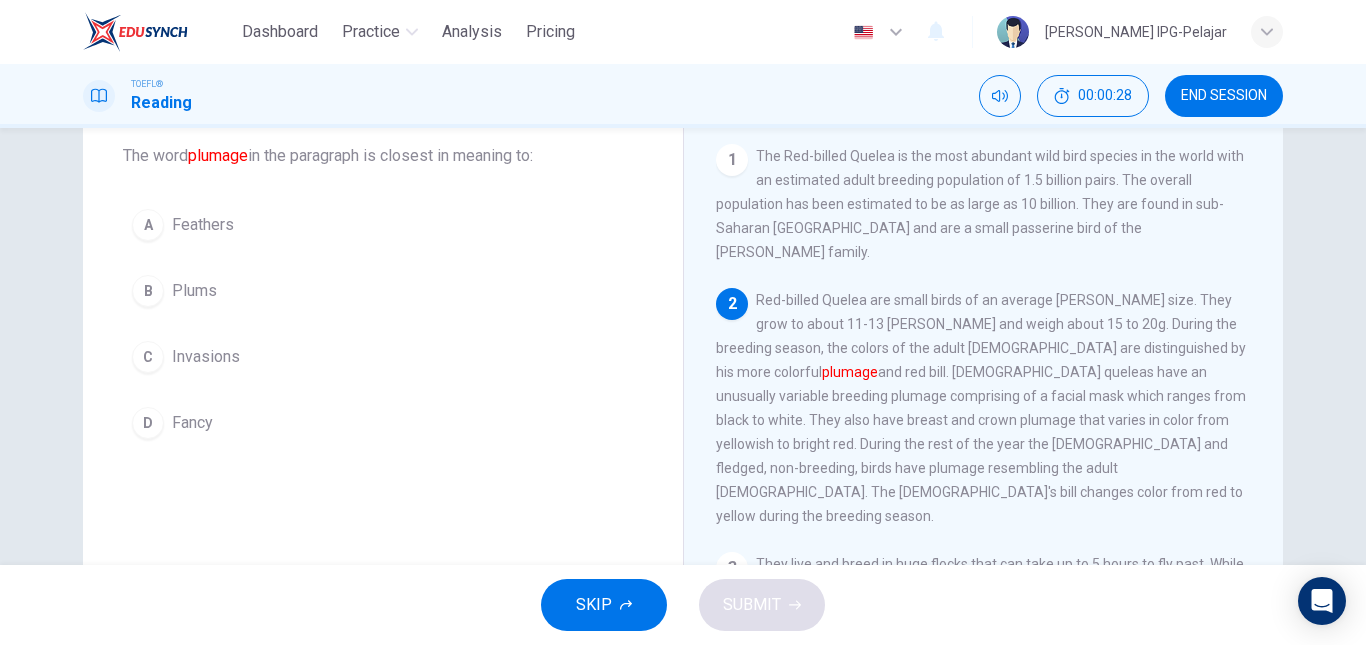 scroll, scrollTop: 0, scrollLeft: 0, axis: both 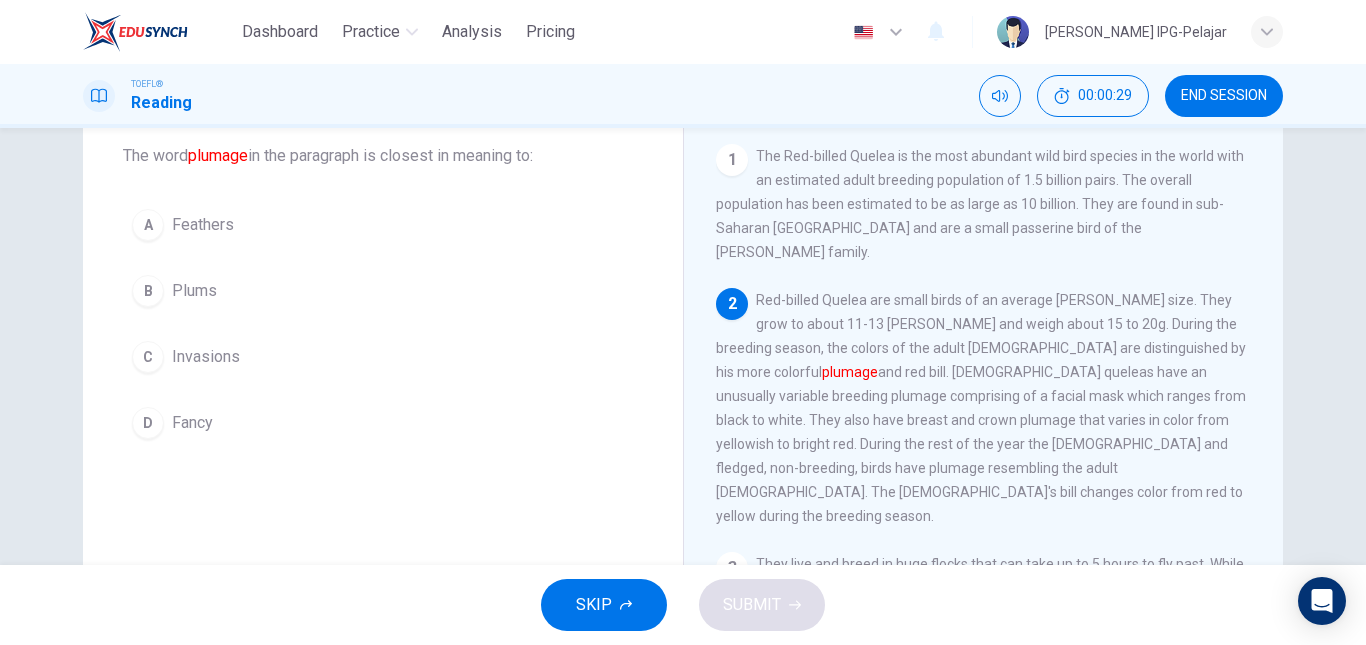 click on "plumage" at bounding box center (850, 372) 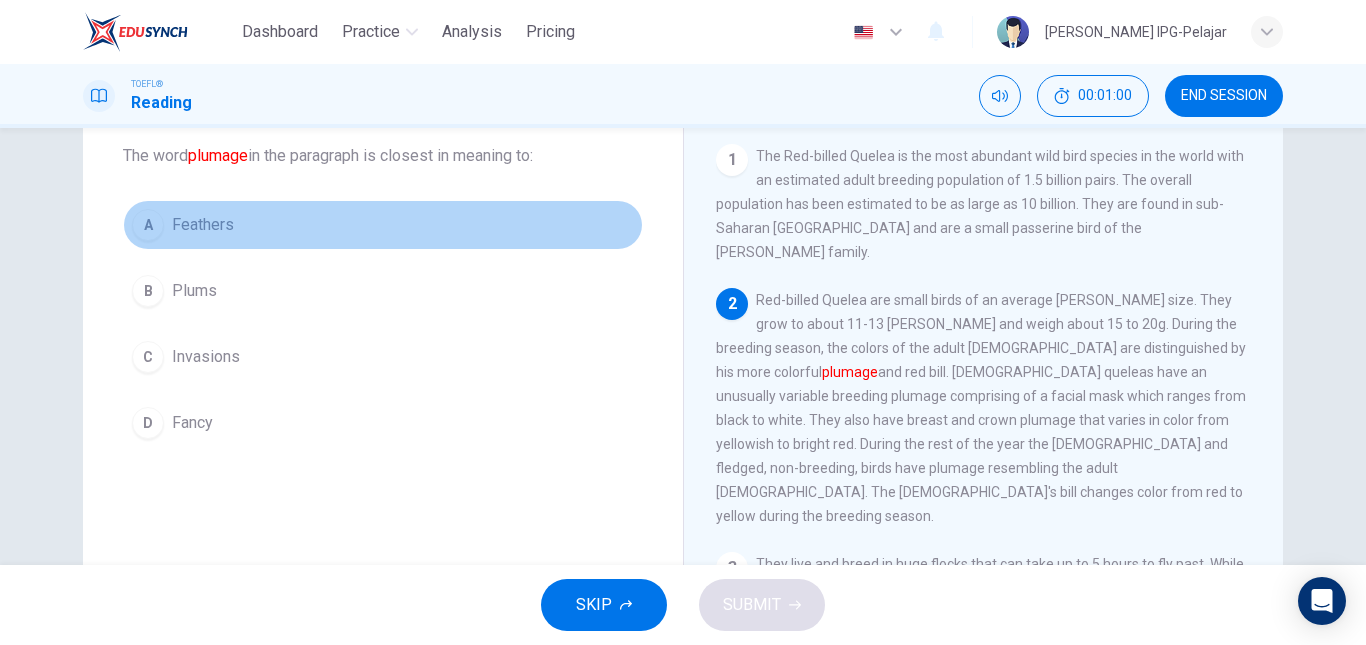 click on "A Feathers" at bounding box center [383, 225] 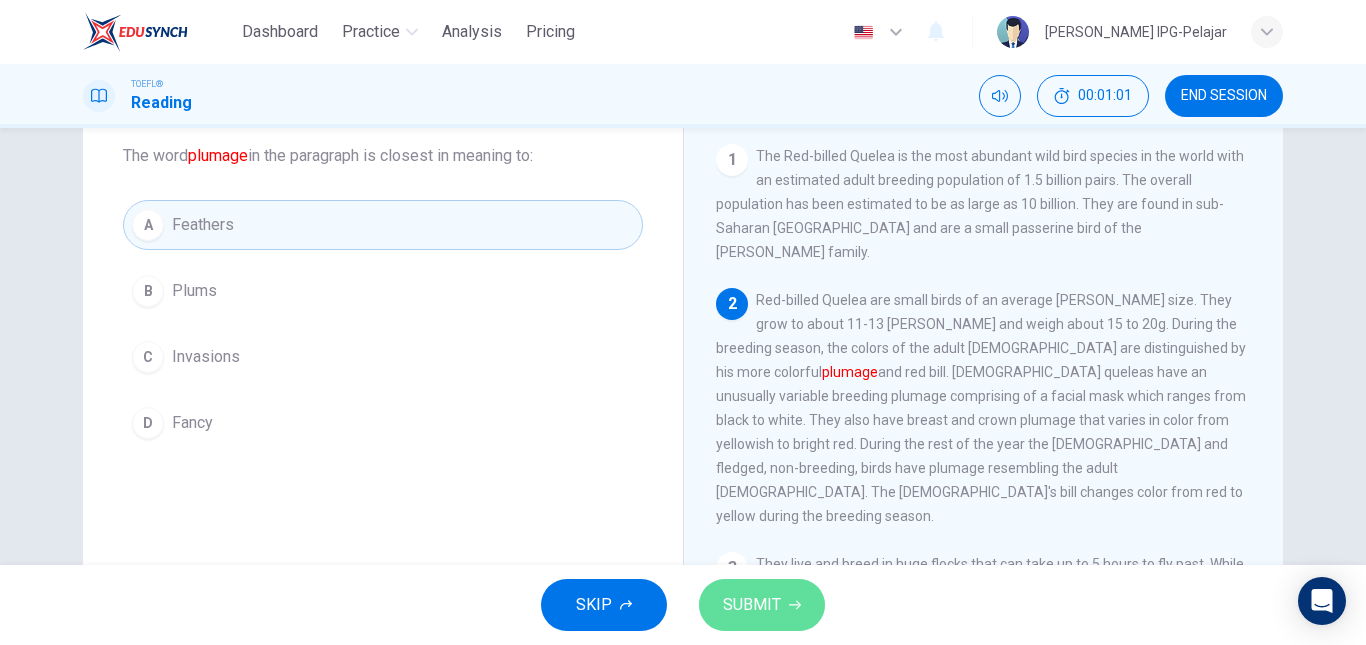 click on "SUBMIT" at bounding box center [762, 605] 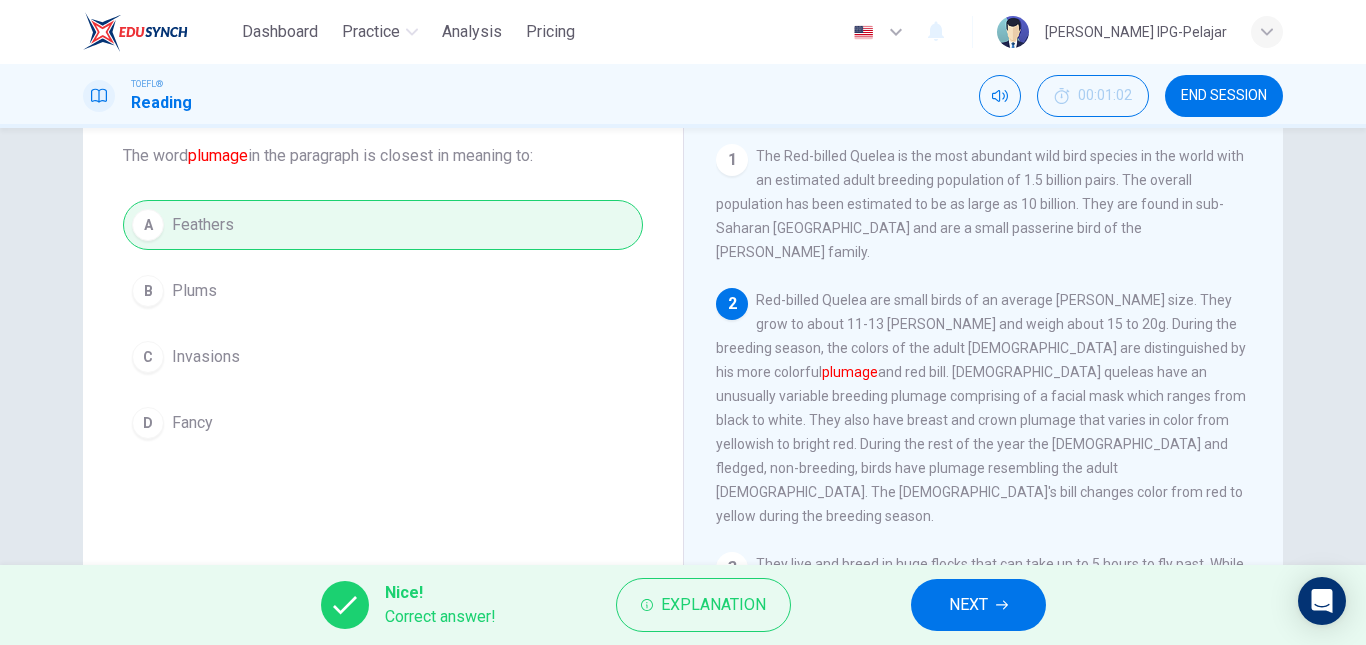 click on "NEXT" at bounding box center (968, 605) 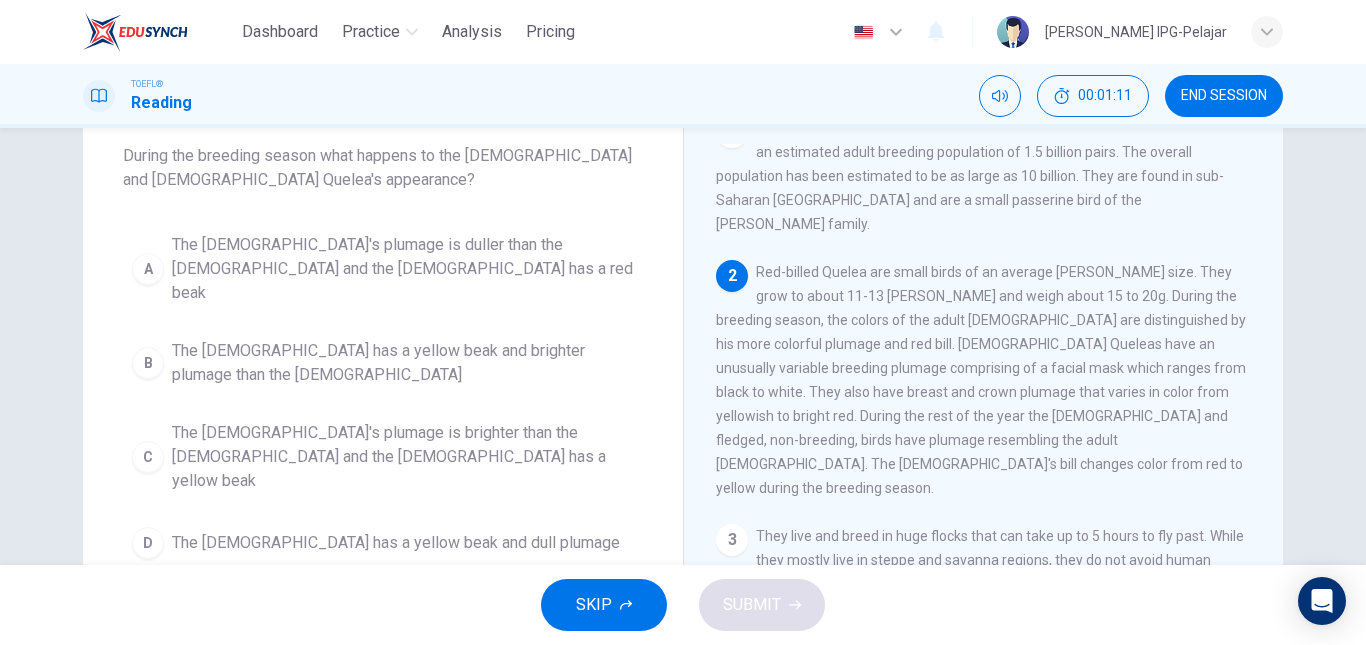scroll, scrollTop: 27, scrollLeft: 0, axis: vertical 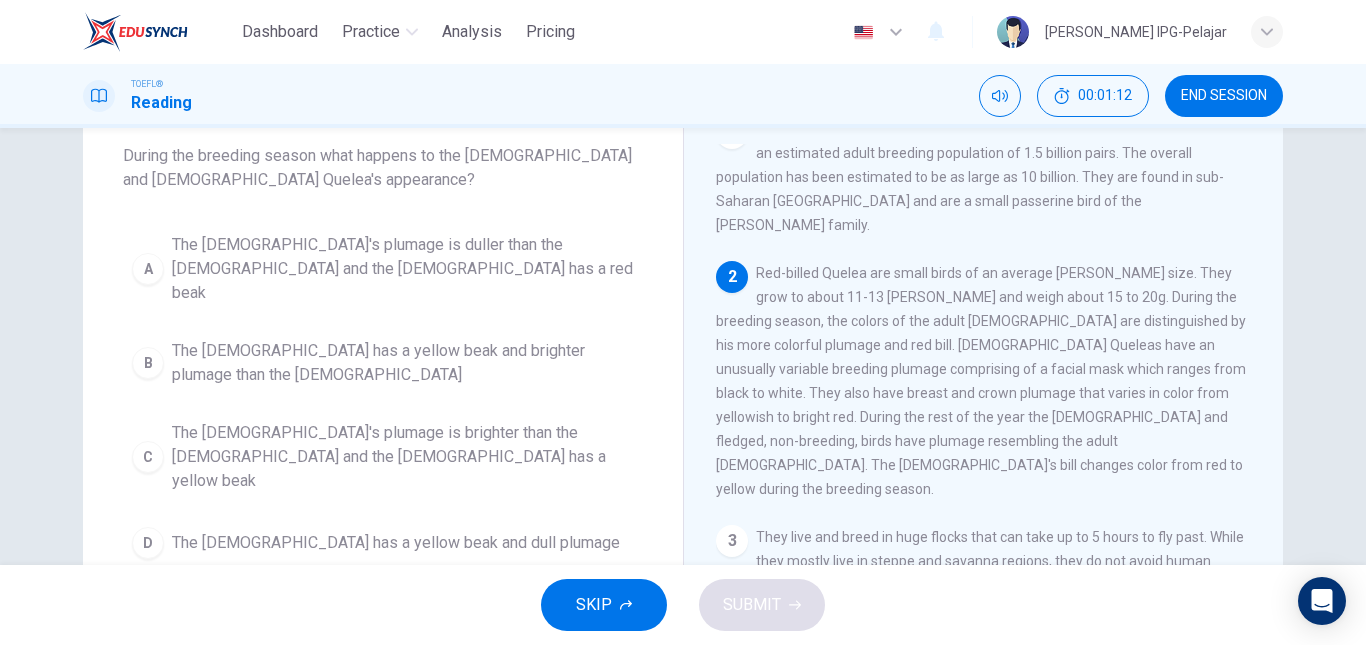 click on "2" at bounding box center [732, 277] 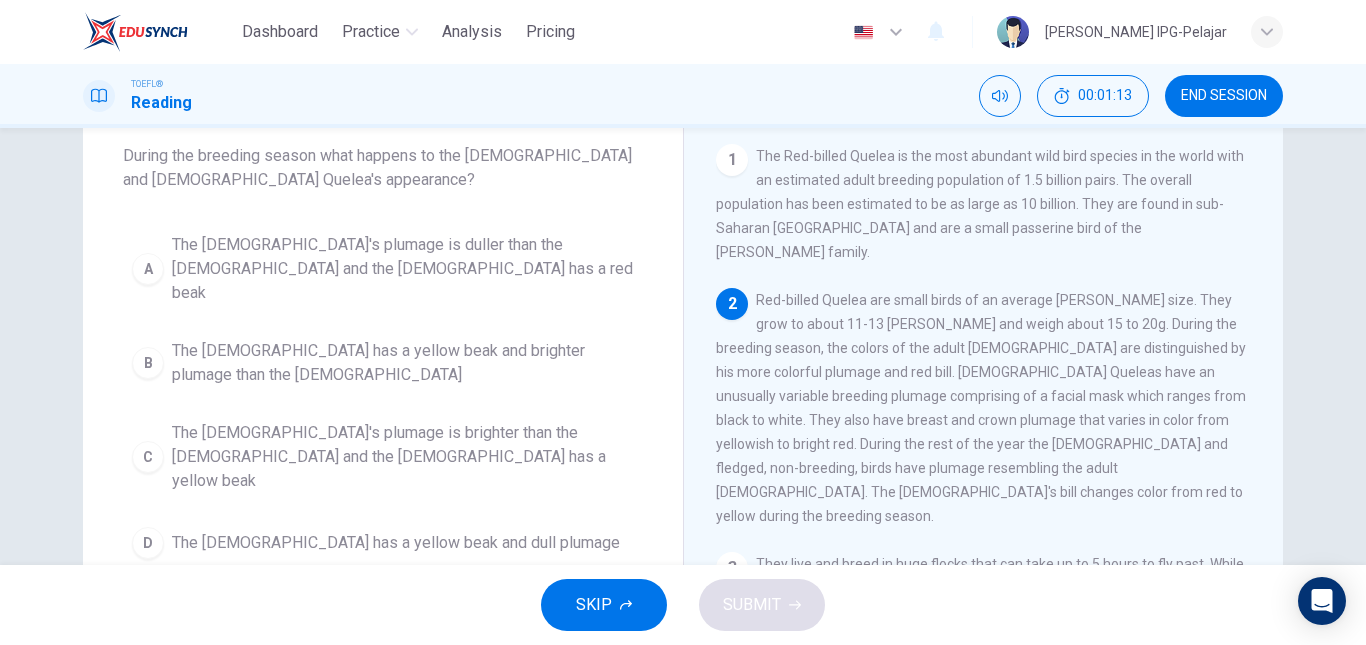 click on "1" at bounding box center [732, 160] 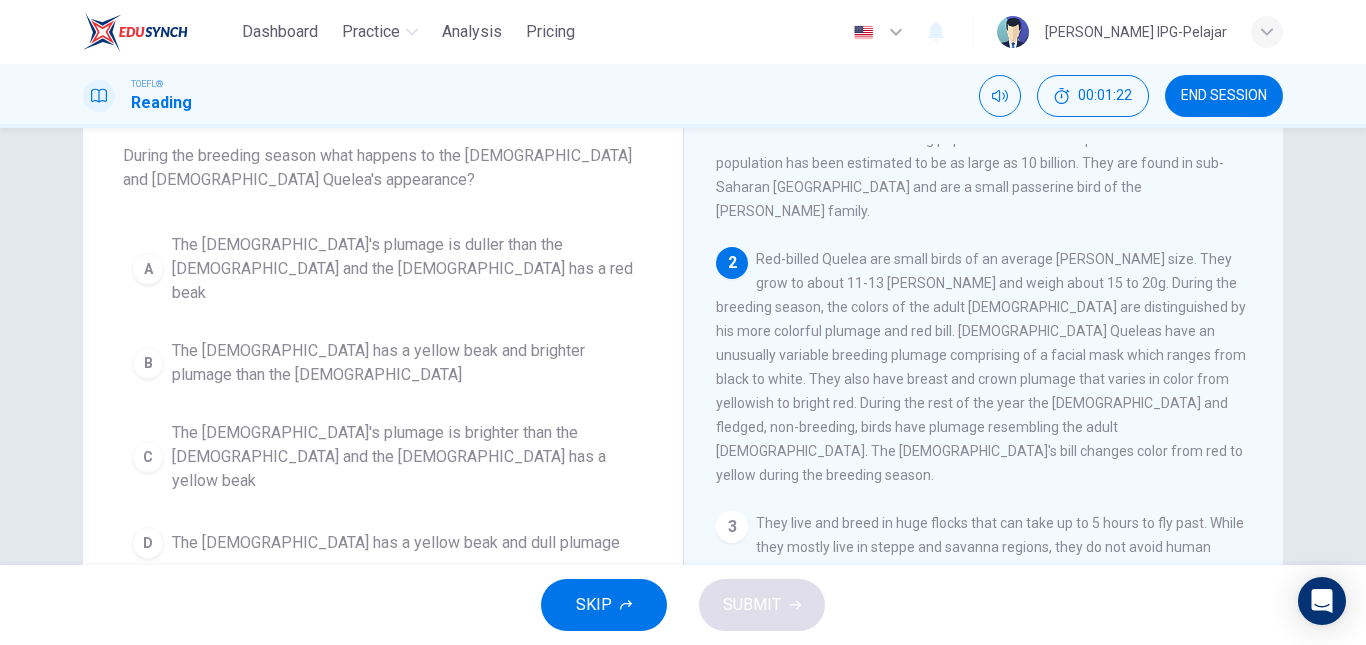 scroll, scrollTop: 47, scrollLeft: 0, axis: vertical 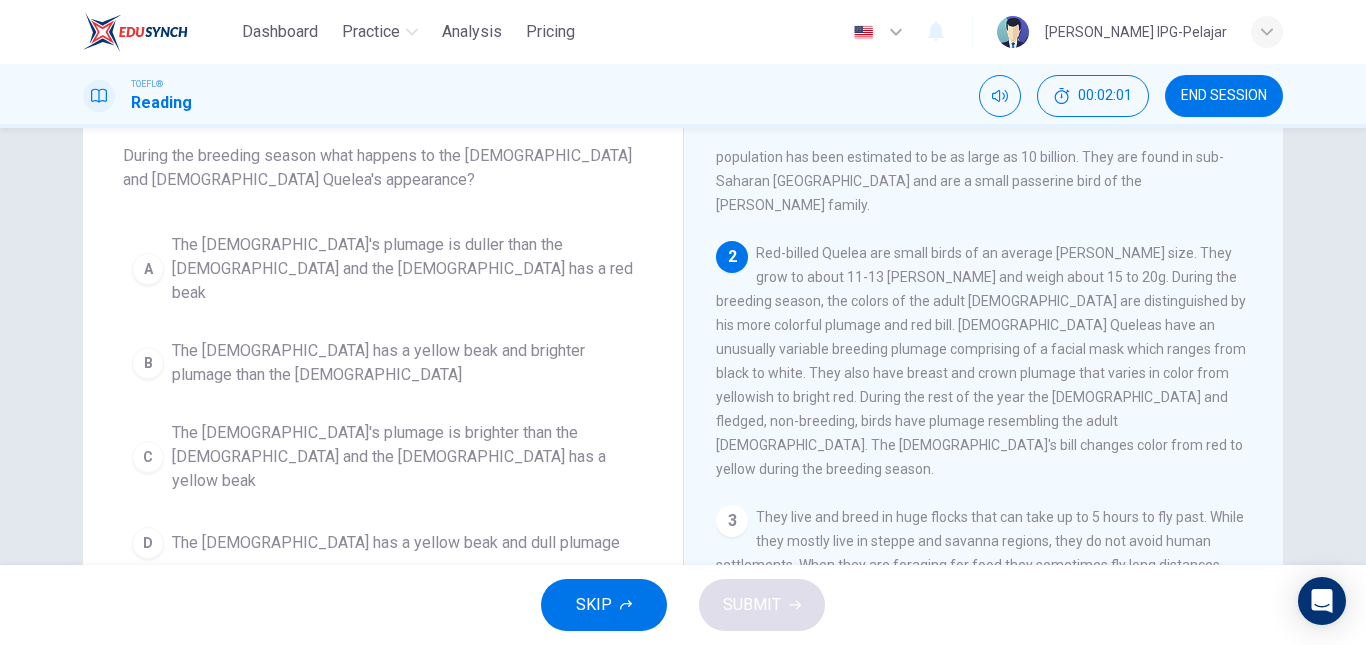 click on "The female has a yellow beak and brighter plumage than the males" at bounding box center (403, 363) 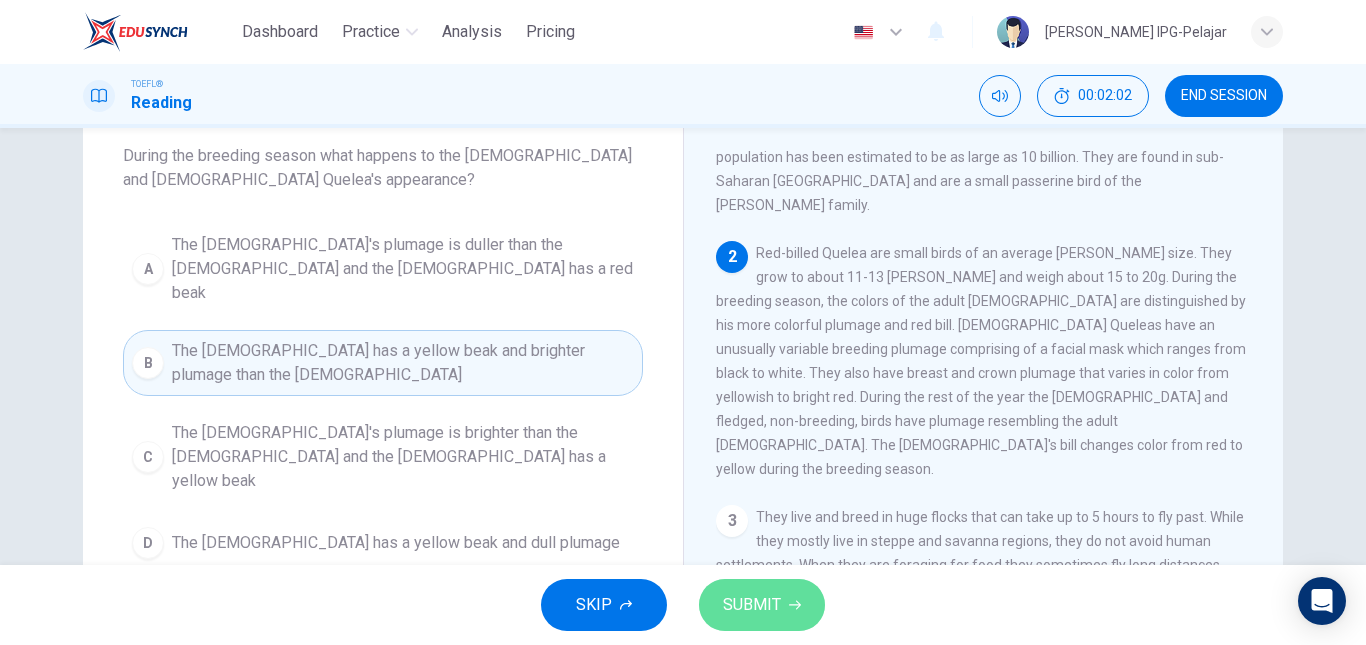 click on "SUBMIT" at bounding box center [752, 605] 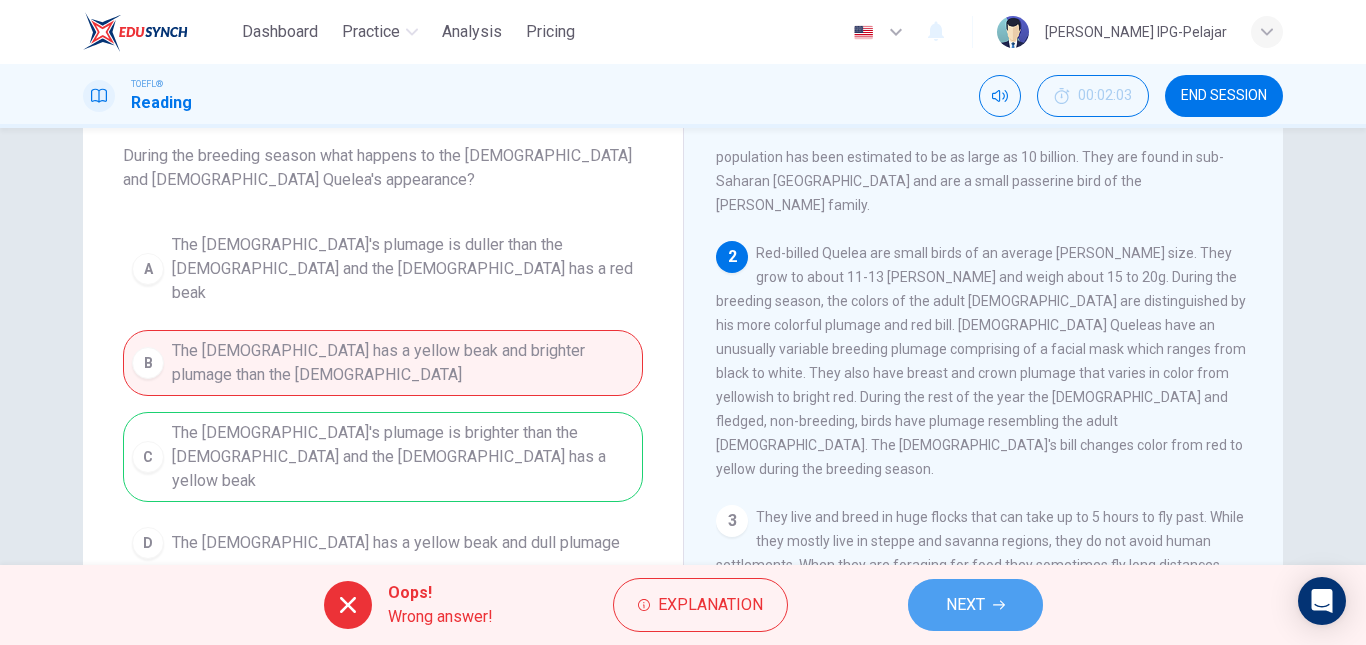 click on "NEXT" at bounding box center (965, 605) 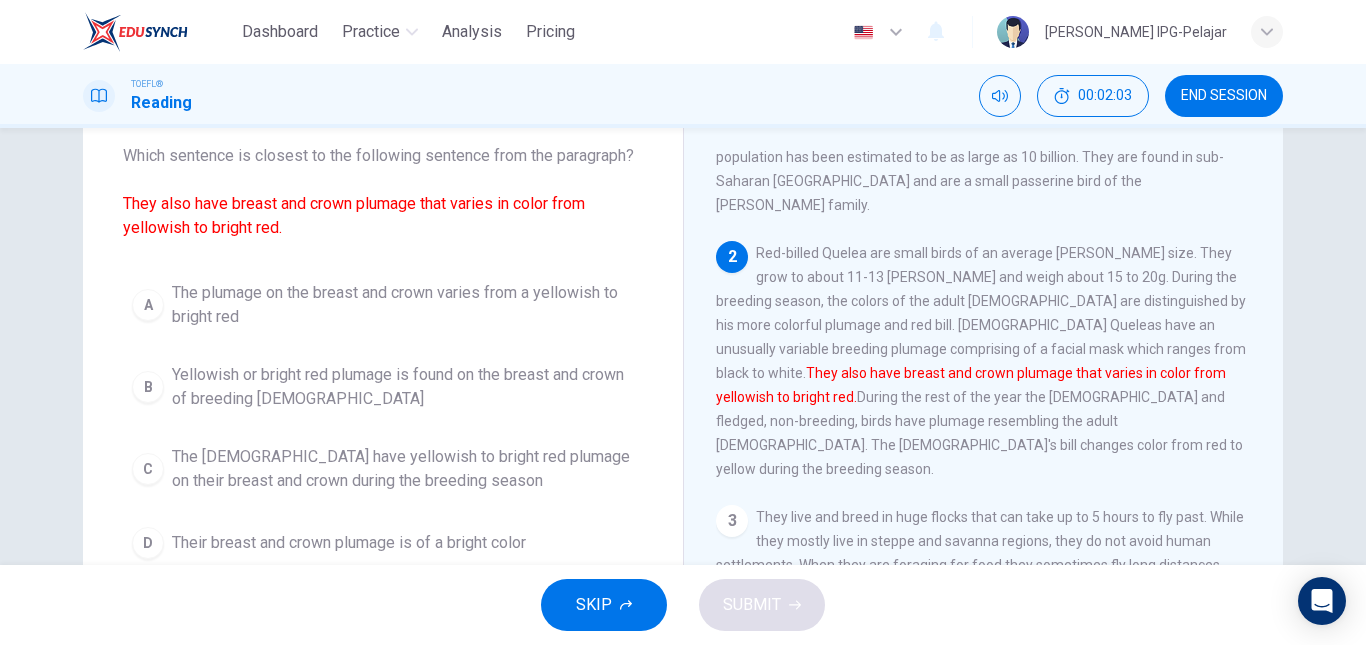 scroll, scrollTop: 124, scrollLeft: 0, axis: vertical 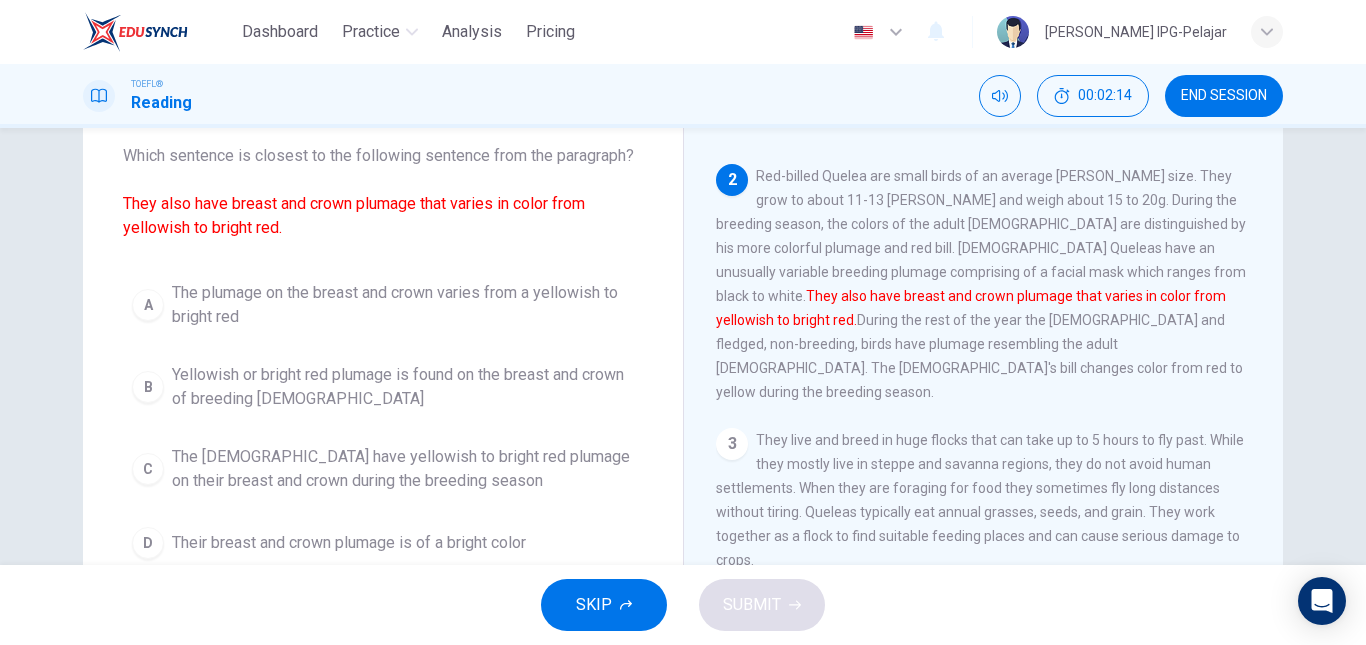 click on "Question 4 Which sentence is  closest to the following sentence from the paragraph?
They also have breast and crown plumage that varies in color from yellowish to bright red. A The plumage on the breast and crown varies from a yellowish to bright red B Yellowish or bright red plumage is found on the breast and crown of breeding males C The males have yellowish to bright red plumage on their breast and crown during the breeding season D Their breast and crown plumage is of a bright color" at bounding box center [383, 328] 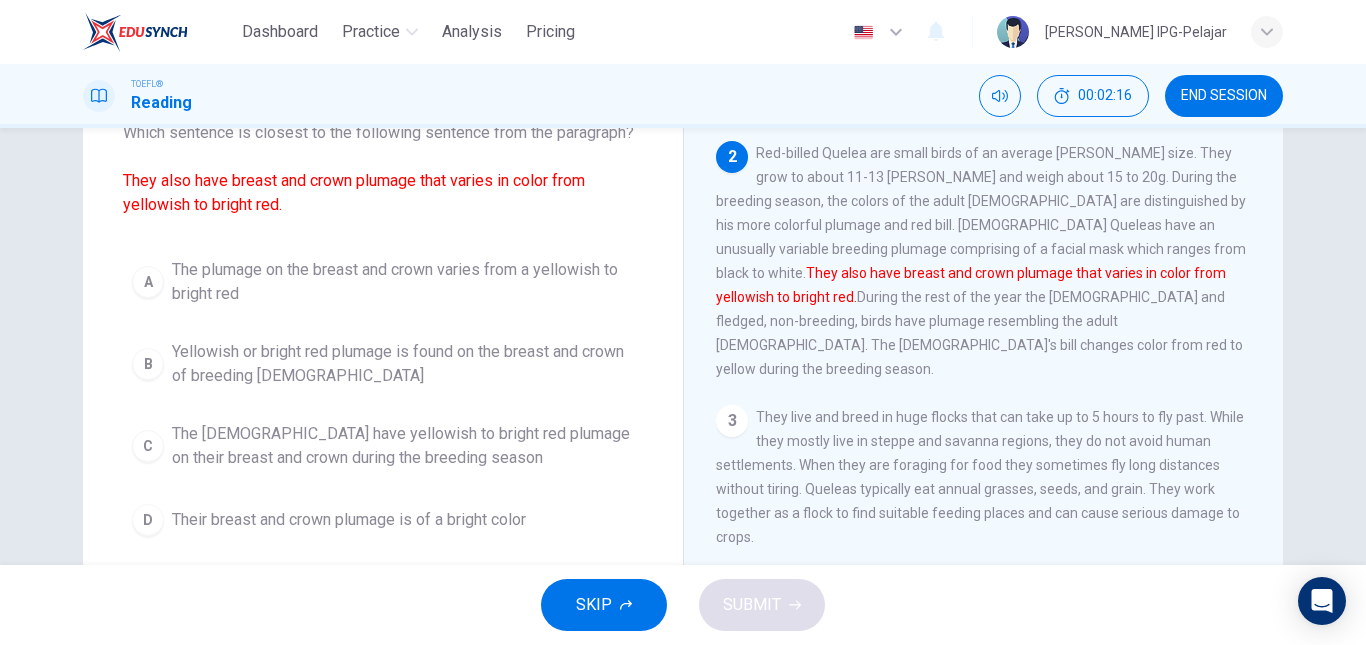 scroll, scrollTop: 134, scrollLeft: 0, axis: vertical 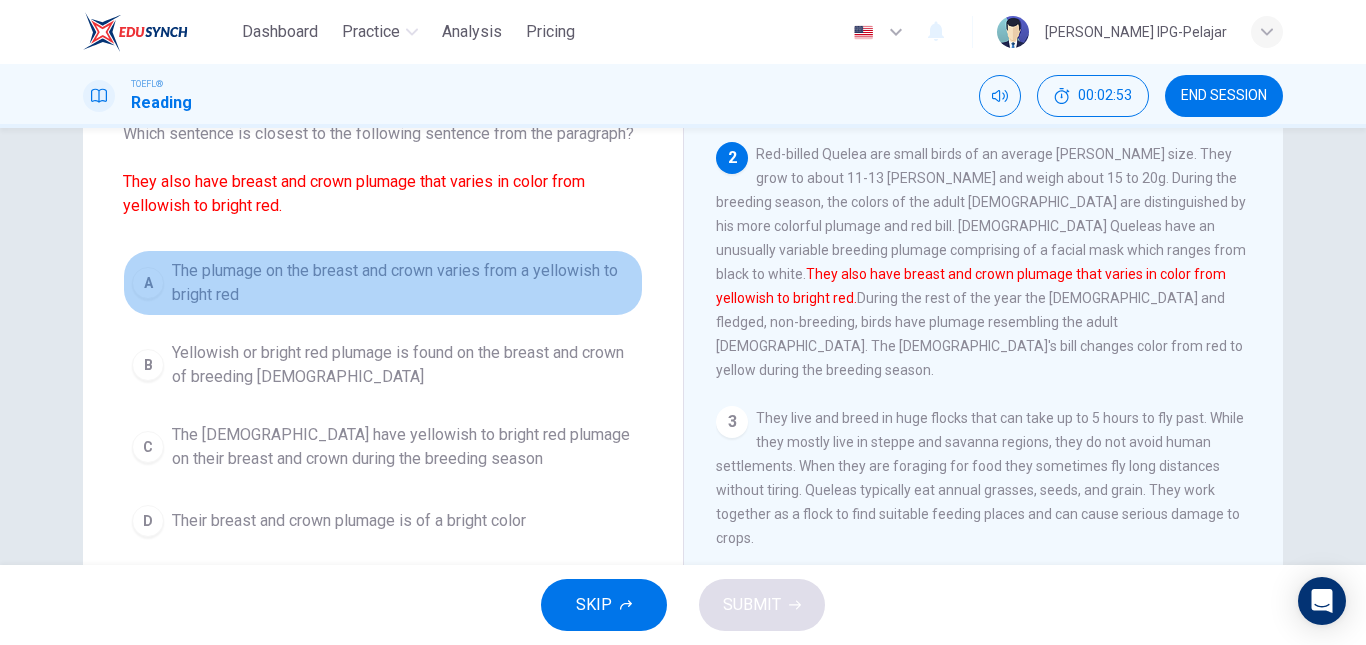 click on "The plumage on the breast and crown varies from a yellowish to bright red" at bounding box center (403, 283) 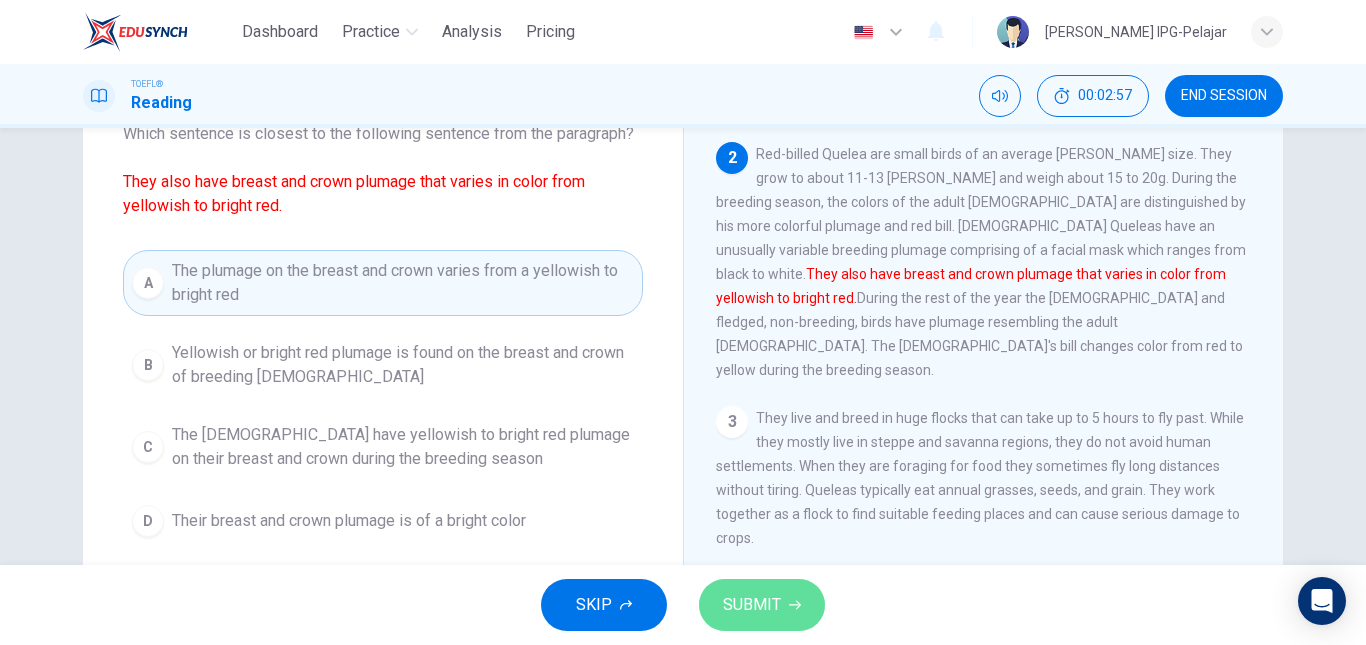 click on "SUBMIT" at bounding box center (752, 605) 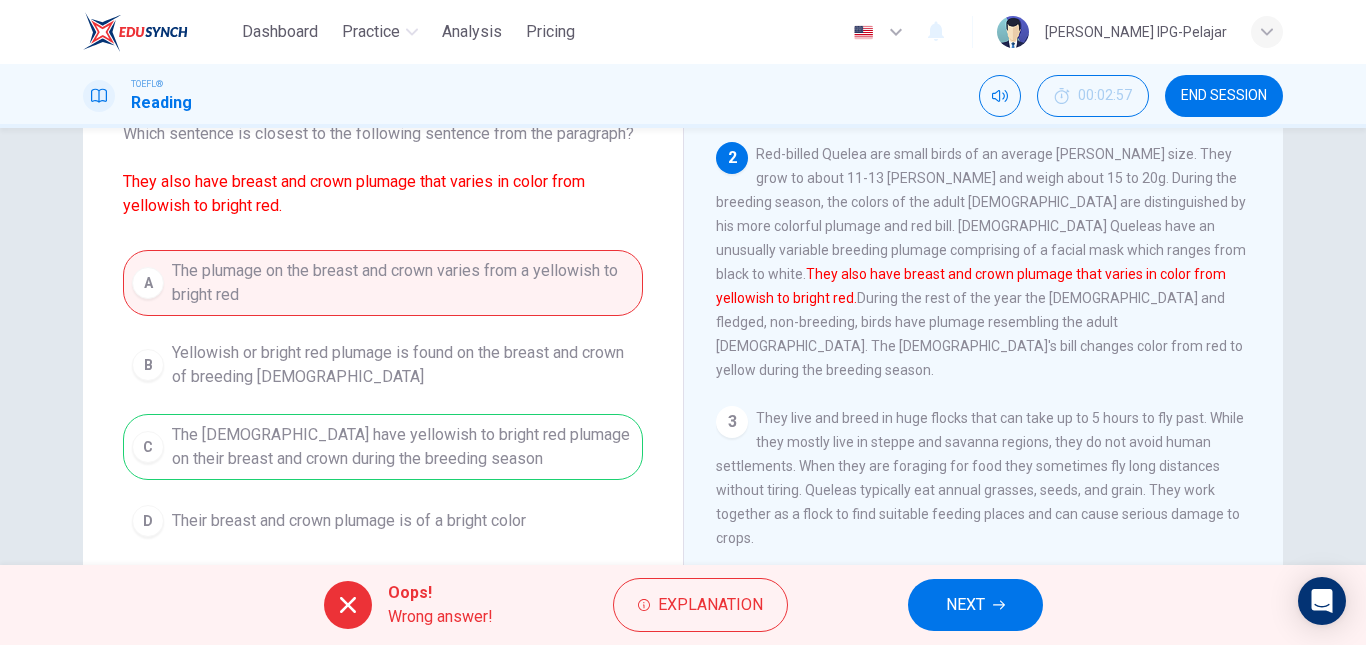 click on "A The plumage on the breast and crown varies from a yellowish to bright red B Yellowish or bright red plumage is found on the breast and crown of breeding males C The males have yellowish to bright red plumage on their breast and crown during the breeding season D Their breast and crown plumage is of a bright color" at bounding box center [383, 398] 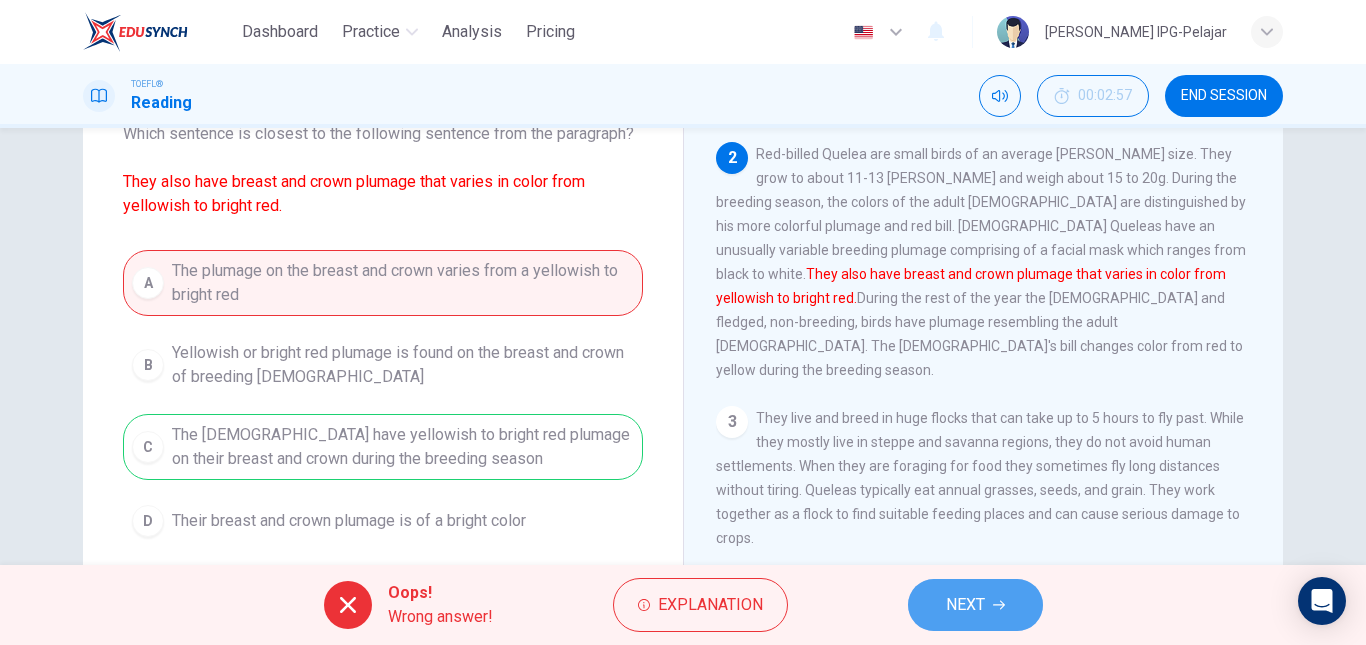 click on "NEXT" at bounding box center (975, 605) 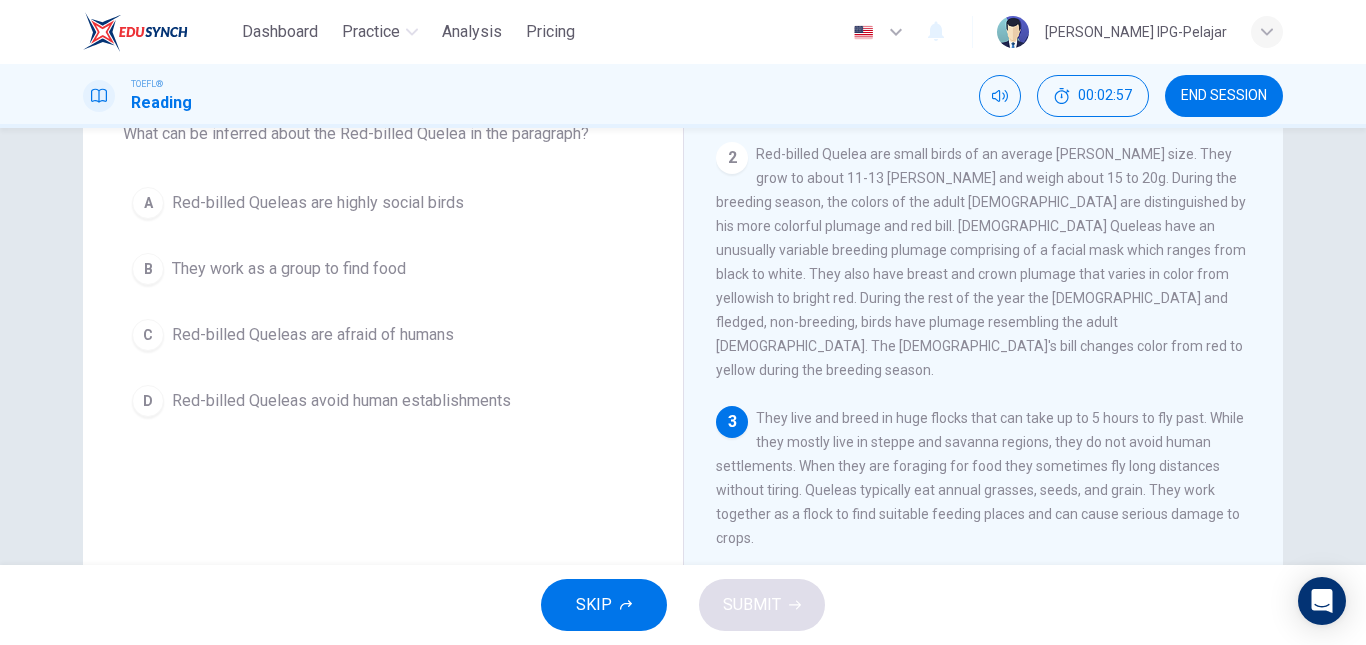 scroll, scrollTop: 0, scrollLeft: 0, axis: both 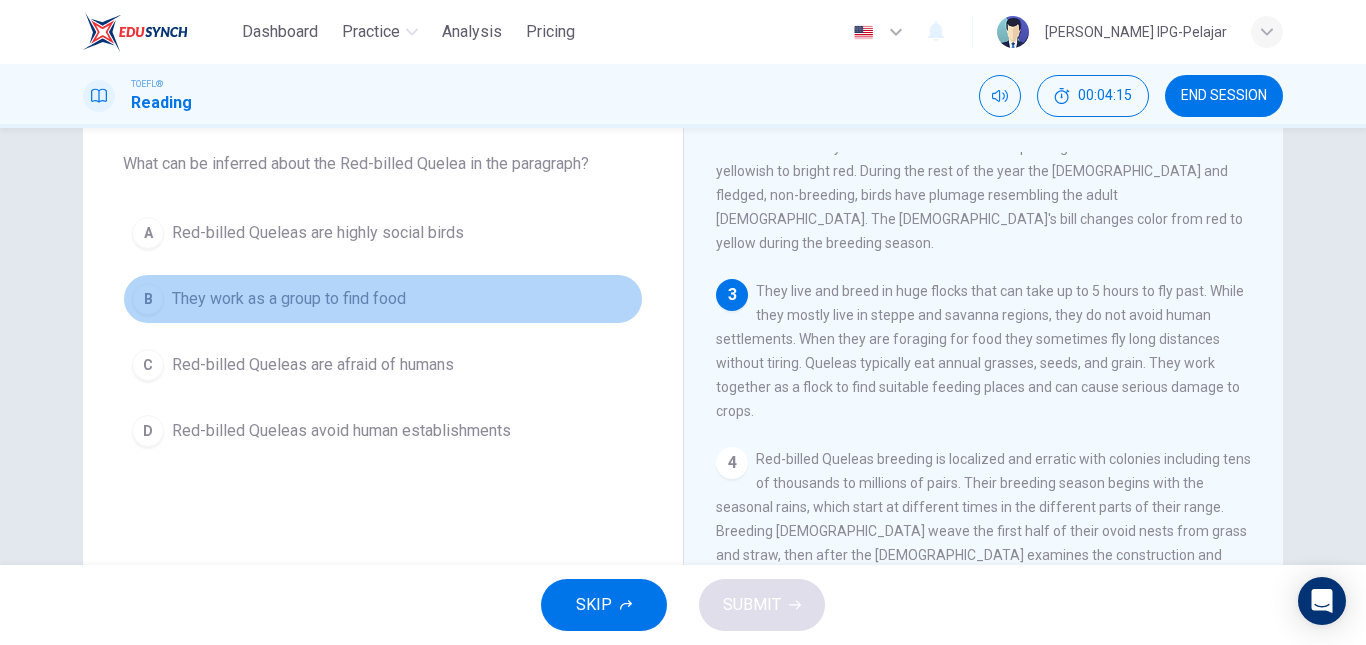 click on "B They work as a group to find food" at bounding box center [383, 299] 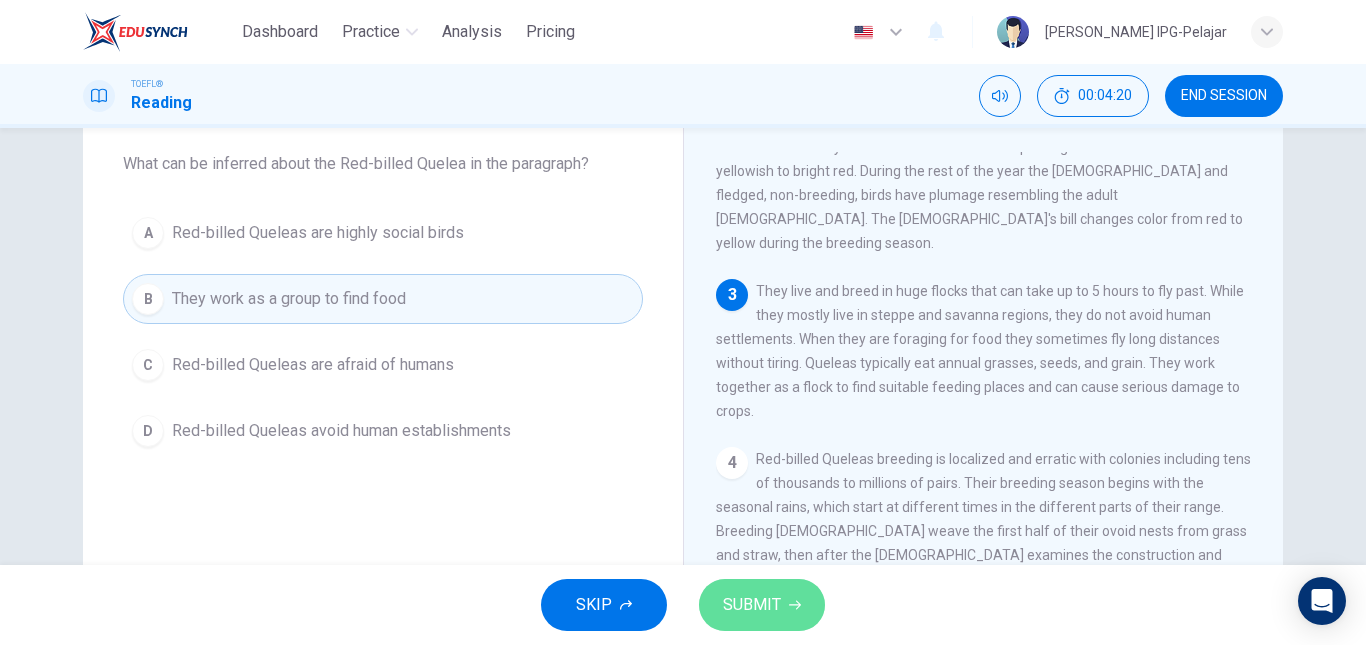 click on "SUBMIT" at bounding box center [762, 605] 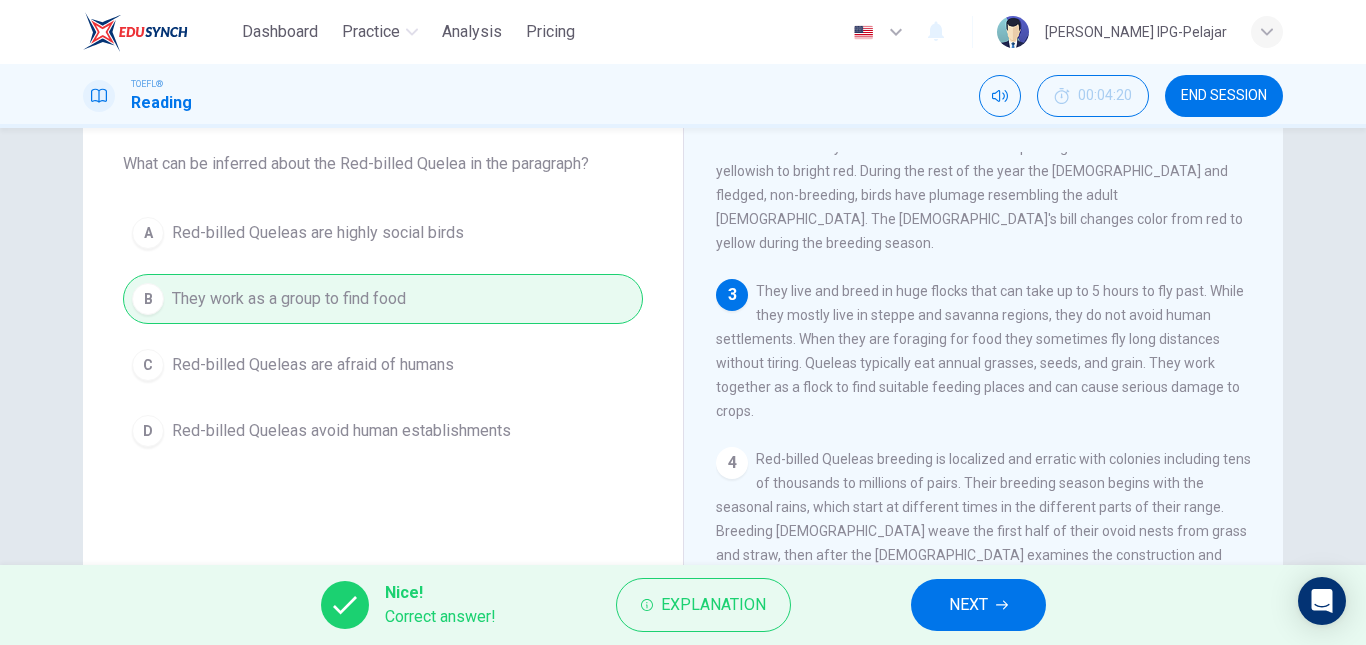 click on "NEXT" at bounding box center (978, 605) 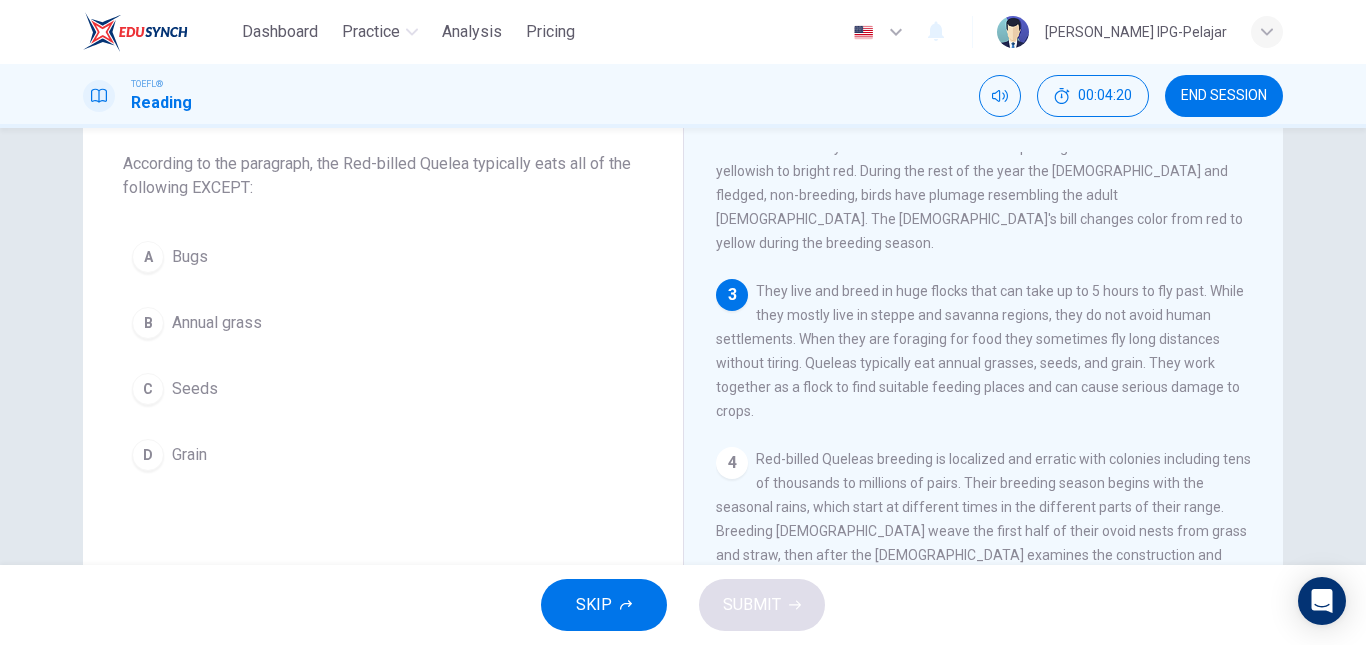 scroll, scrollTop: 345, scrollLeft: 0, axis: vertical 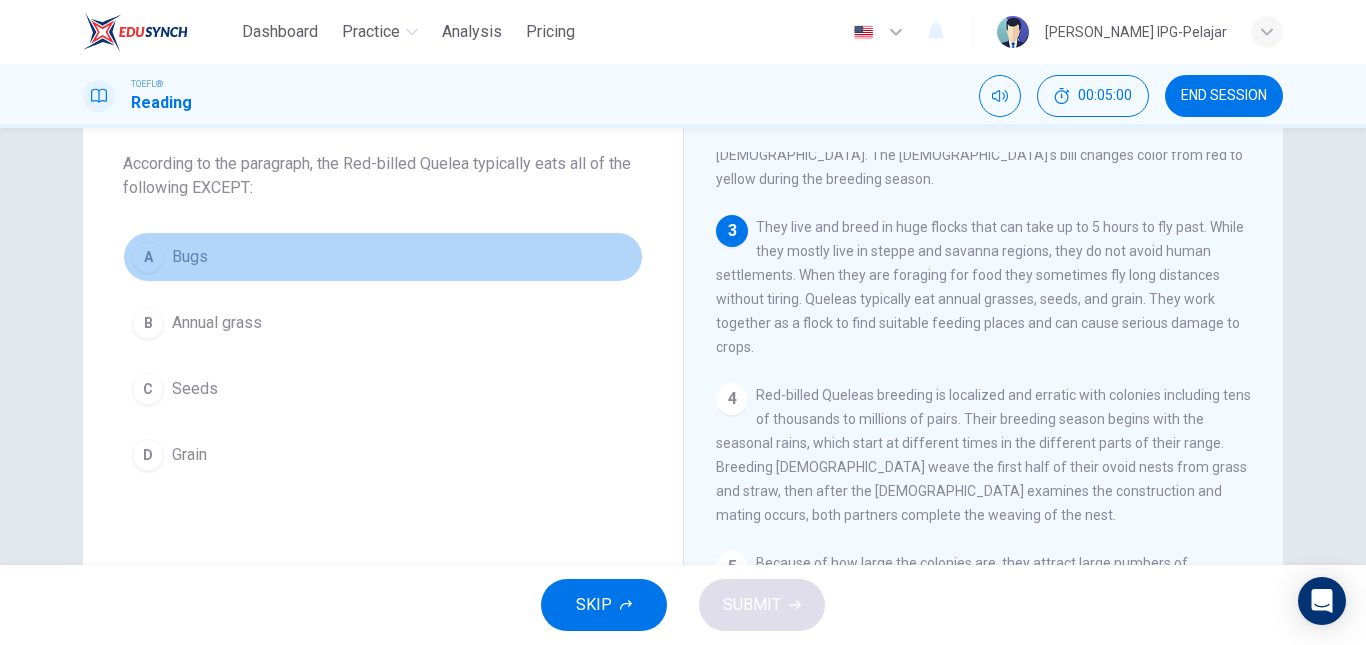 click on "A Bugs" at bounding box center (383, 257) 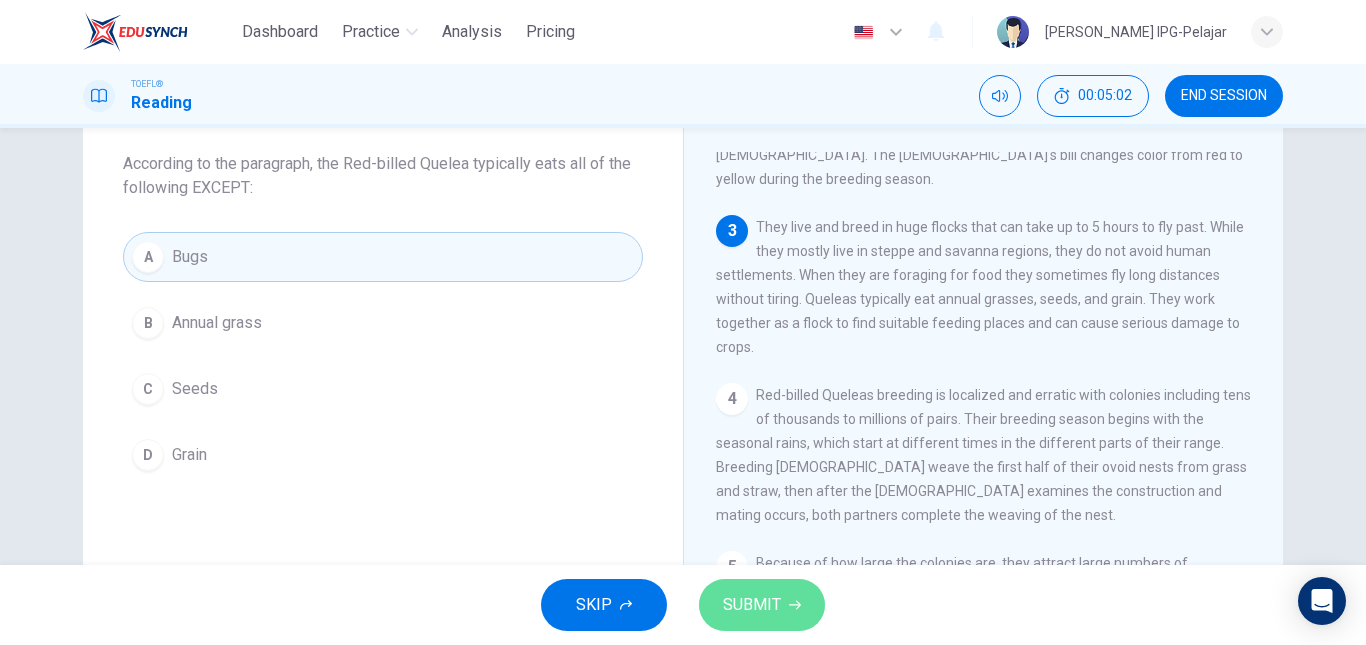 click on "SUBMIT" at bounding box center (752, 605) 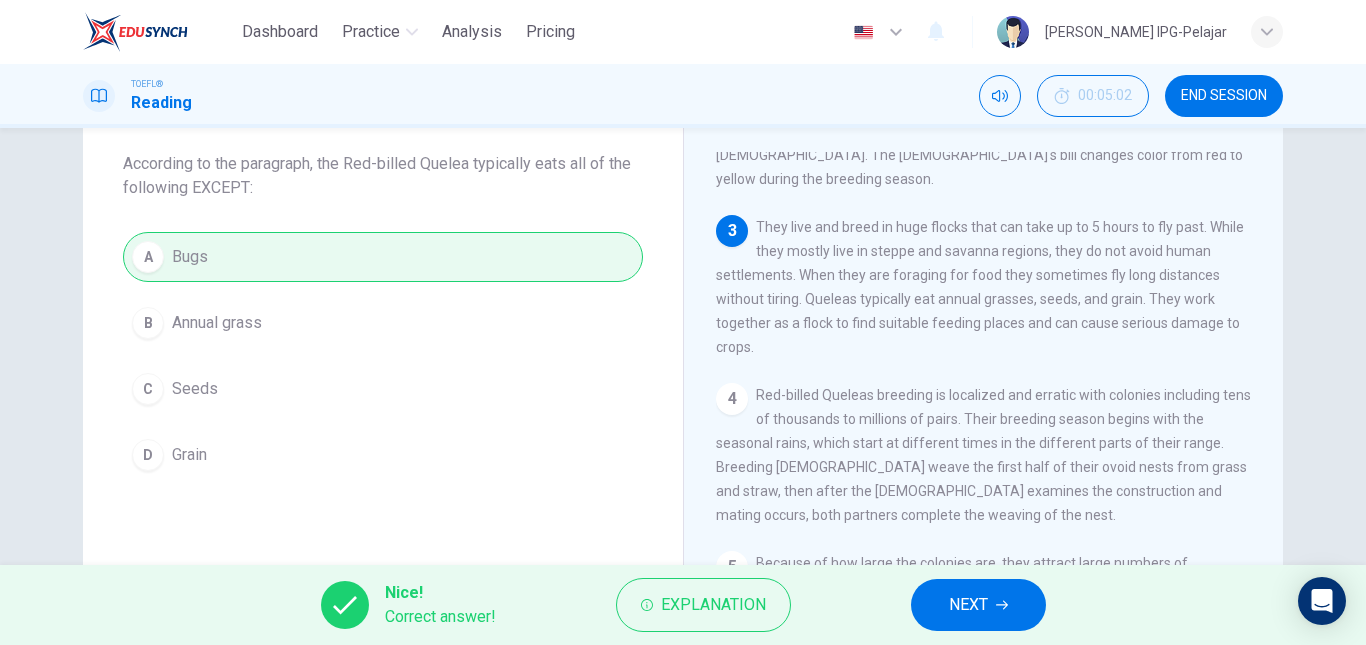 click on "NEXT" at bounding box center [978, 605] 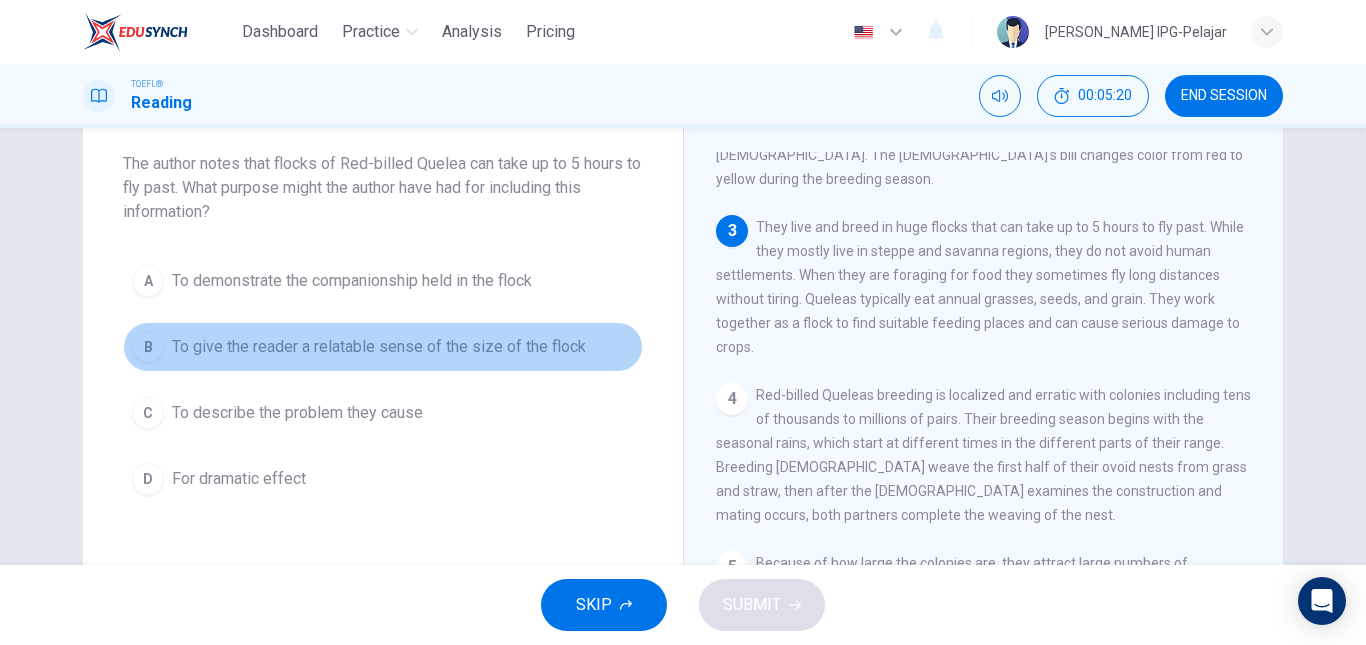click on "To give the reader a relatable sense of the size of the flock" at bounding box center (379, 347) 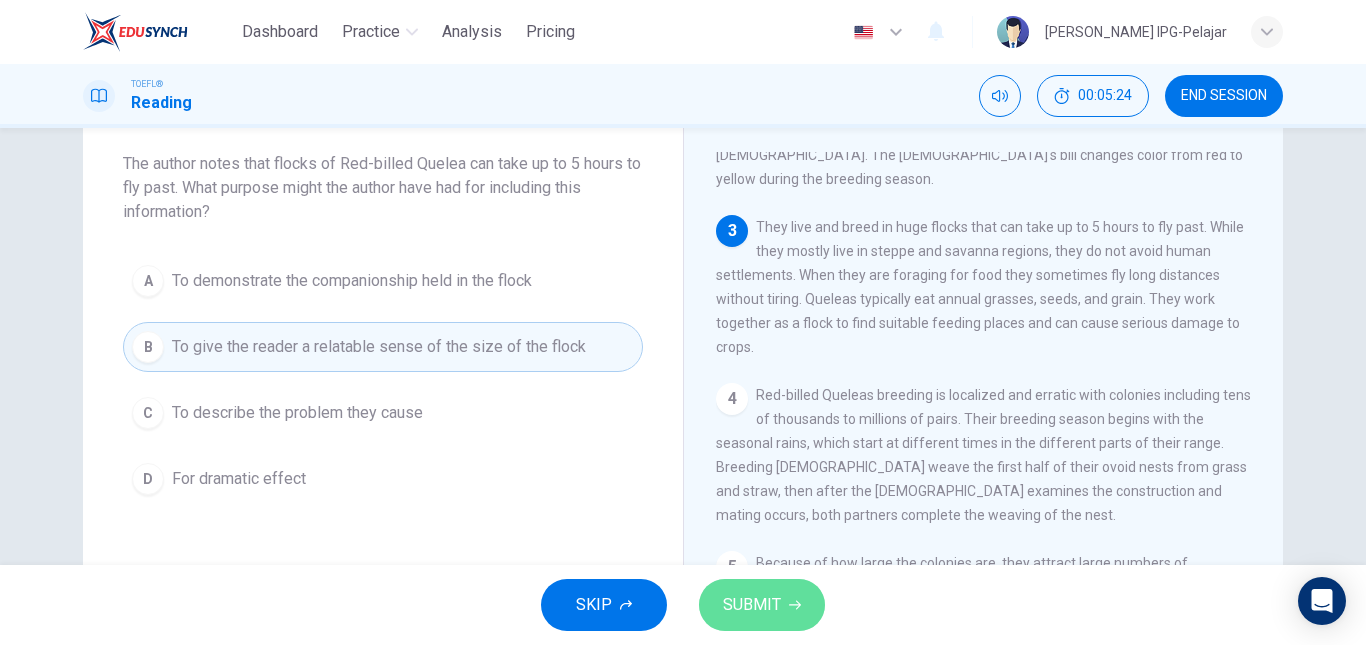 click on "SUBMIT" at bounding box center [752, 605] 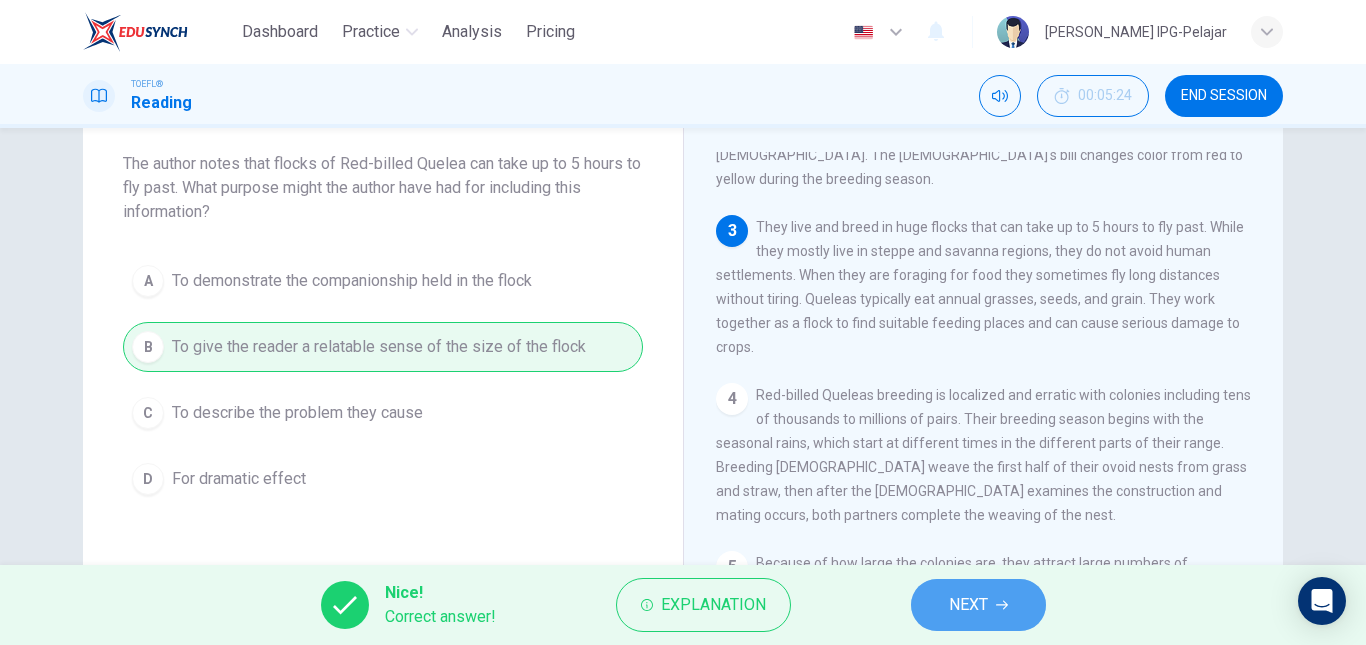 click on "NEXT" at bounding box center [978, 605] 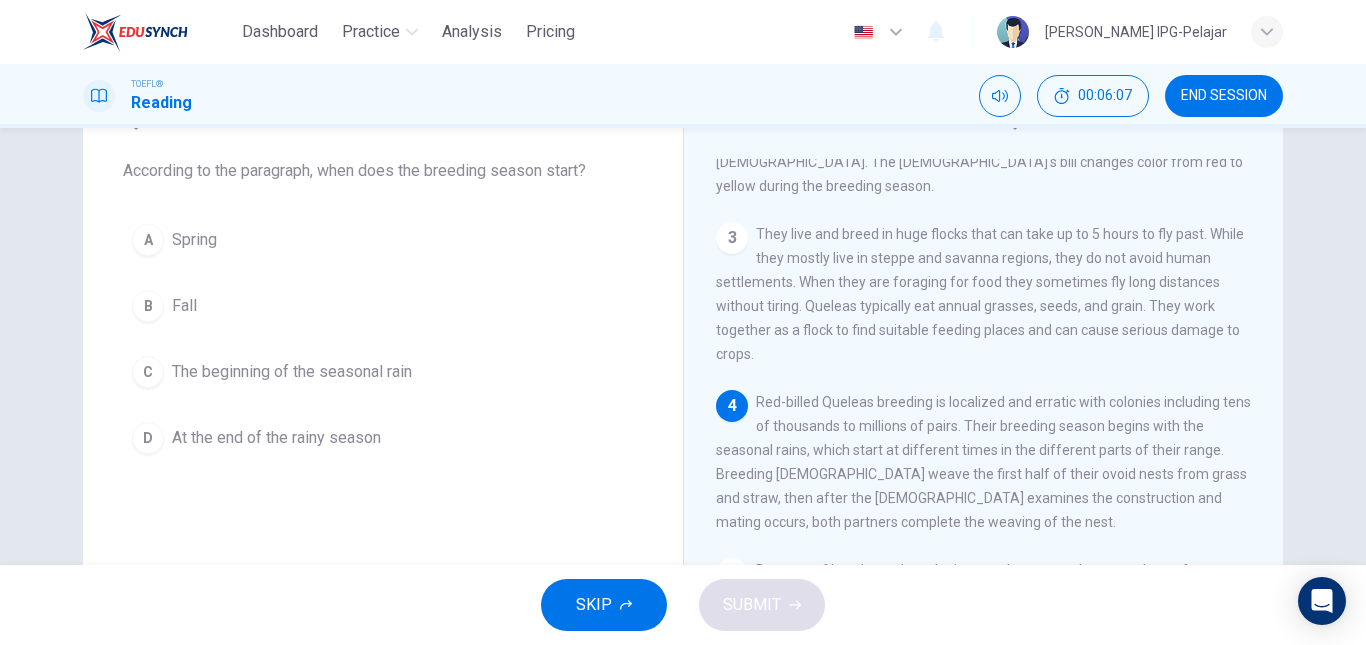 scroll, scrollTop: 98, scrollLeft: 0, axis: vertical 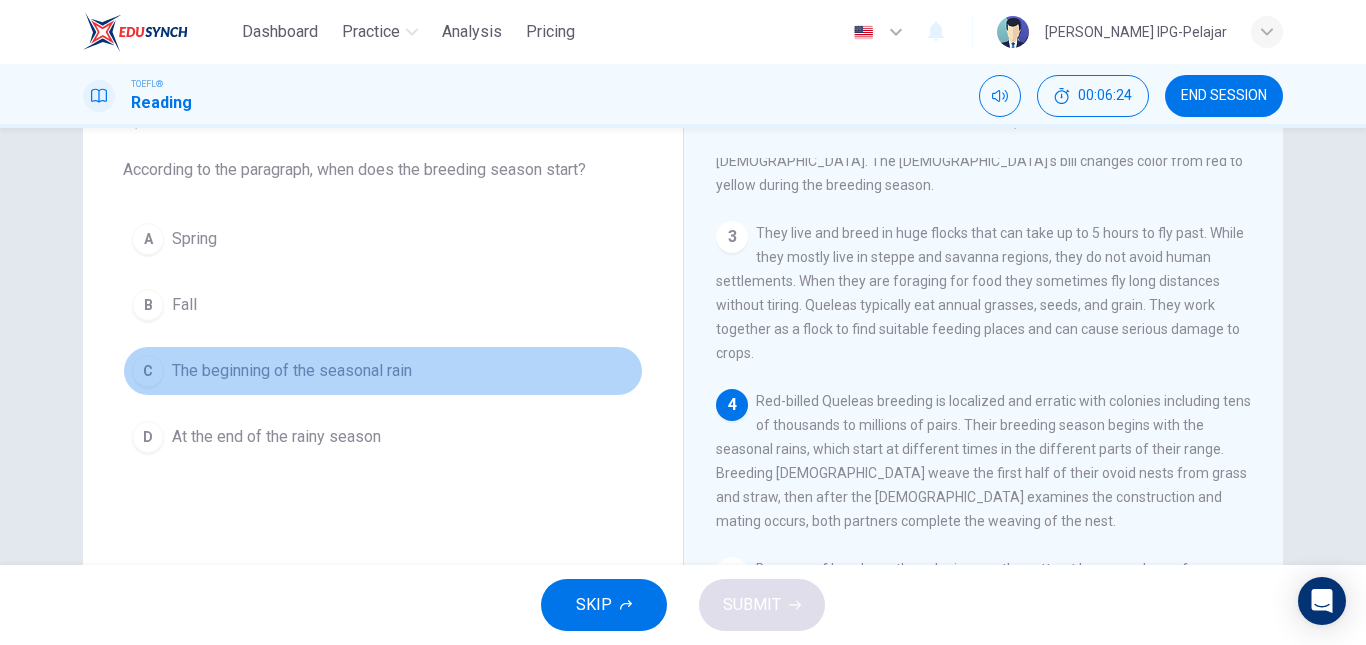click on "The beginning of the seasonal rain" at bounding box center [292, 371] 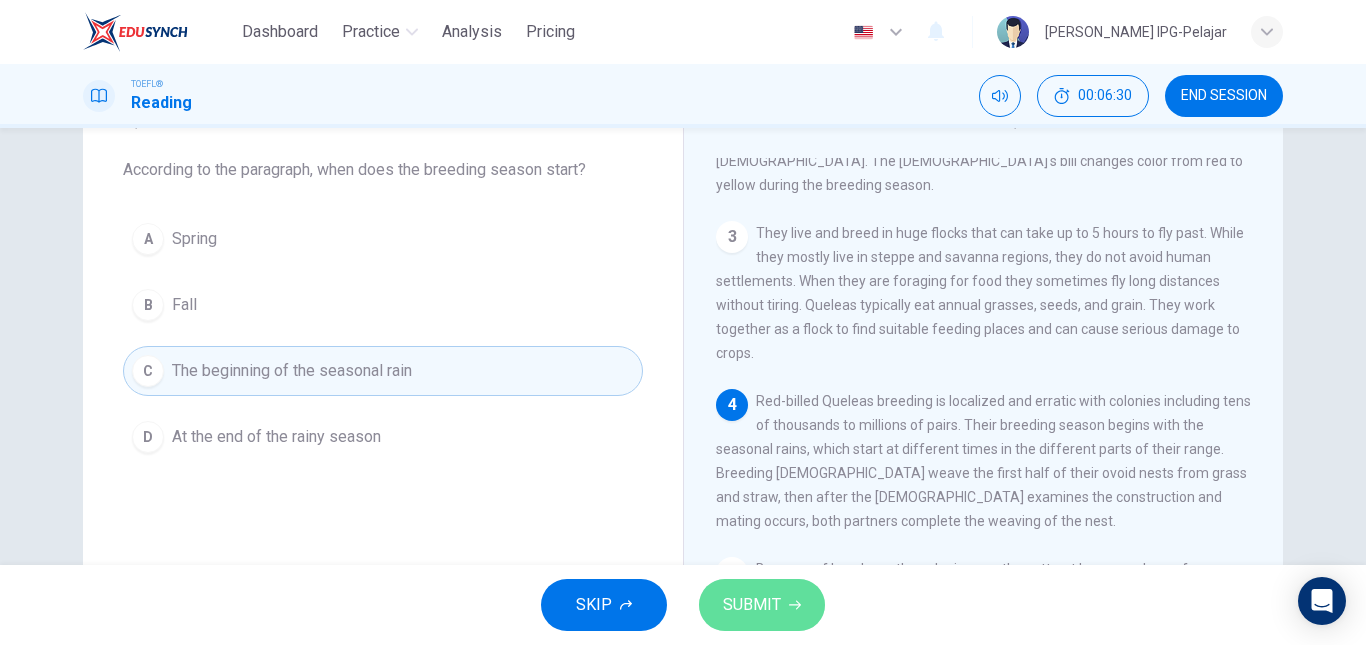 click on "SUBMIT" at bounding box center (752, 605) 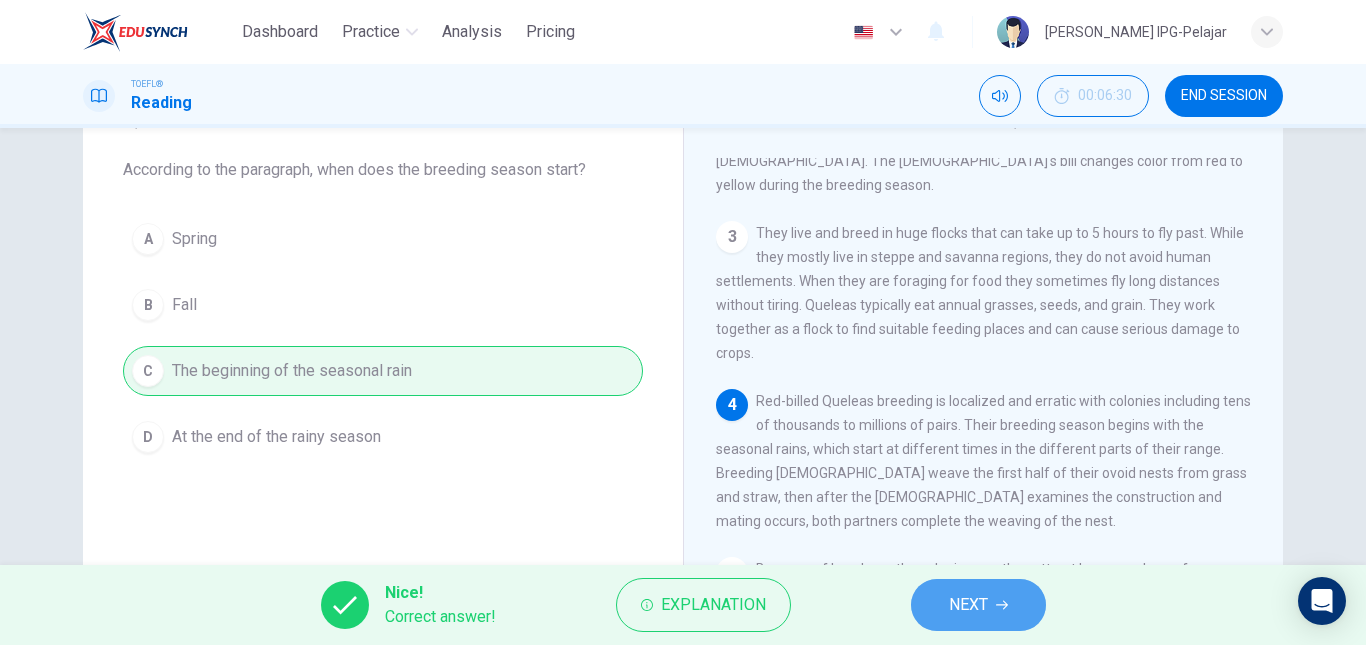 click on "NEXT" at bounding box center (978, 605) 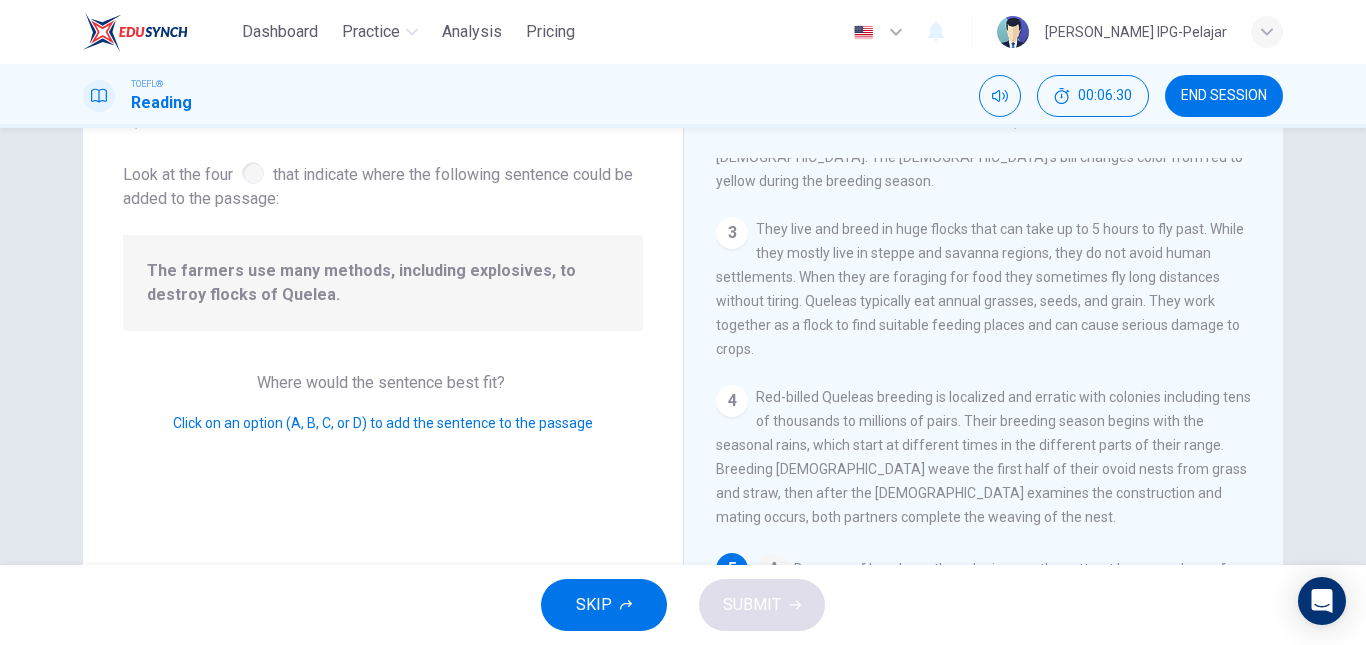 scroll, scrollTop: 370, scrollLeft: 0, axis: vertical 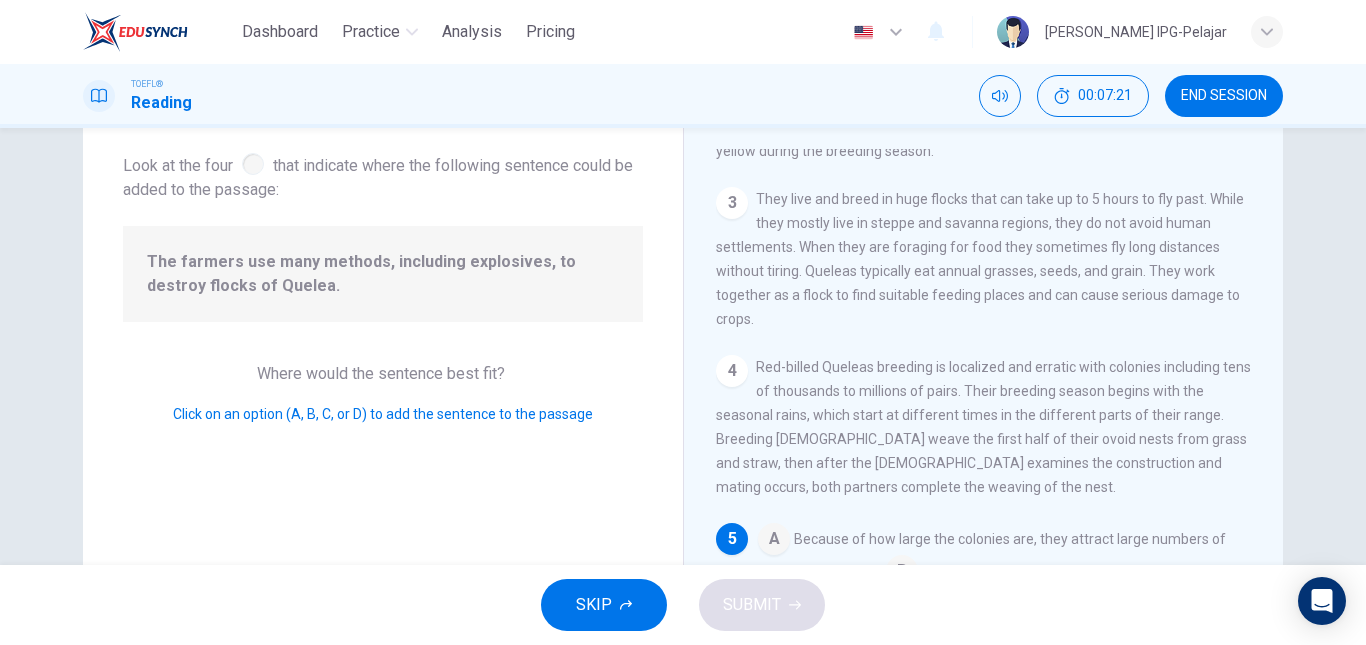 click at bounding box center [253, 164] 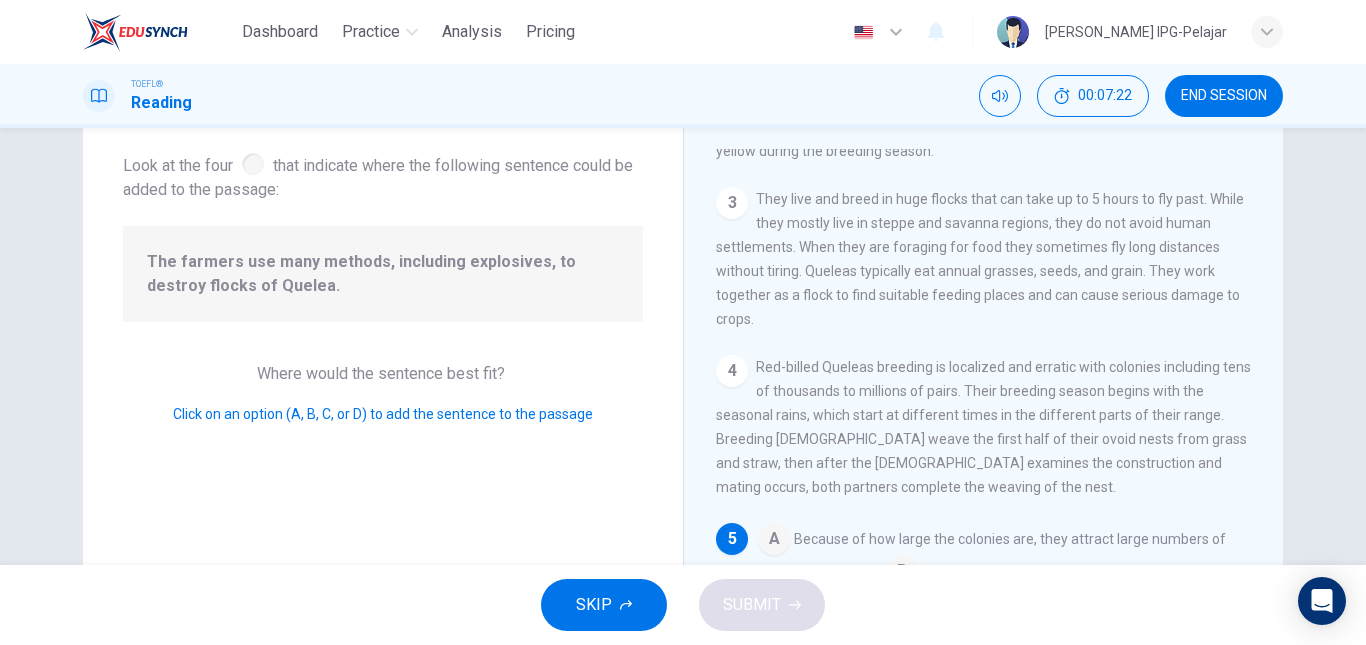click at bounding box center [253, 164] 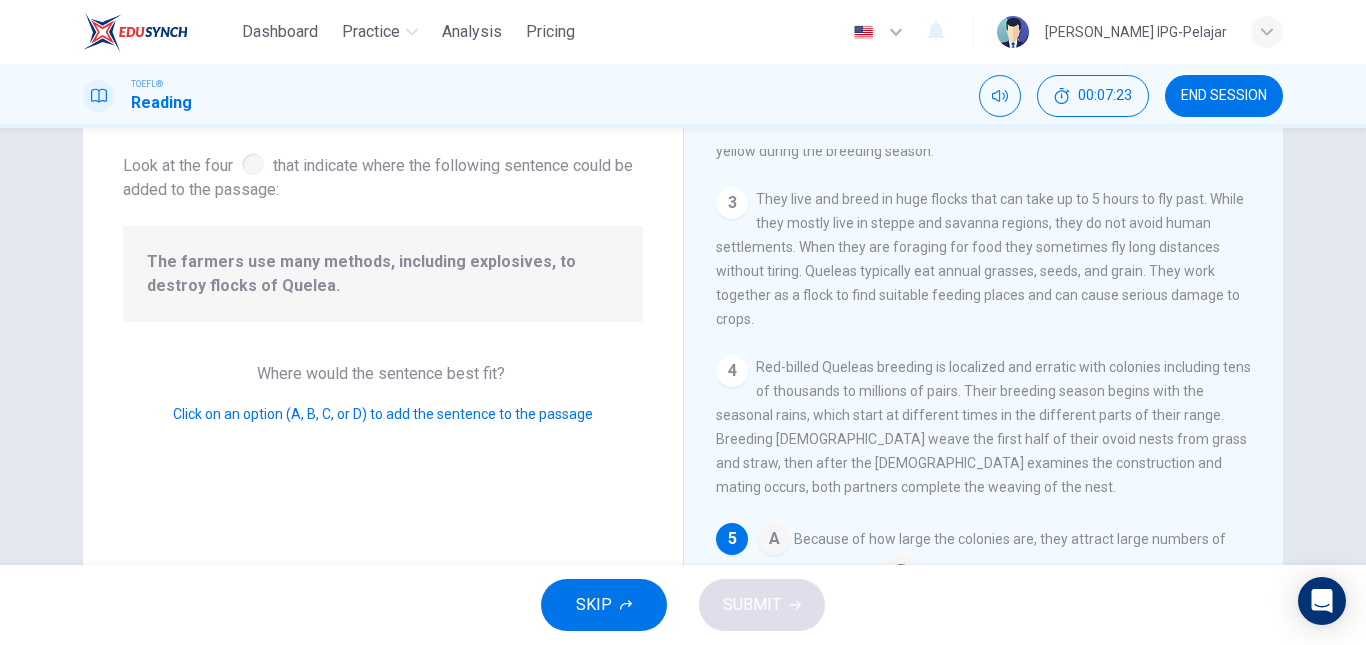 scroll, scrollTop: 243, scrollLeft: 0, axis: vertical 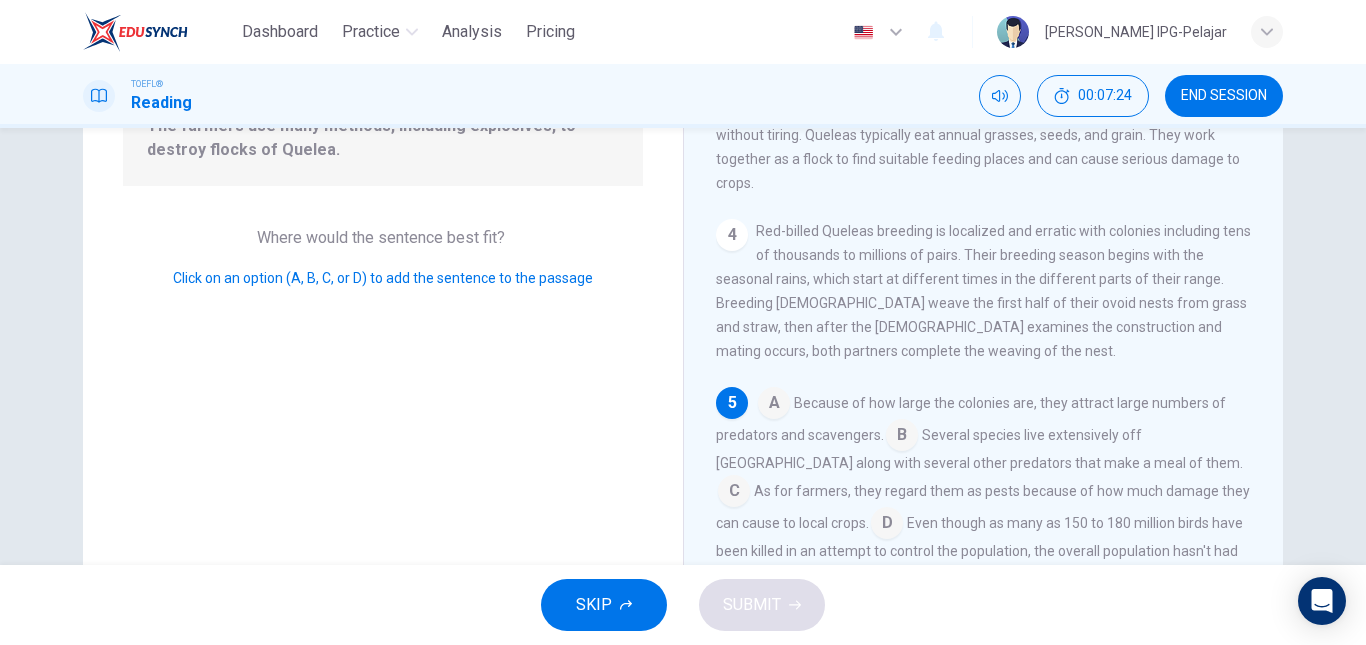 click at bounding box center (887, 525) 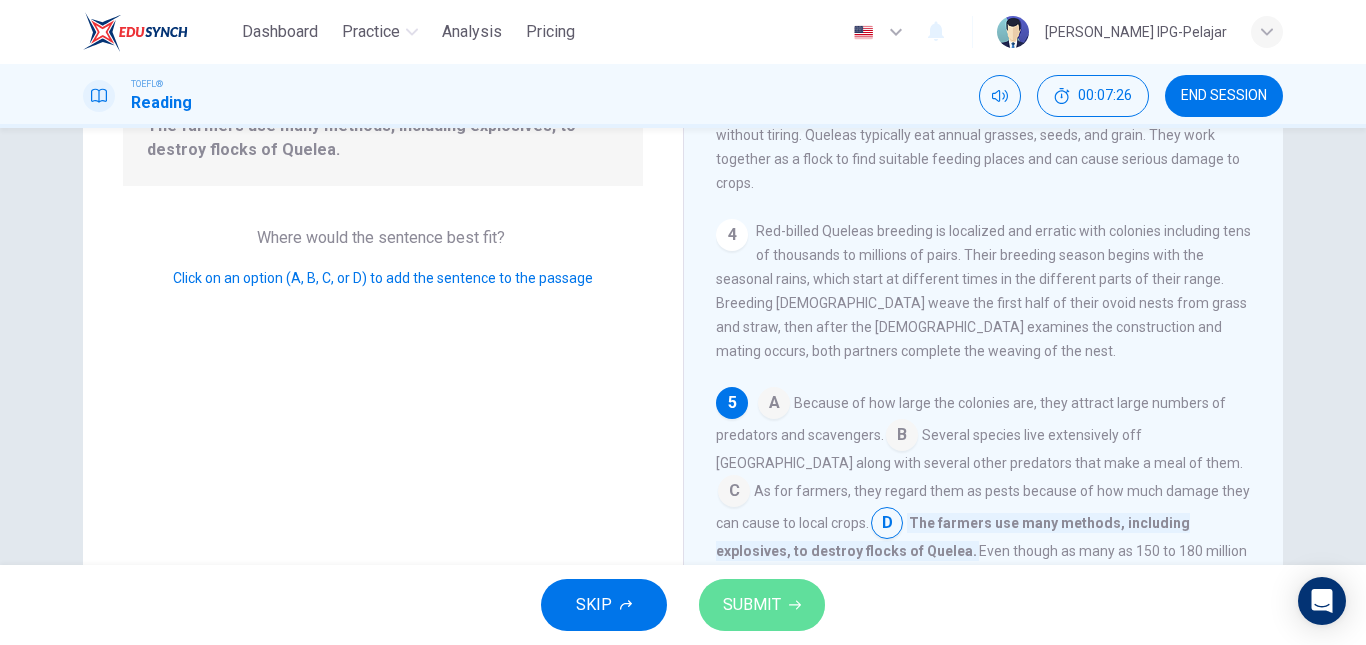 click on "SUBMIT" at bounding box center (762, 605) 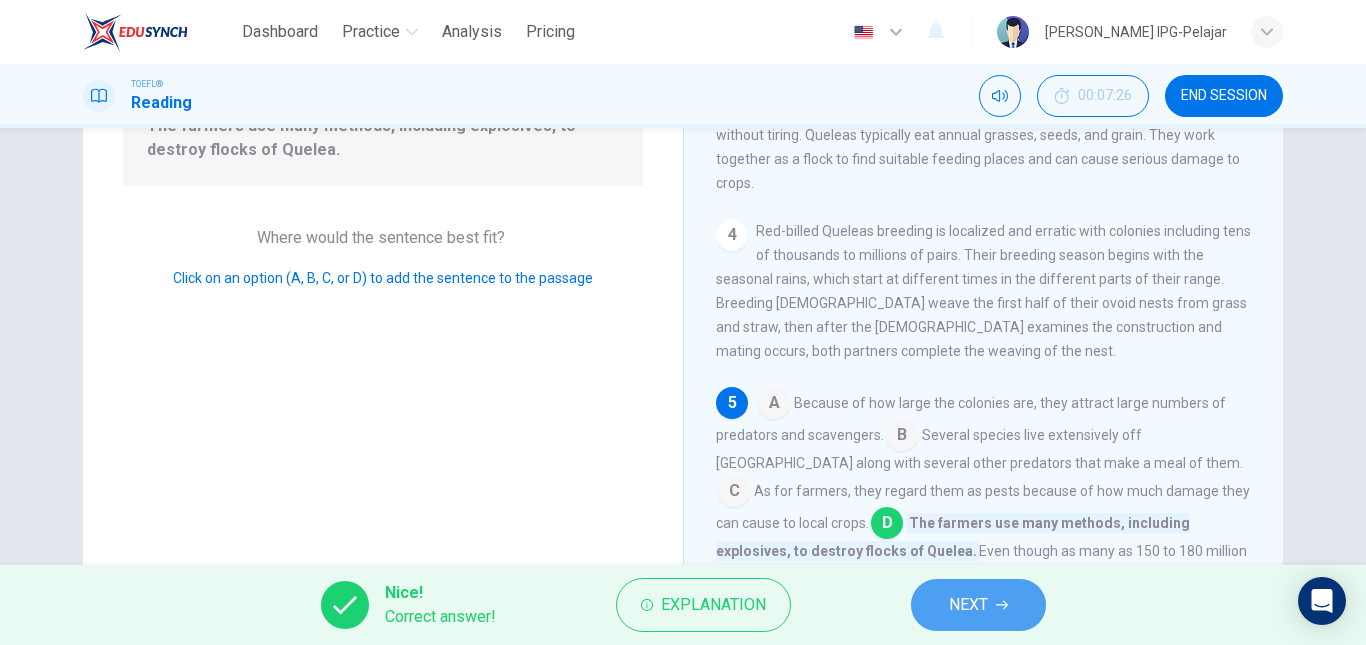 click on "NEXT" at bounding box center (968, 605) 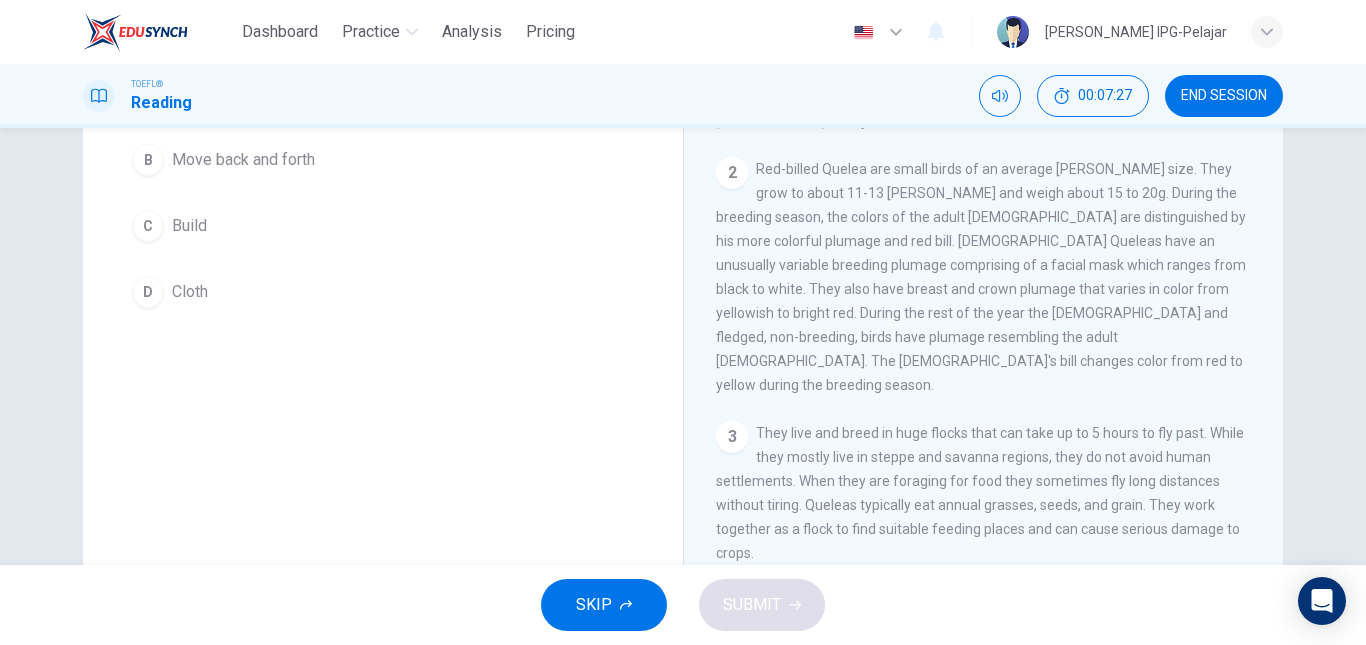 scroll, scrollTop: 75, scrollLeft: 0, axis: vertical 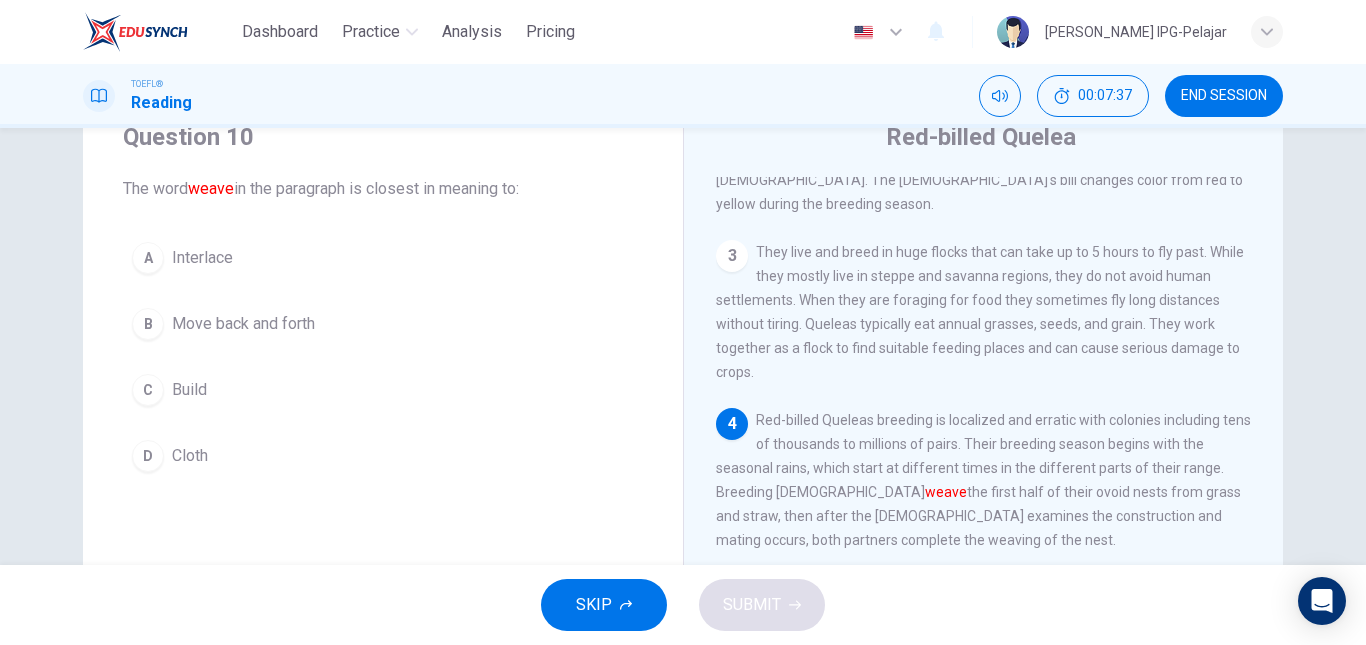 click on "C Build" at bounding box center [383, 390] 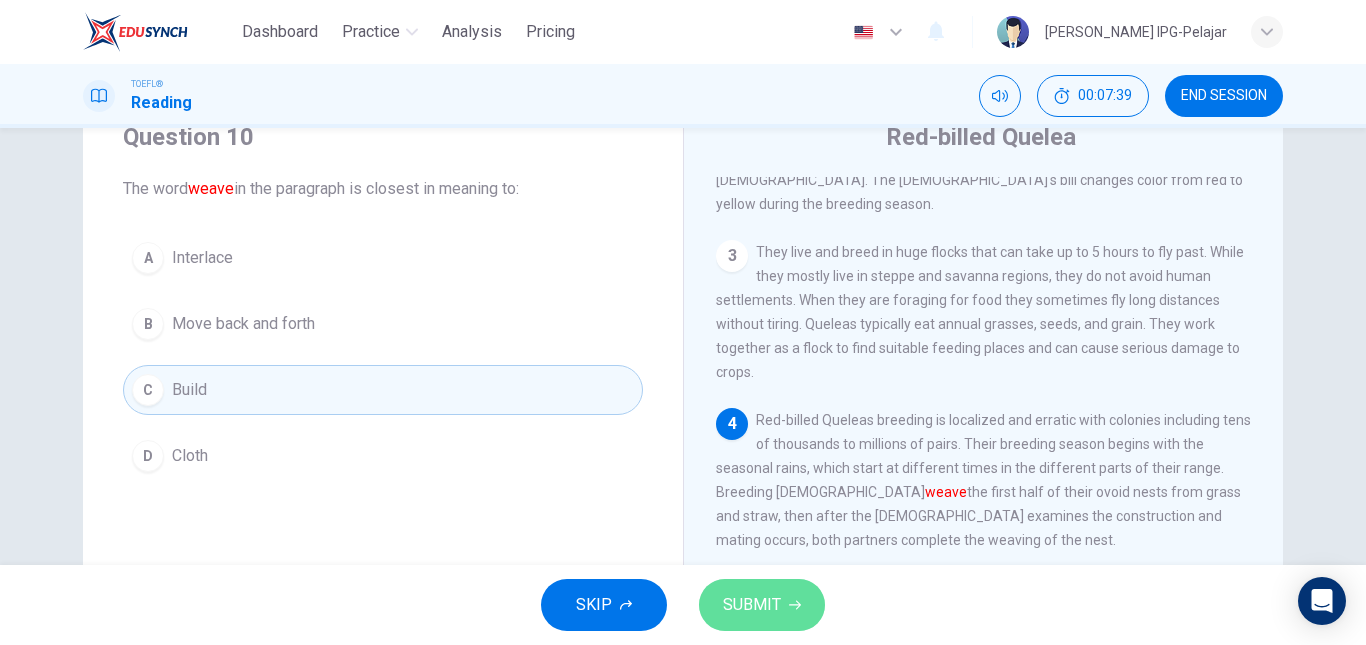 click on "SUBMIT" at bounding box center [752, 605] 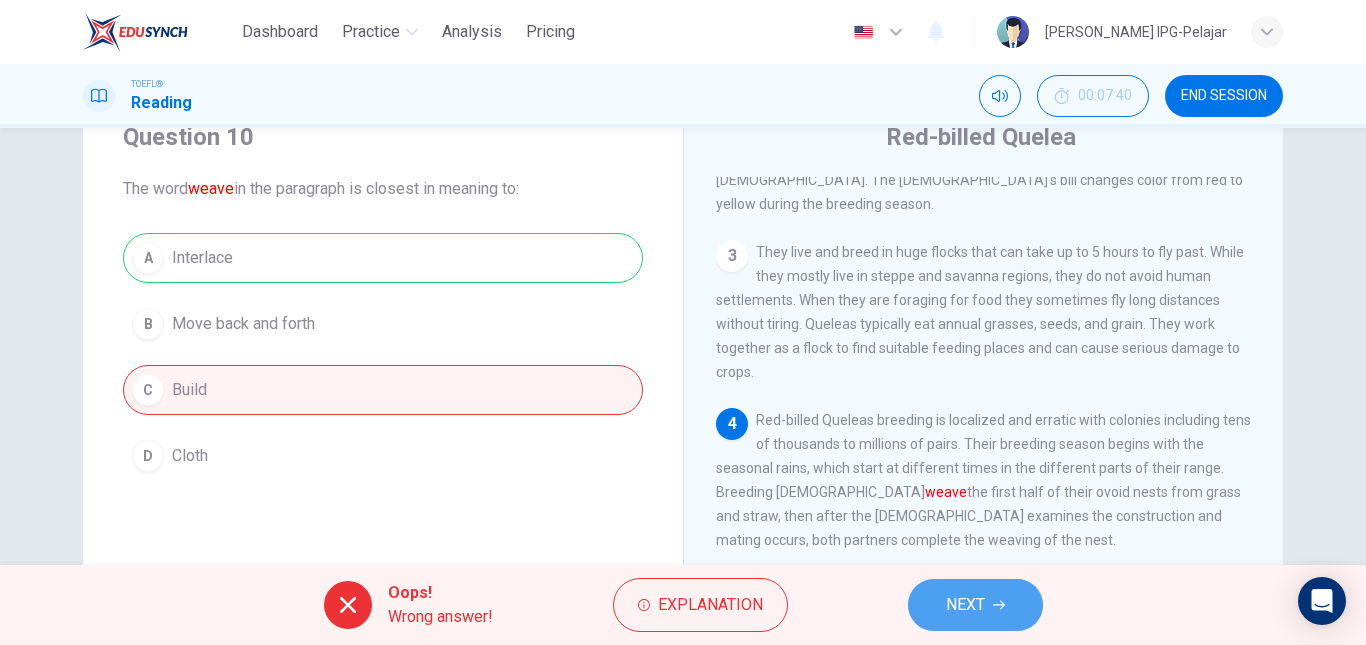 click on "NEXT" at bounding box center [975, 605] 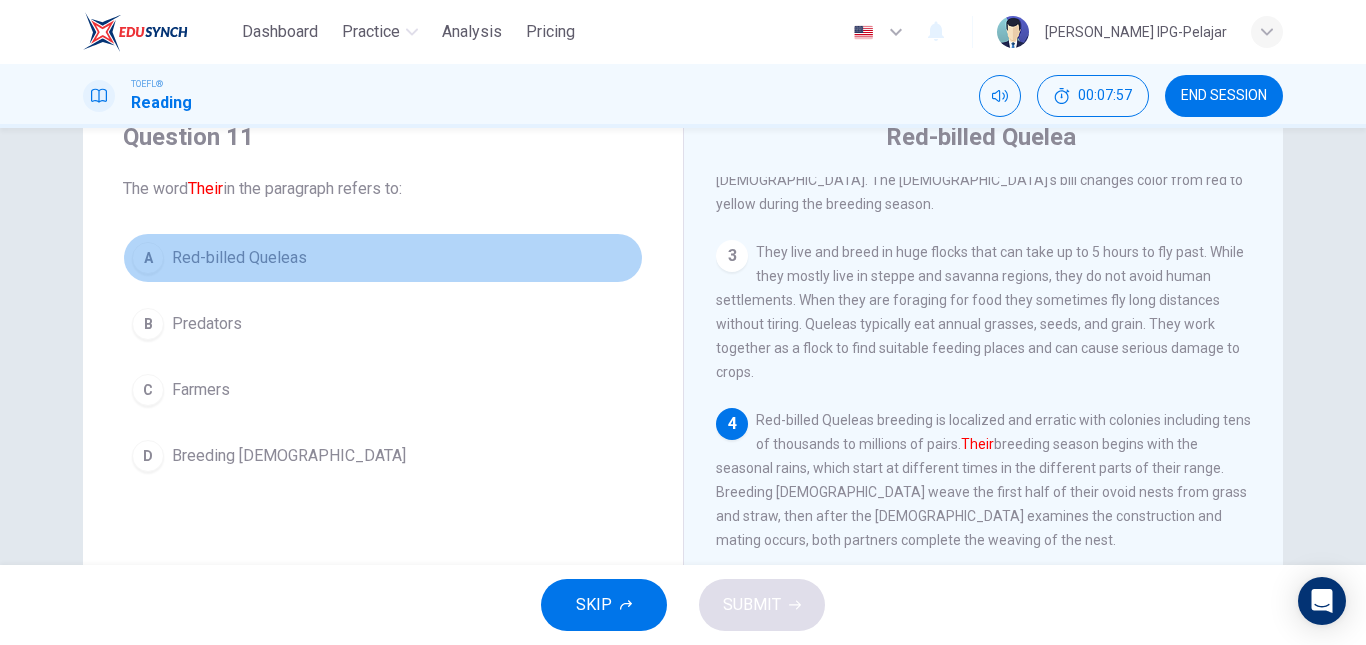 click on "Red-billed Queleas" at bounding box center (239, 258) 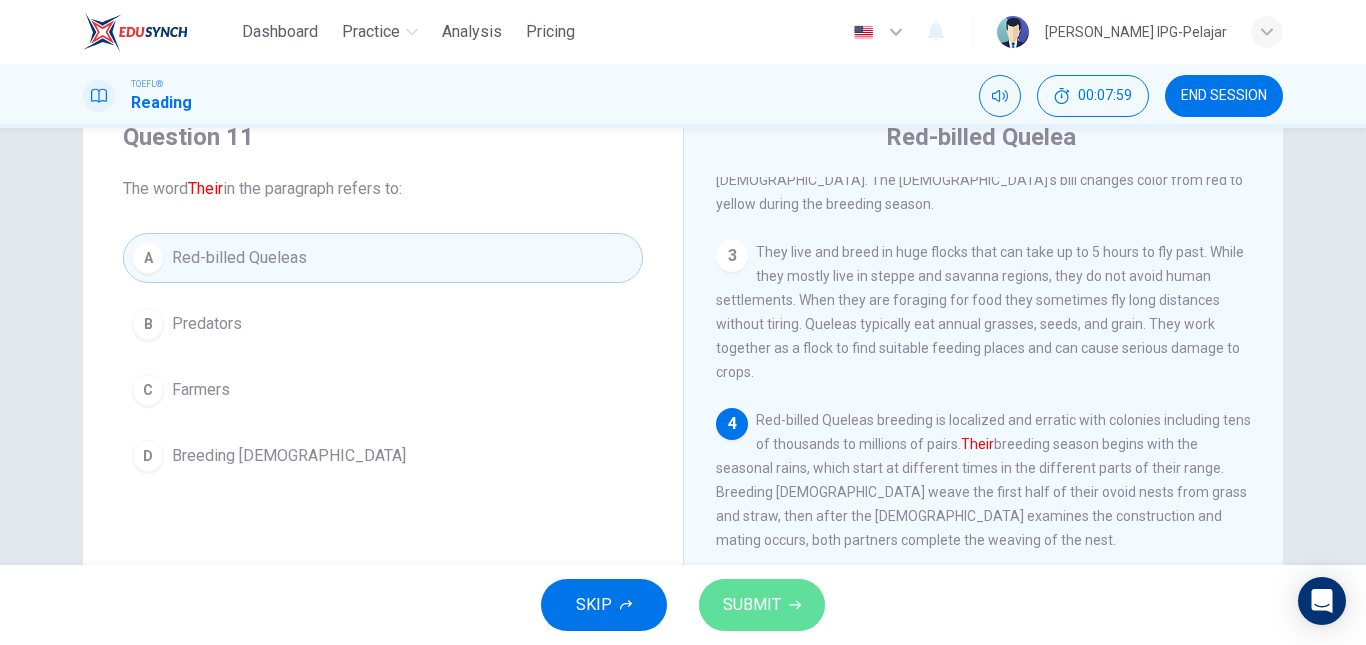 click on "SUBMIT" at bounding box center [752, 605] 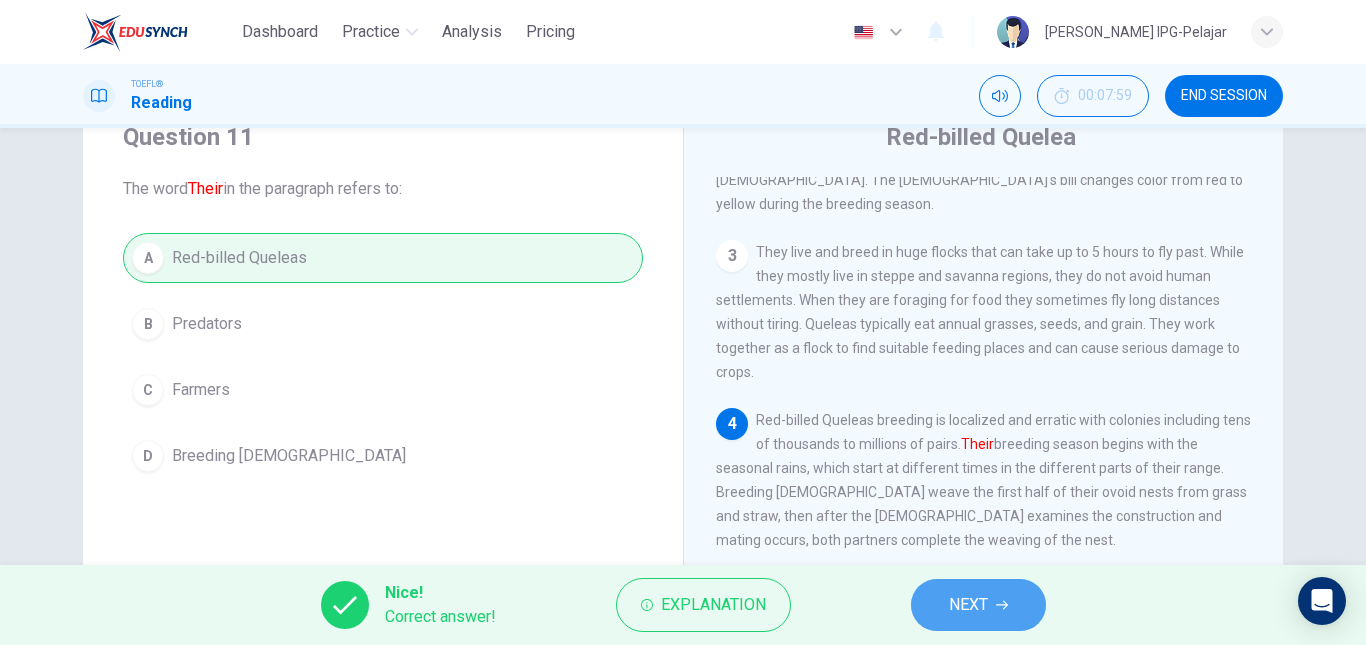 click on "NEXT" at bounding box center [978, 605] 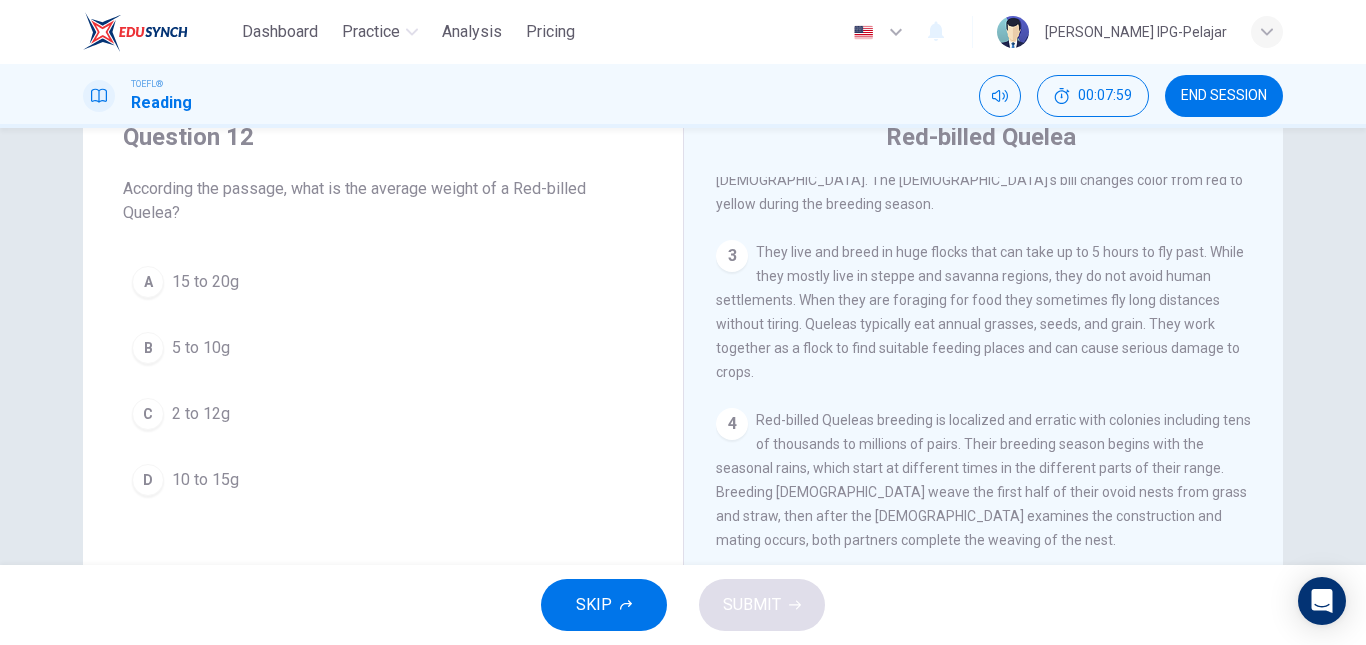 scroll, scrollTop: 124, scrollLeft: 0, axis: vertical 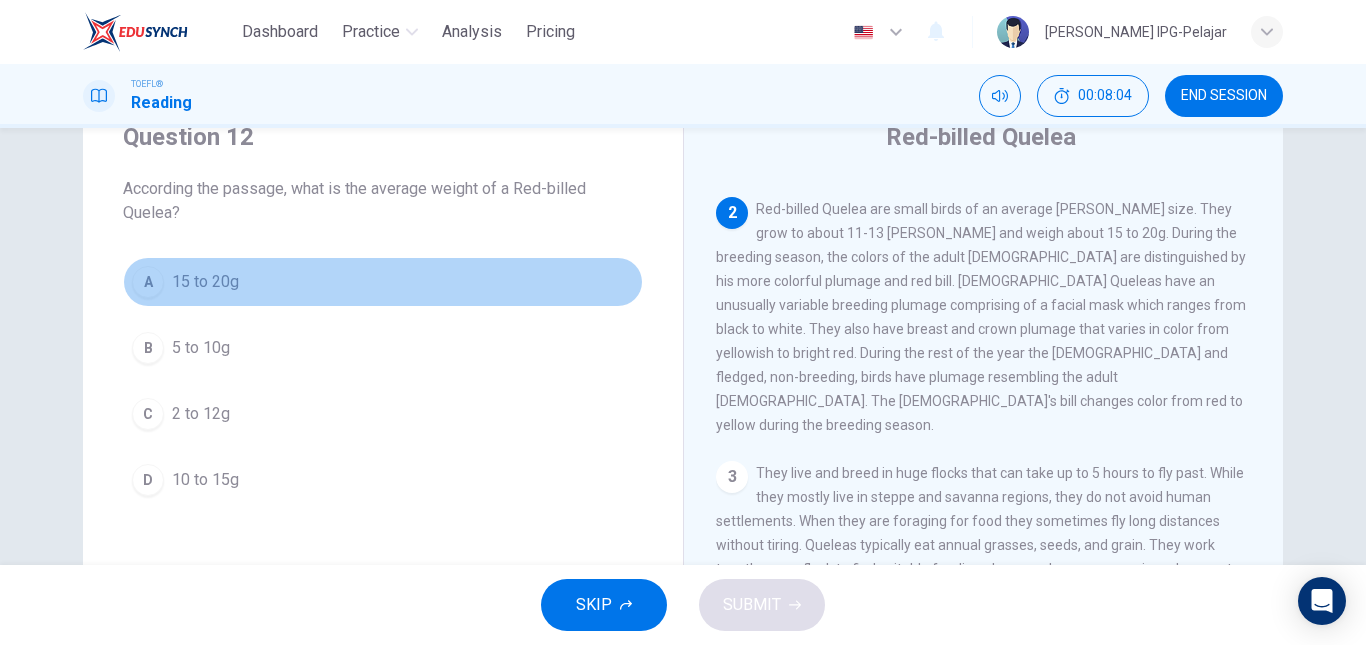 click on "15 to 20g" at bounding box center [205, 282] 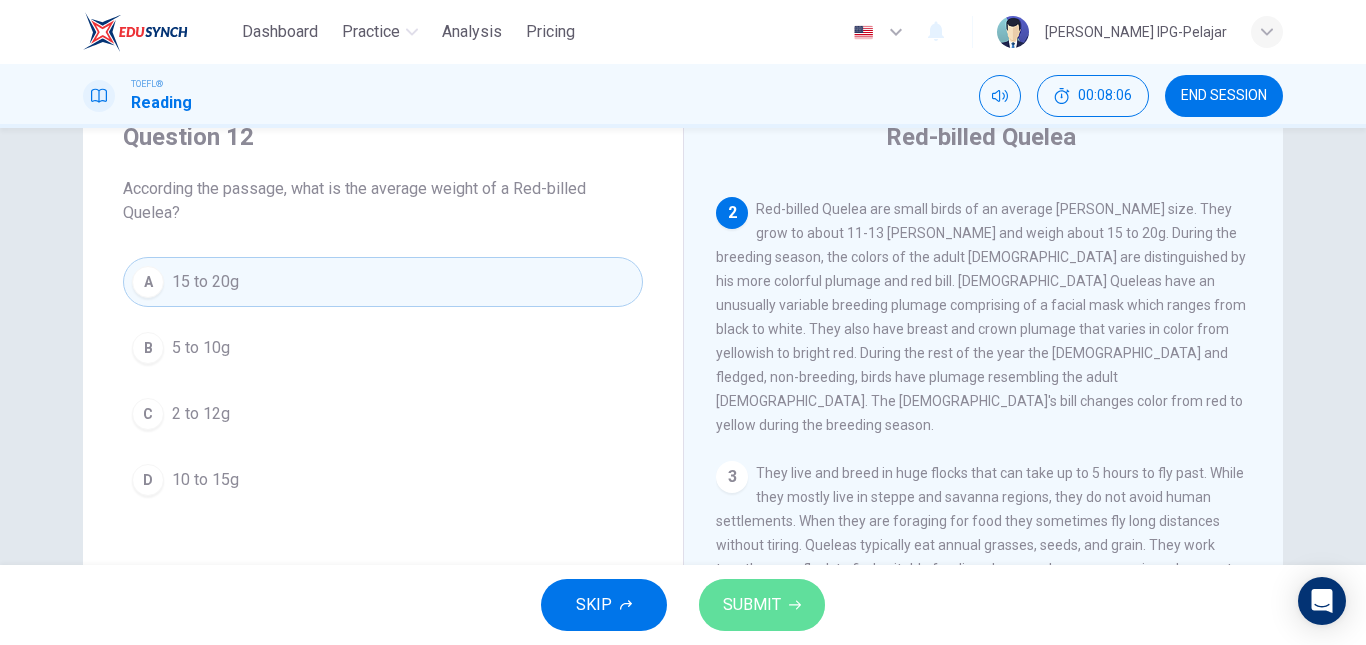 click on "SUBMIT" at bounding box center [762, 605] 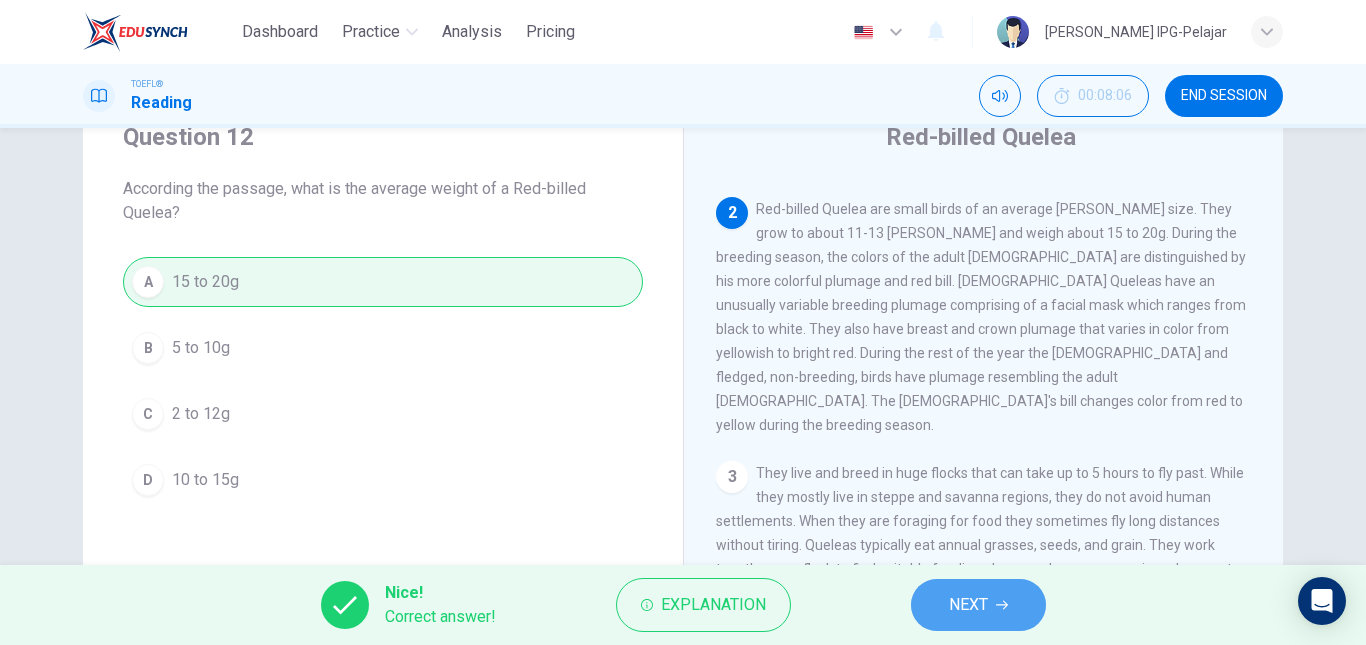 click on "NEXT" at bounding box center (978, 605) 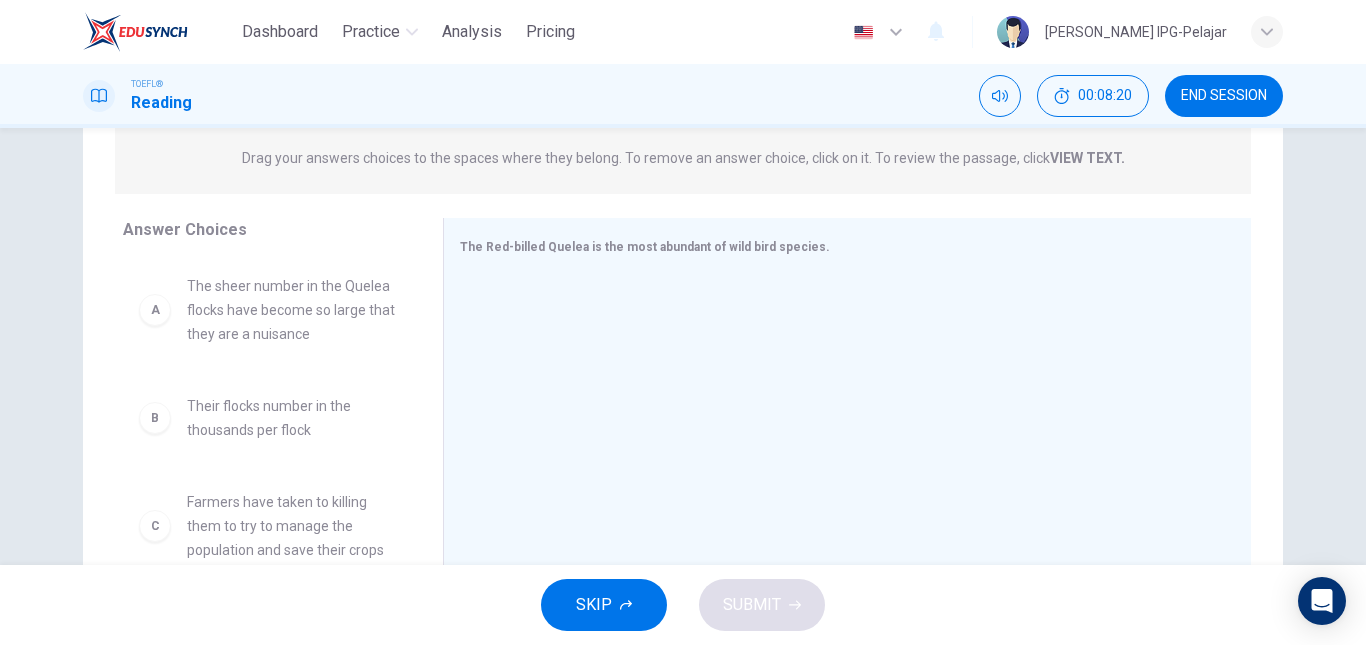 scroll, scrollTop: 256, scrollLeft: 0, axis: vertical 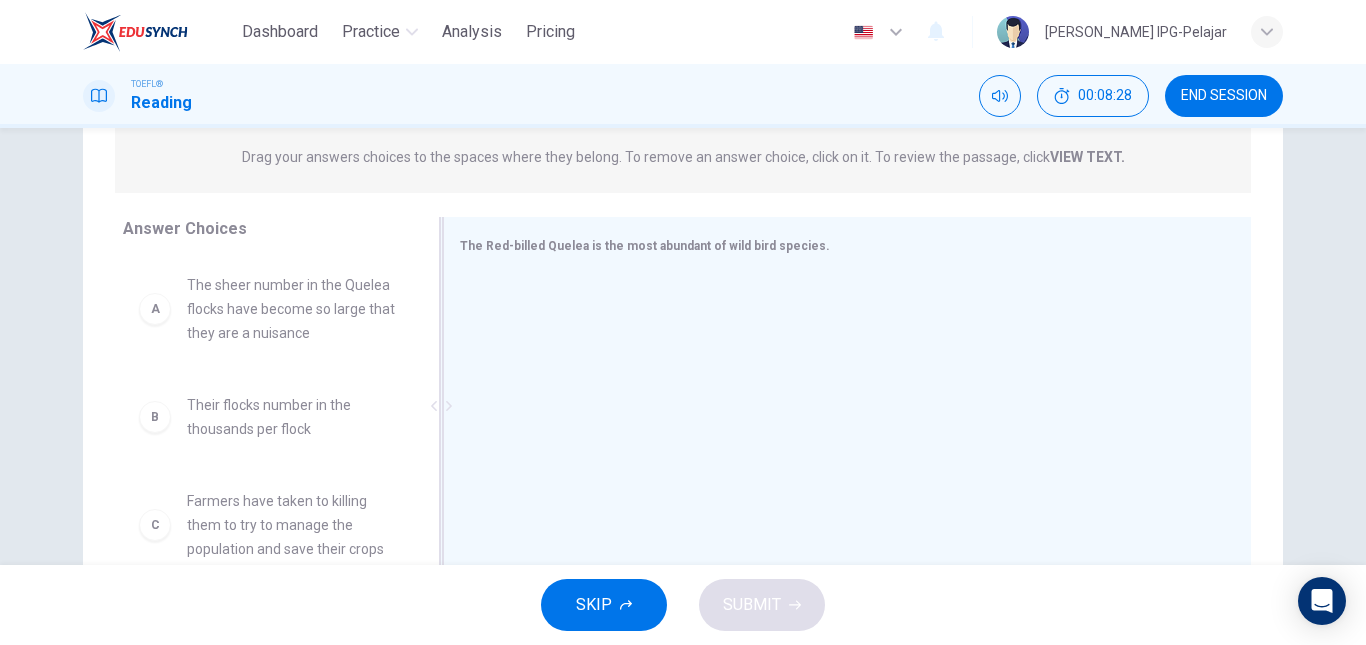 drag, startPoint x: 411, startPoint y: 312, endPoint x: 468, endPoint y: 362, distance: 75.82216 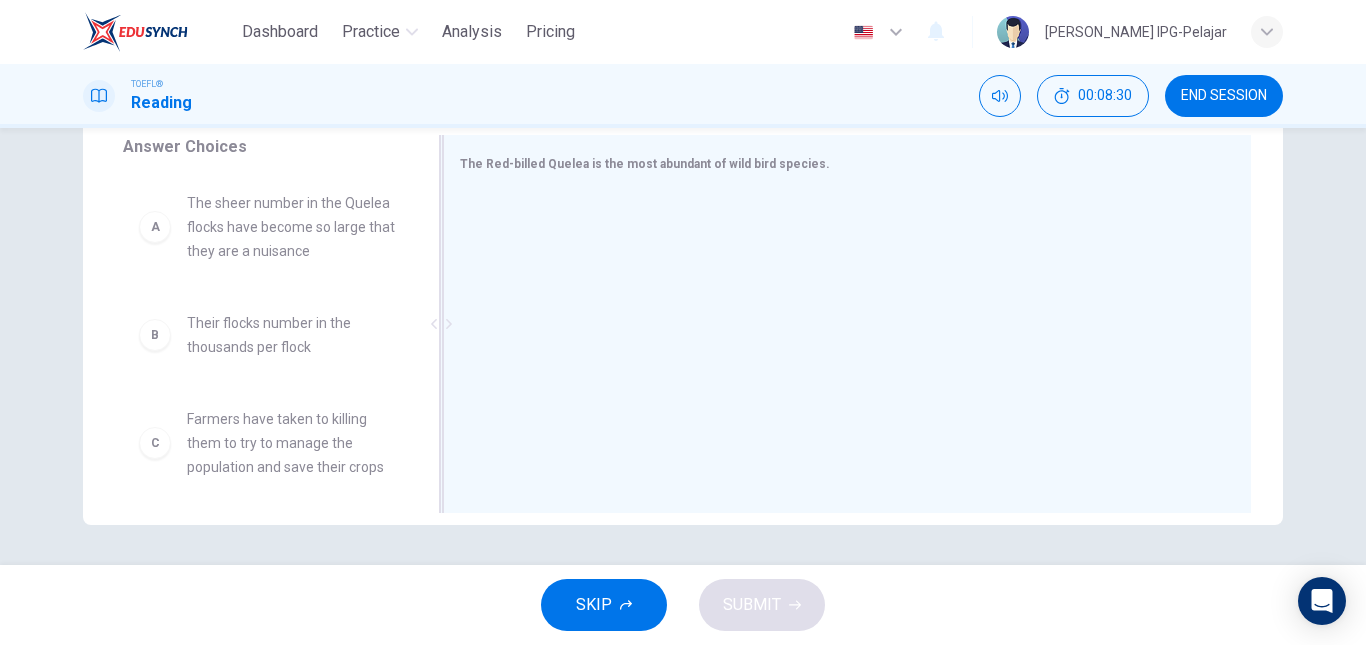 scroll, scrollTop: 0, scrollLeft: 0, axis: both 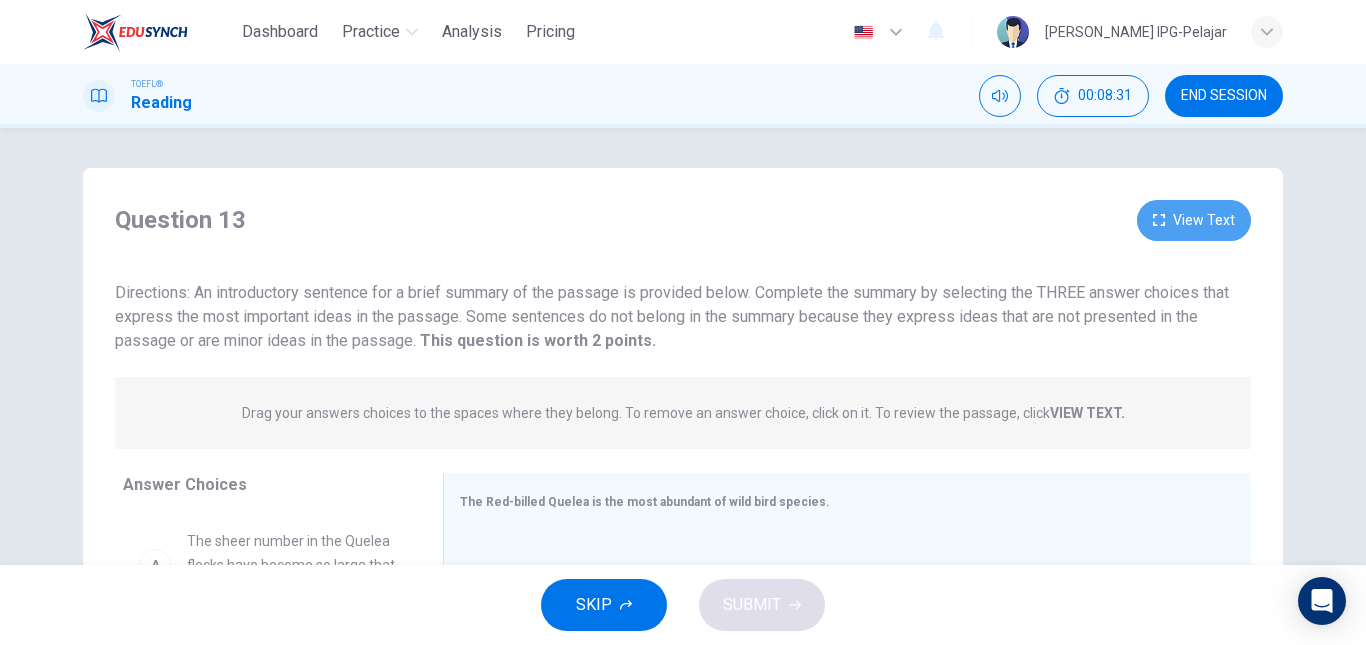 click on "View Text" at bounding box center [1194, 220] 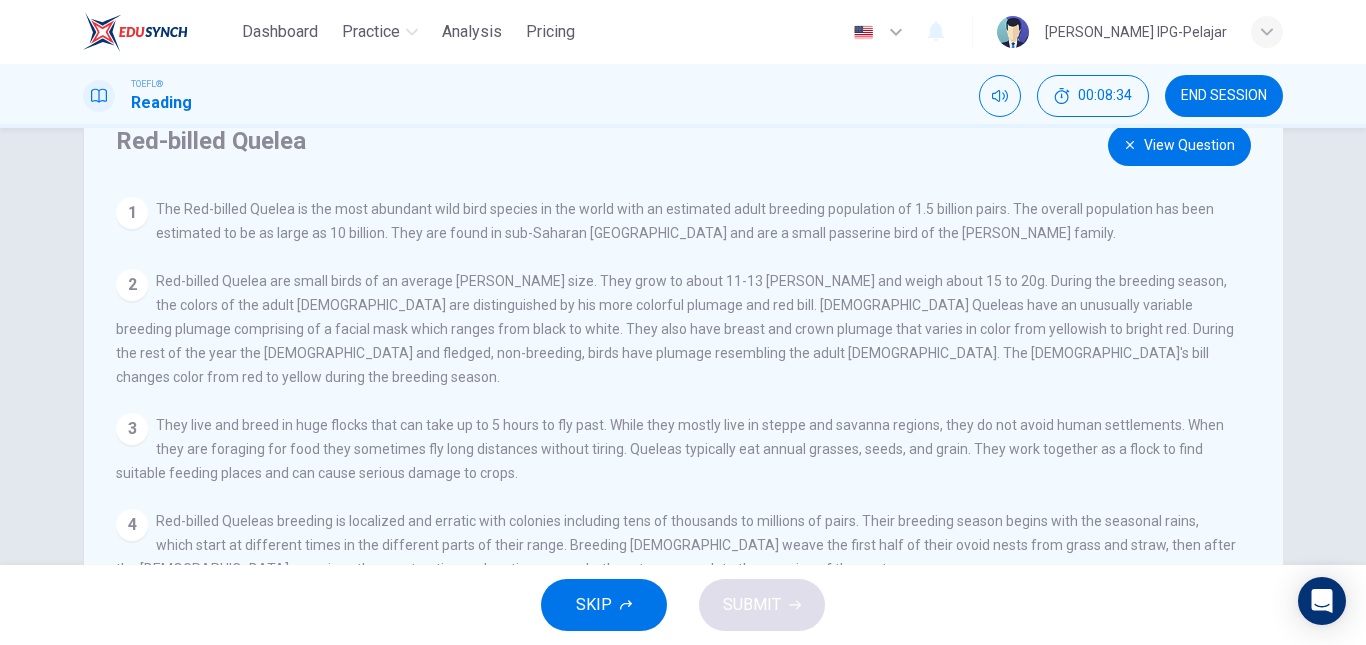 scroll, scrollTop: 79, scrollLeft: 0, axis: vertical 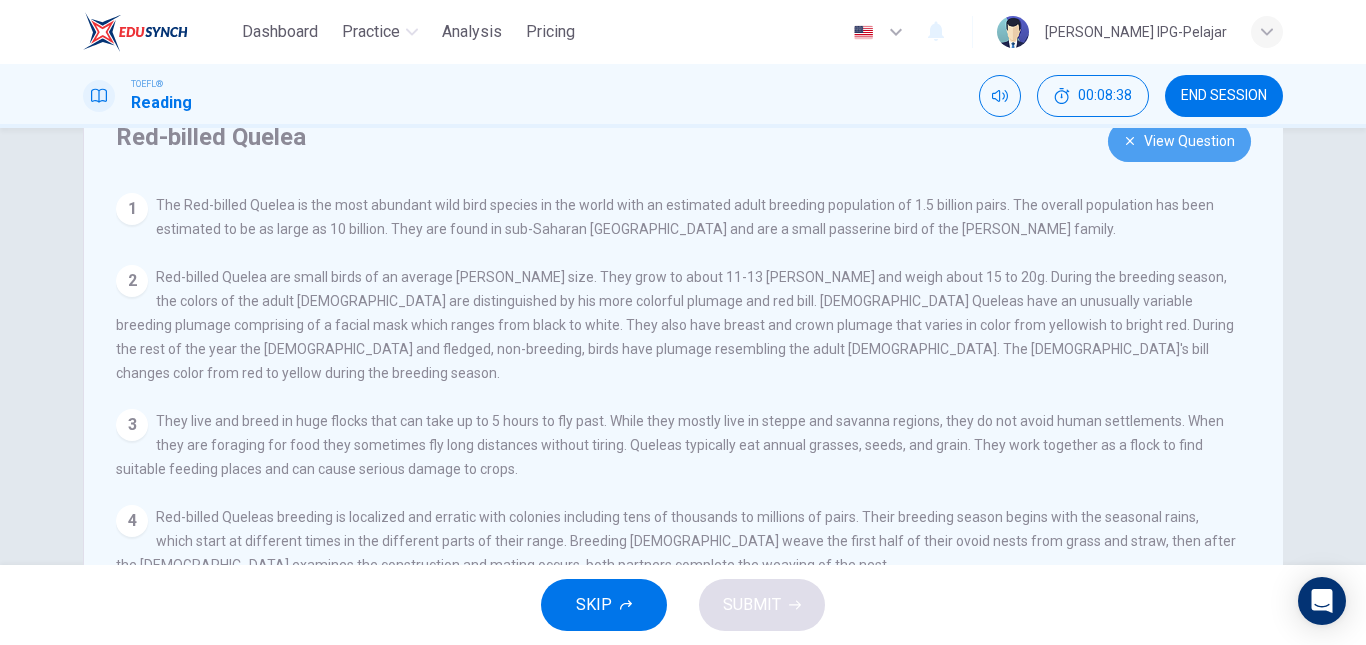 click on "View Question" at bounding box center [1179, 141] 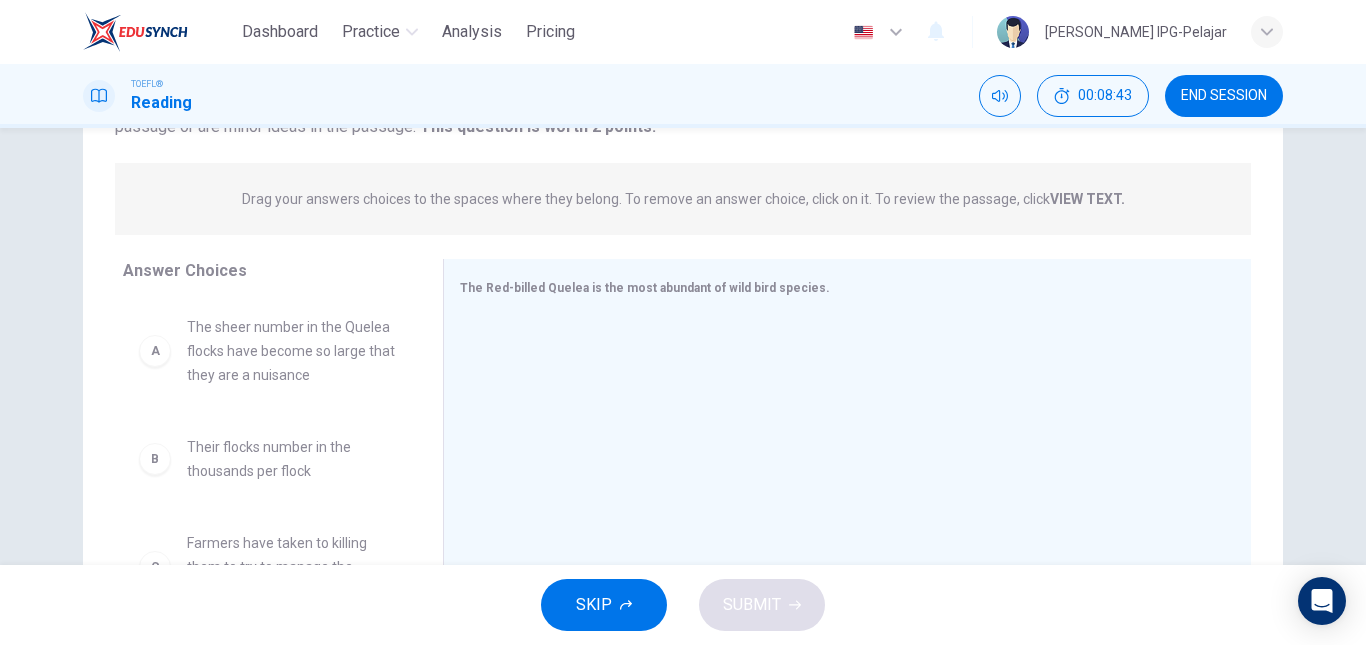 scroll, scrollTop: 216, scrollLeft: 0, axis: vertical 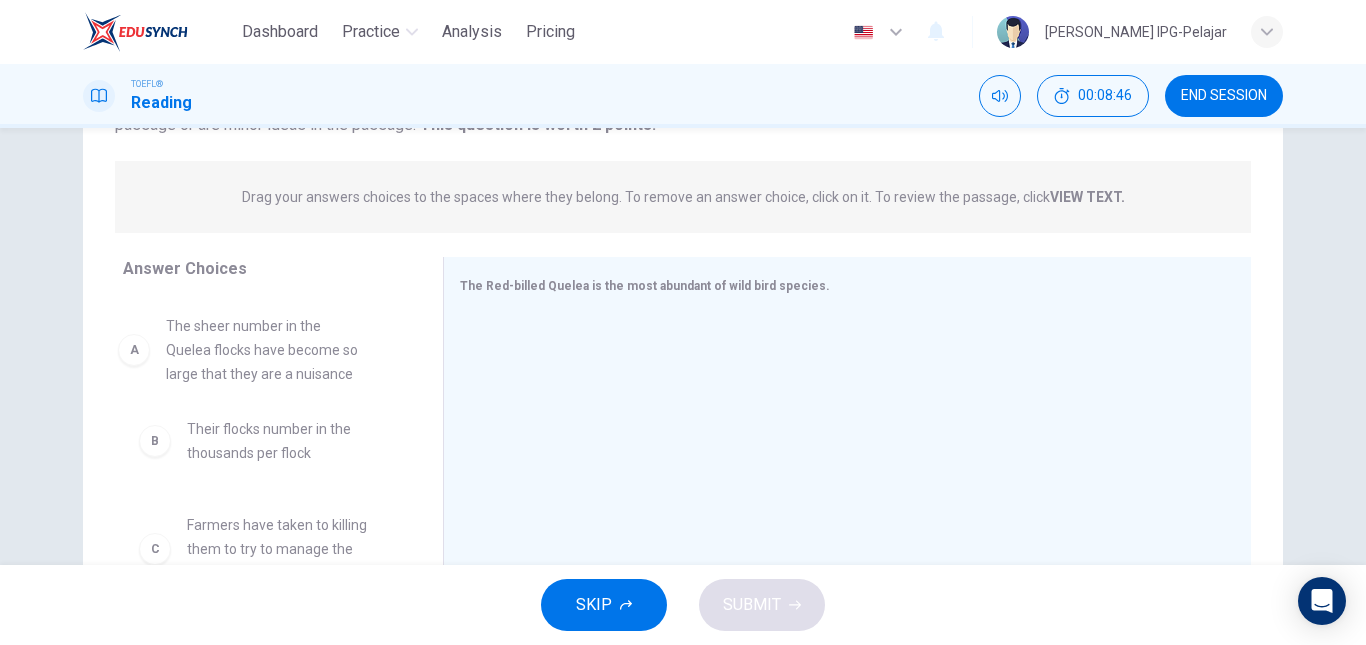 drag, startPoint x: 262, startPoint y: 339, endPoint x: 260, endPoint y: 355, distance: 16.124516 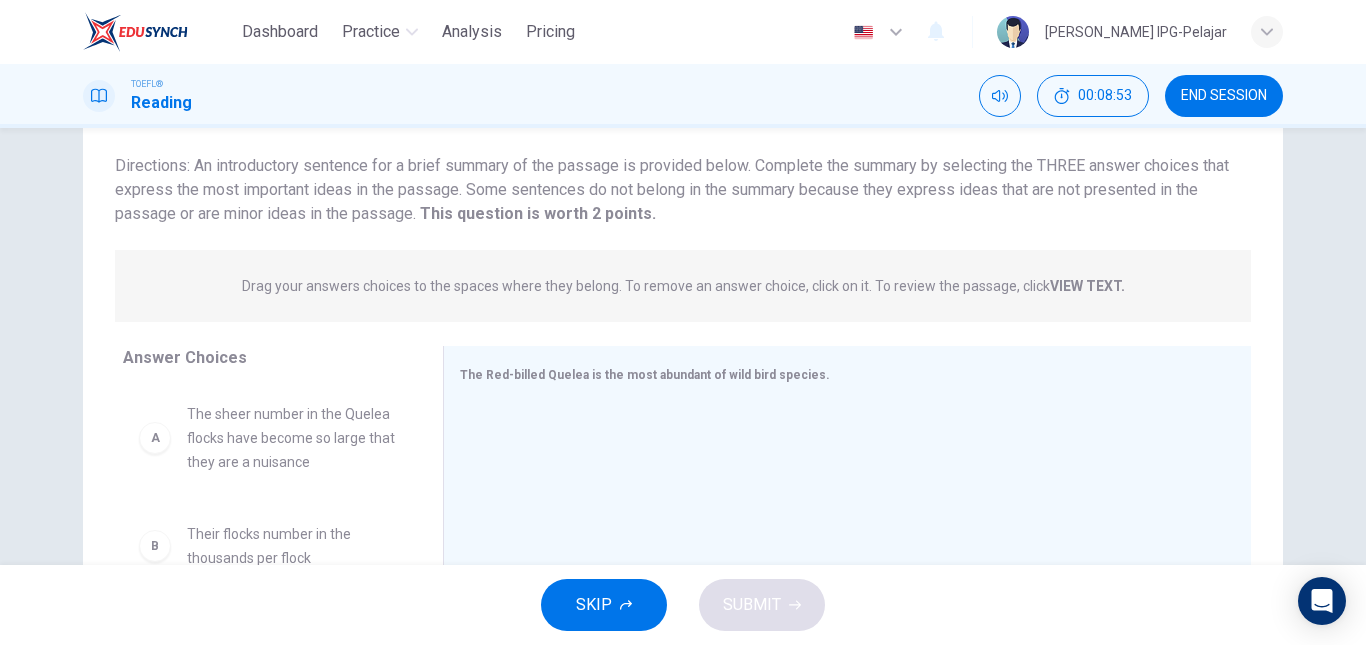 scroll, scrollTop: 126, scrollLeft: 0, axis: vertical 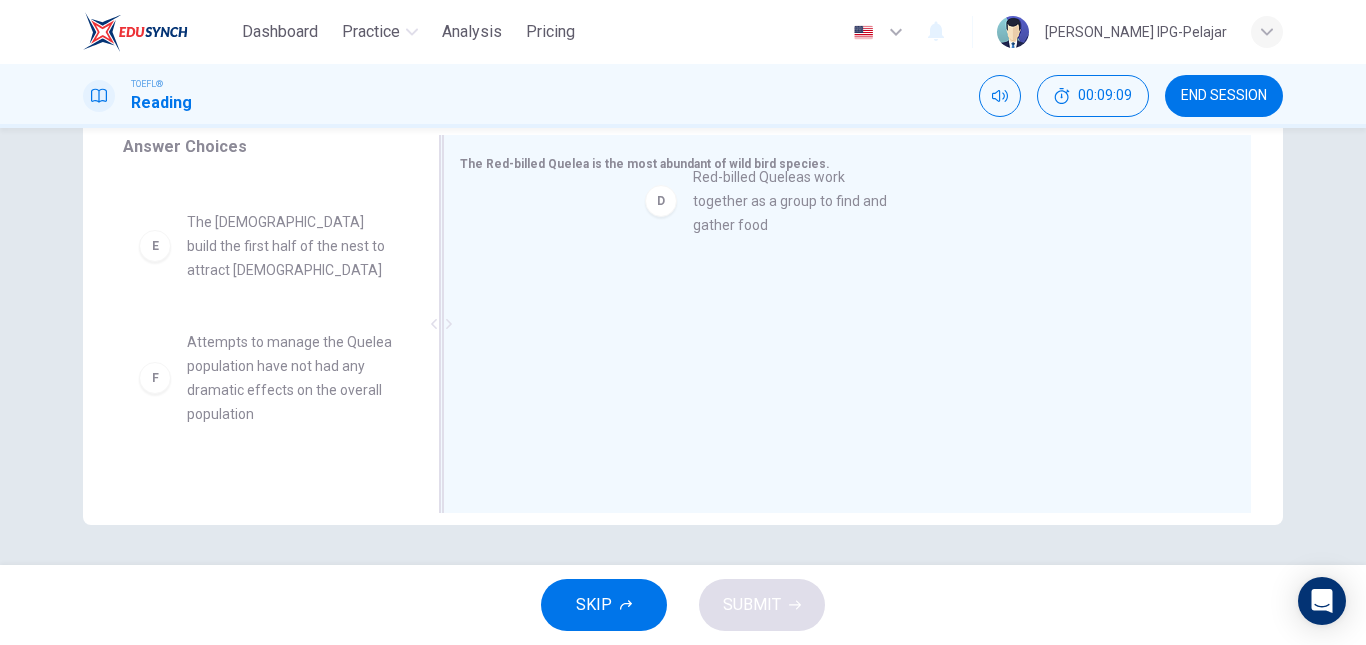 drag, startPoint x: 273, startPoint y: 235, endPoint x: 810, endPoint y: 196, distance: 538.41437 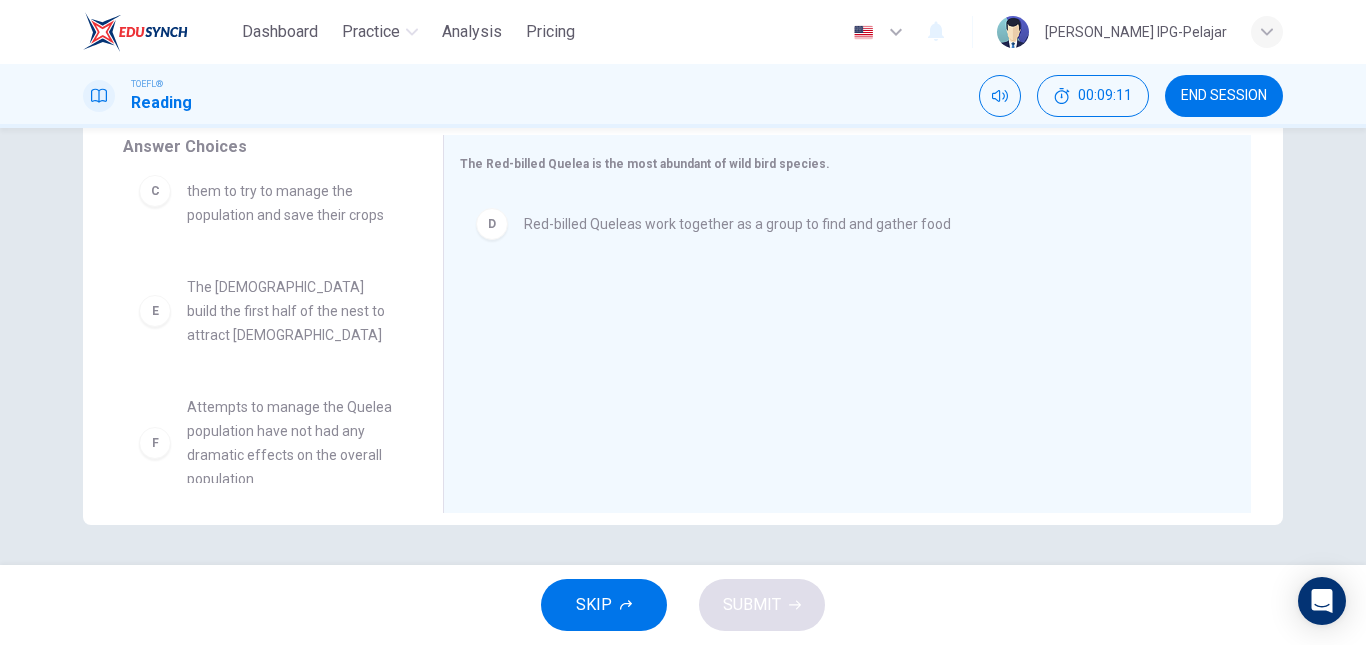 scroll, scrollTop: 0, scrollLeft: 0, axis: both 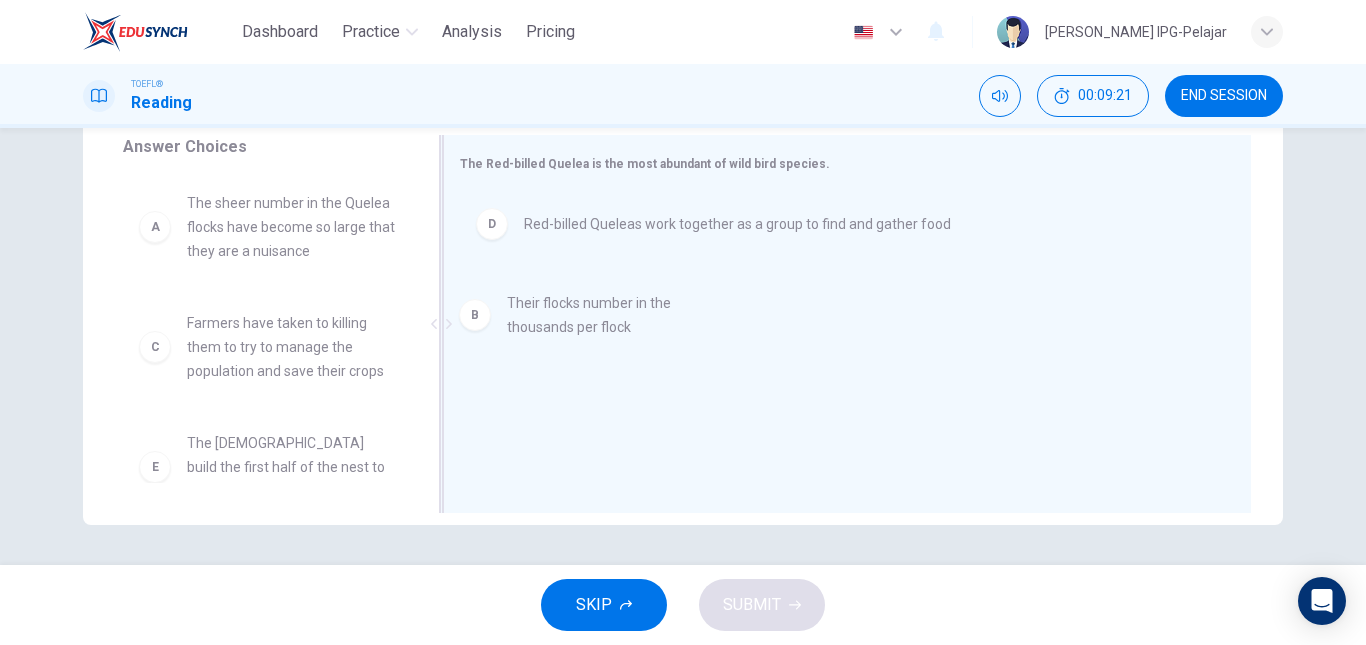 drag, startPoint x: 295, startPoint y: 359, endPoint x: 633, endPoint y: 333, distance: 338.99854 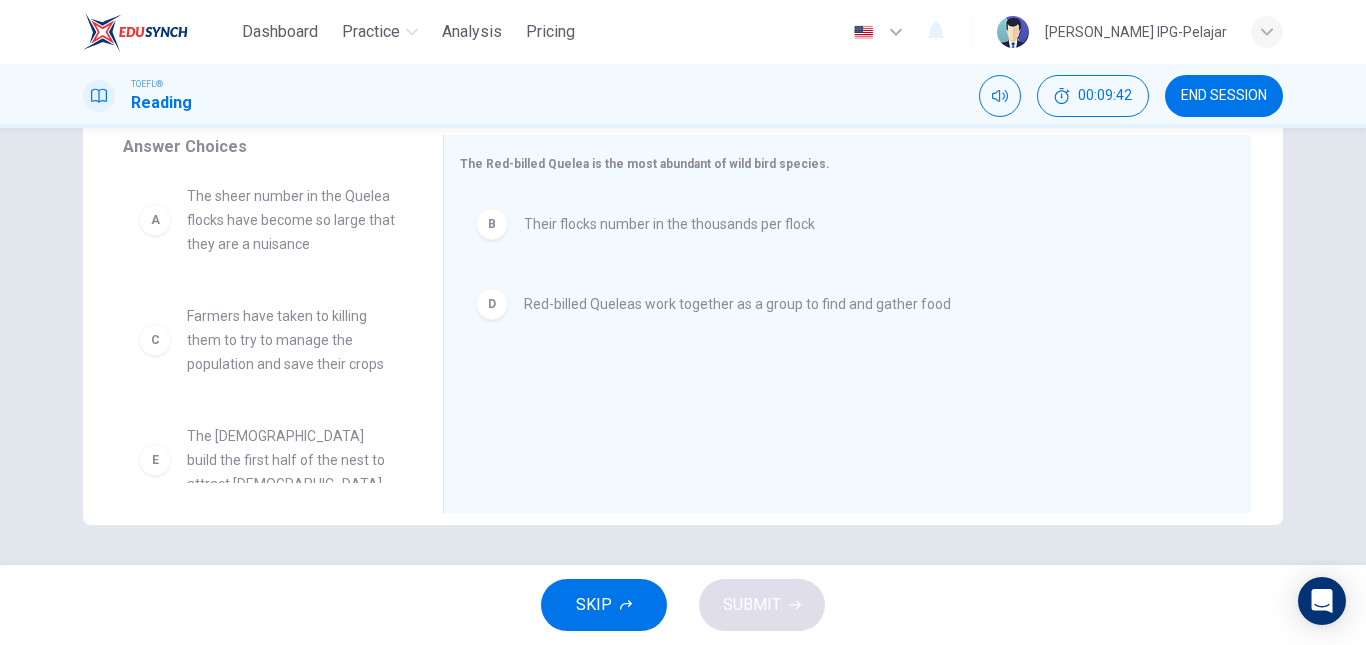 scroll, scrollTop: 0, scrollLeft: 0, axis: both 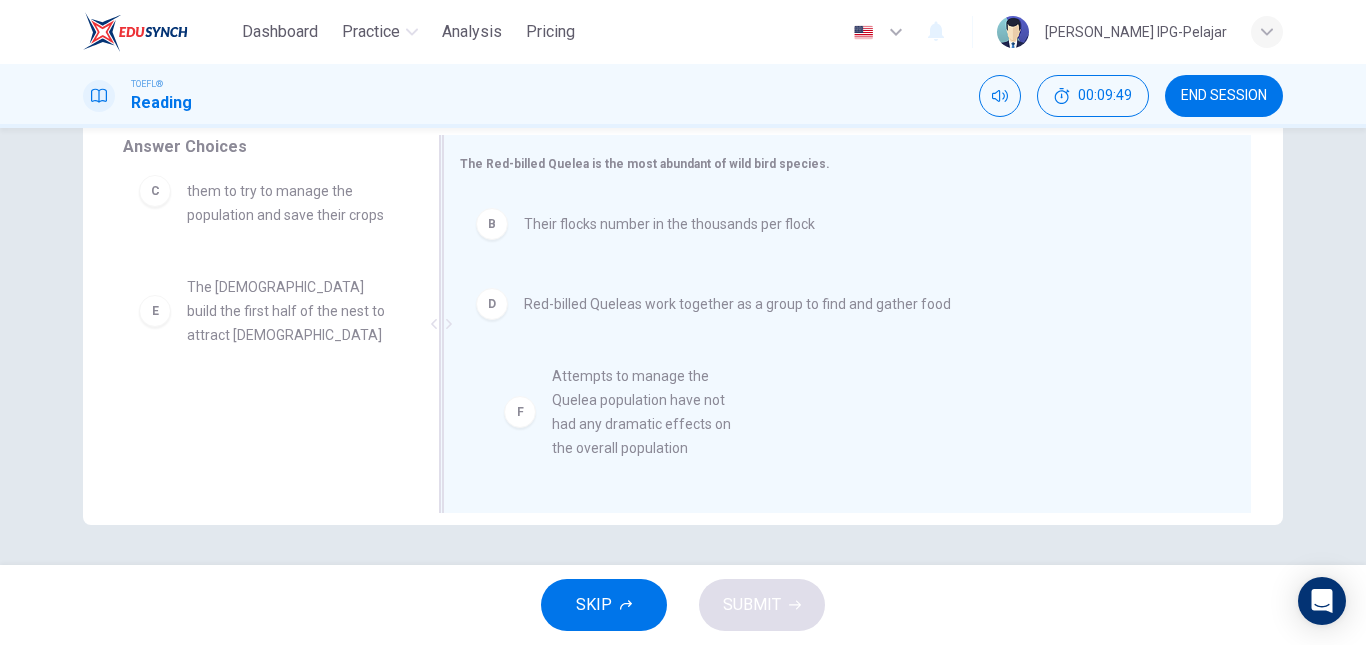 drag, startPoint x: 281, startPoint y: 389, endPoint x: 661, endPoint y: 378, distance: 380.15918 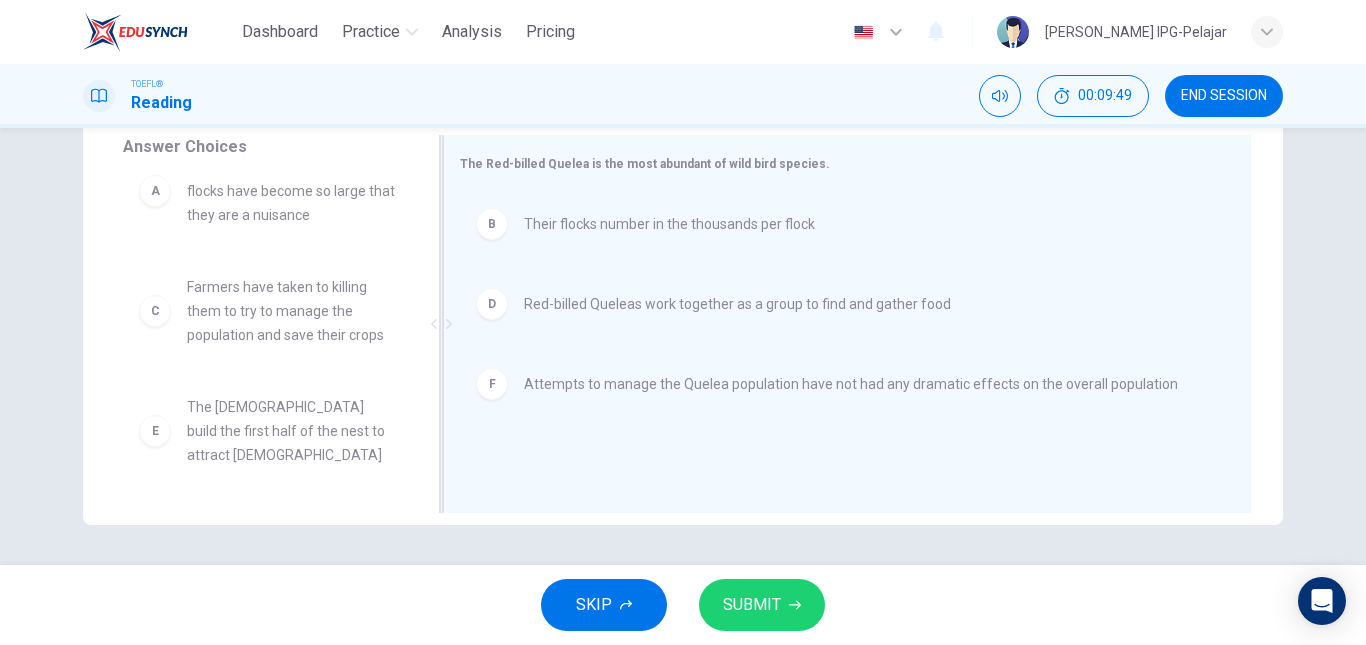 scroll, scrollTop: 12, scrollLeft: 0, axis: vertical 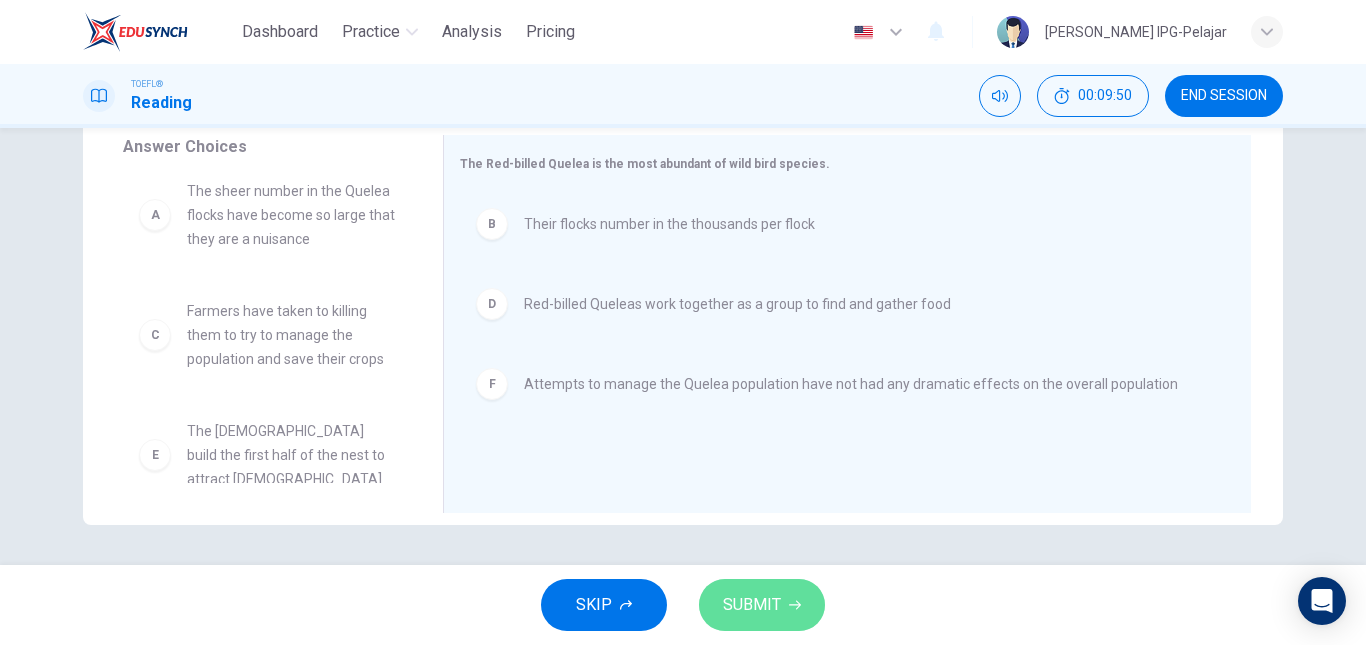 click on "SUBMIT" at bounding box center [752, 605] 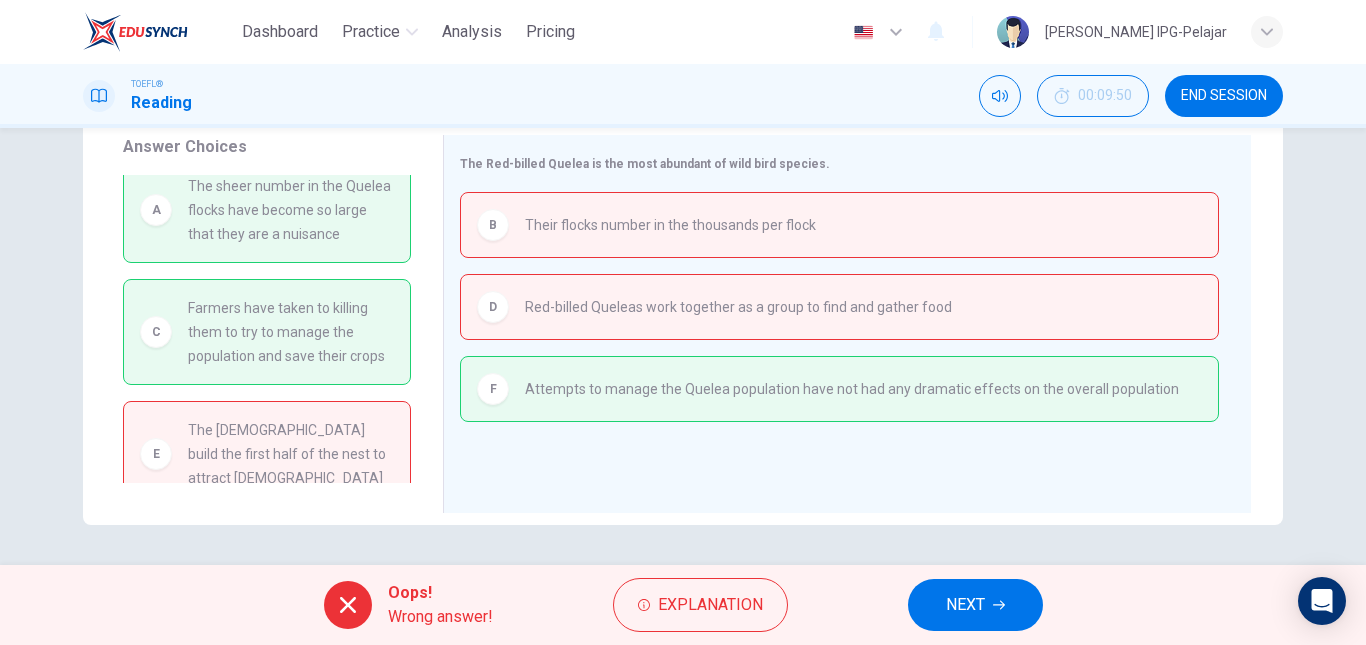 scroll, scrollTop: 0, scrollLeft: 0, axis: both 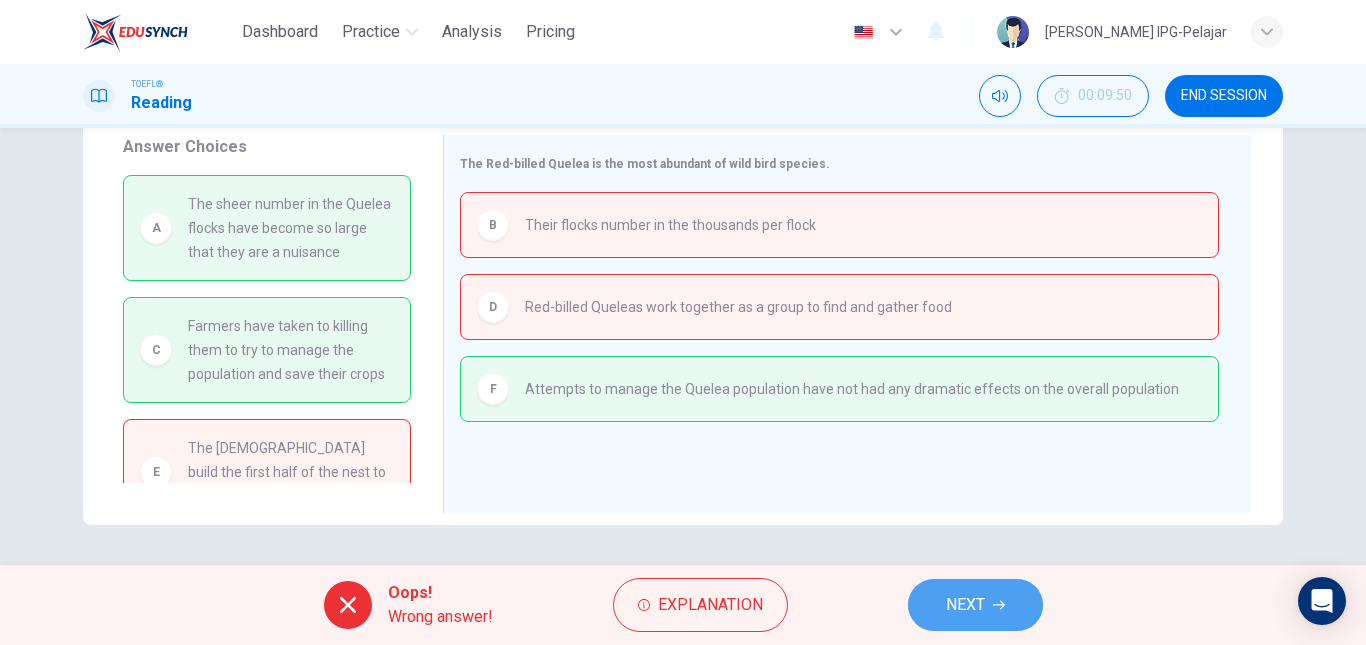 click on "NEXT" at bounding box center [975, 605] 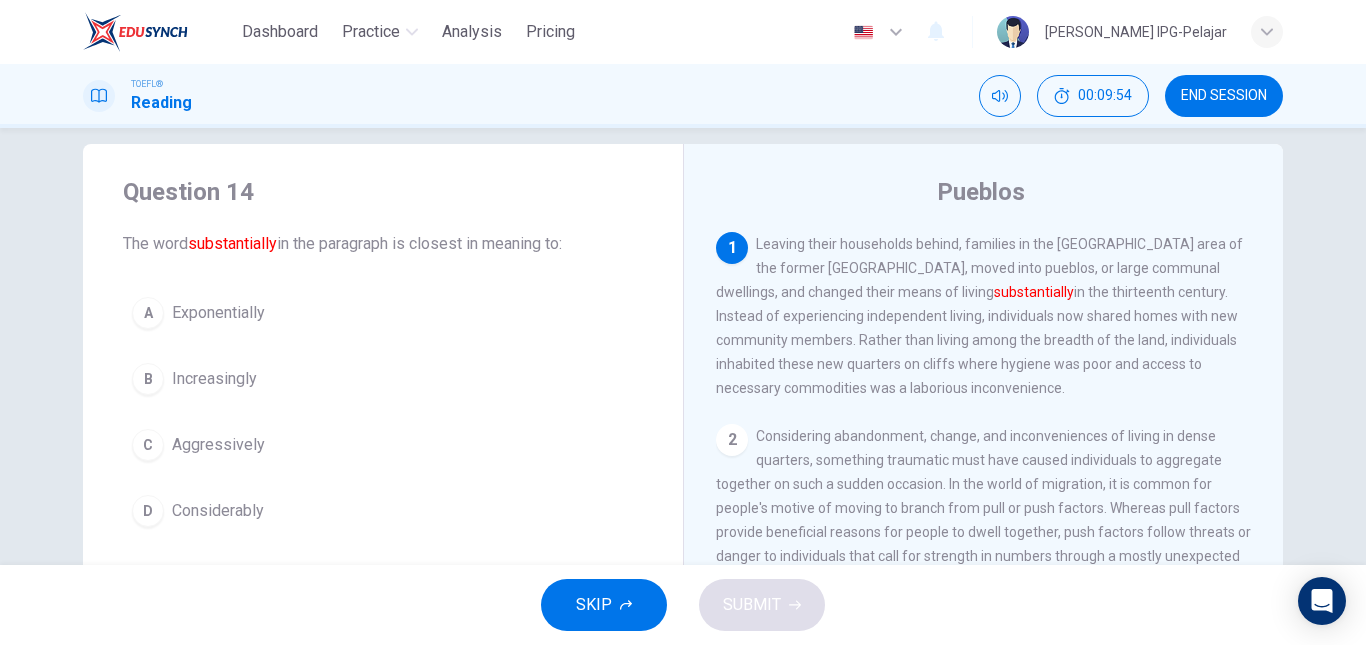 scroll, scrollTop: 25, scrollLeft: 0, axis: vertical 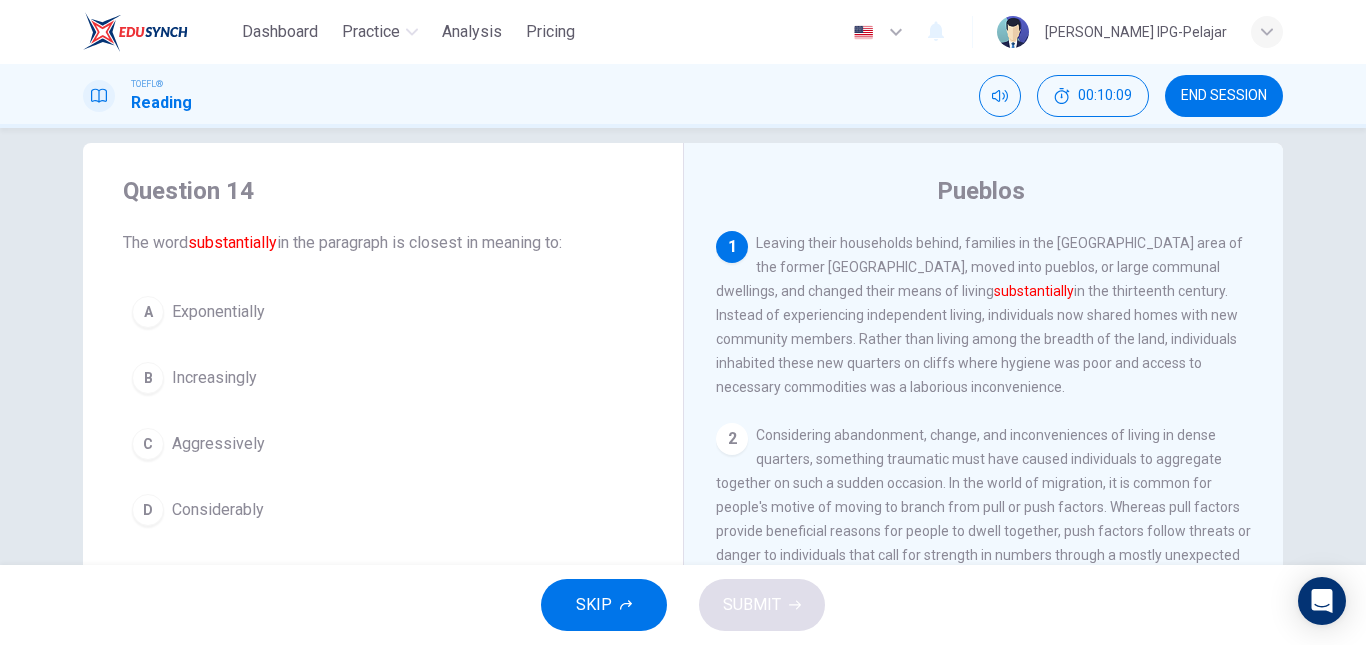 click on "END SESSION" at bounding box center (1224, 96) 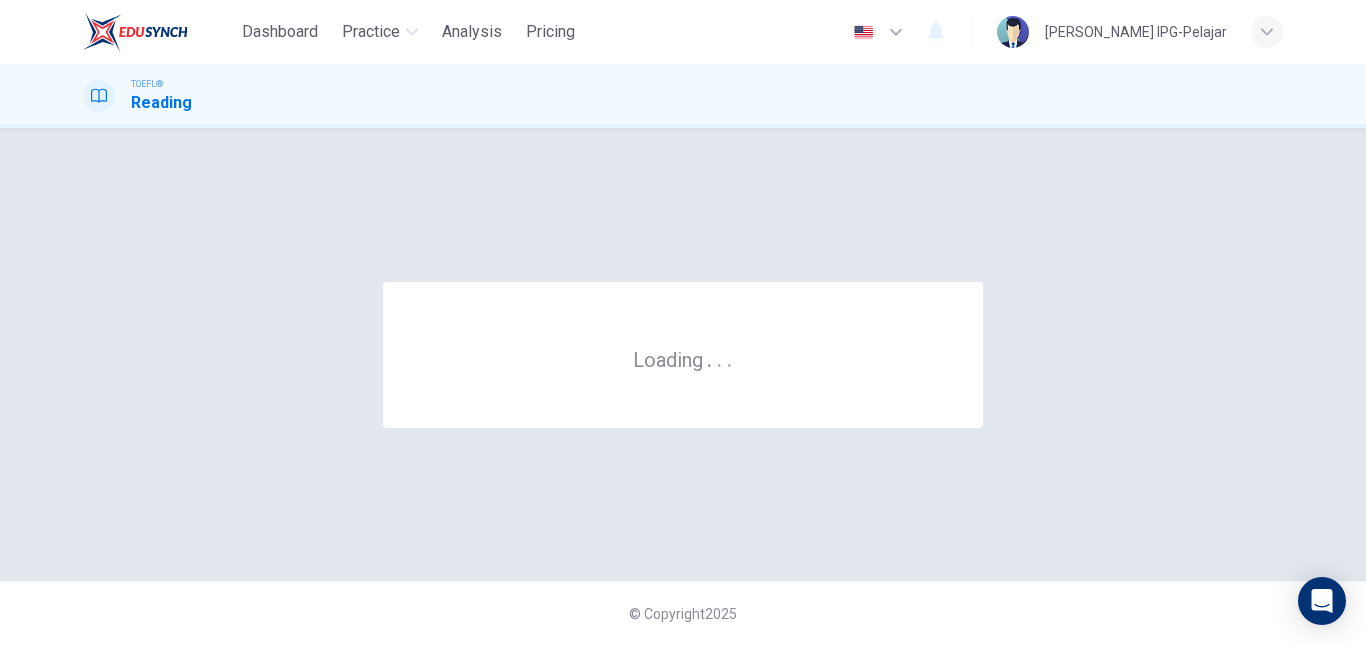 scroll, scrollTop: 0, scrollLeft: 0, axis: both 